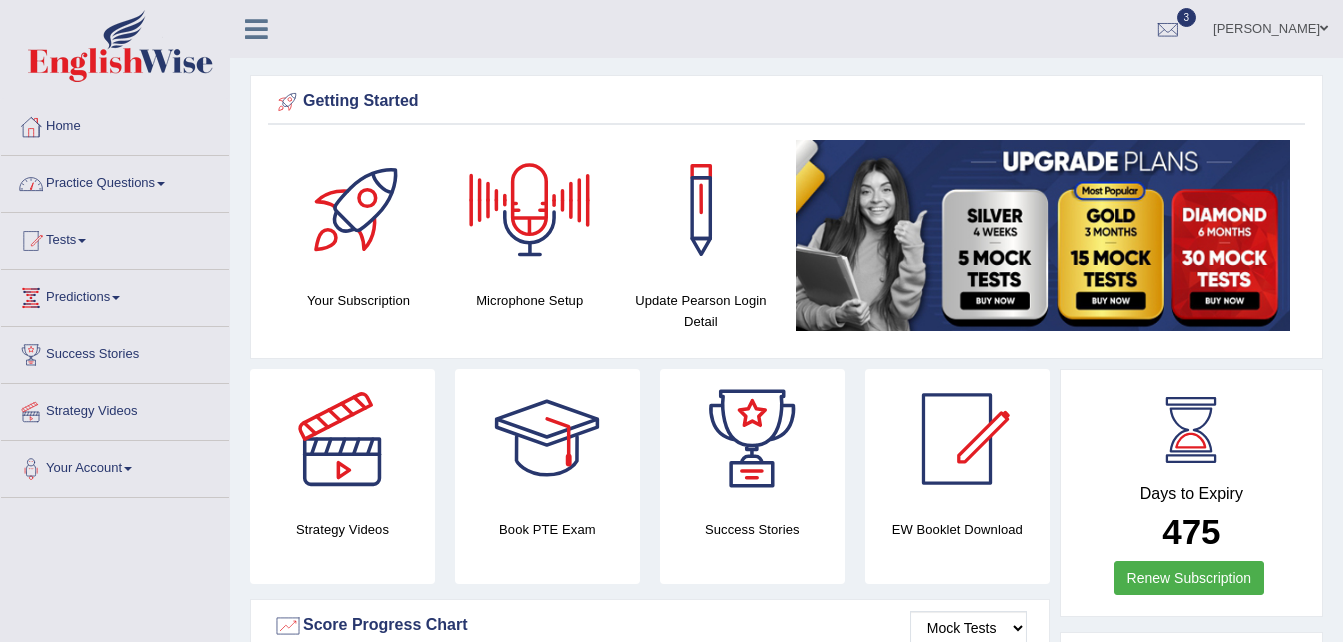 scroll, scrollTop: 0, scrollLeft: 0, axis: both 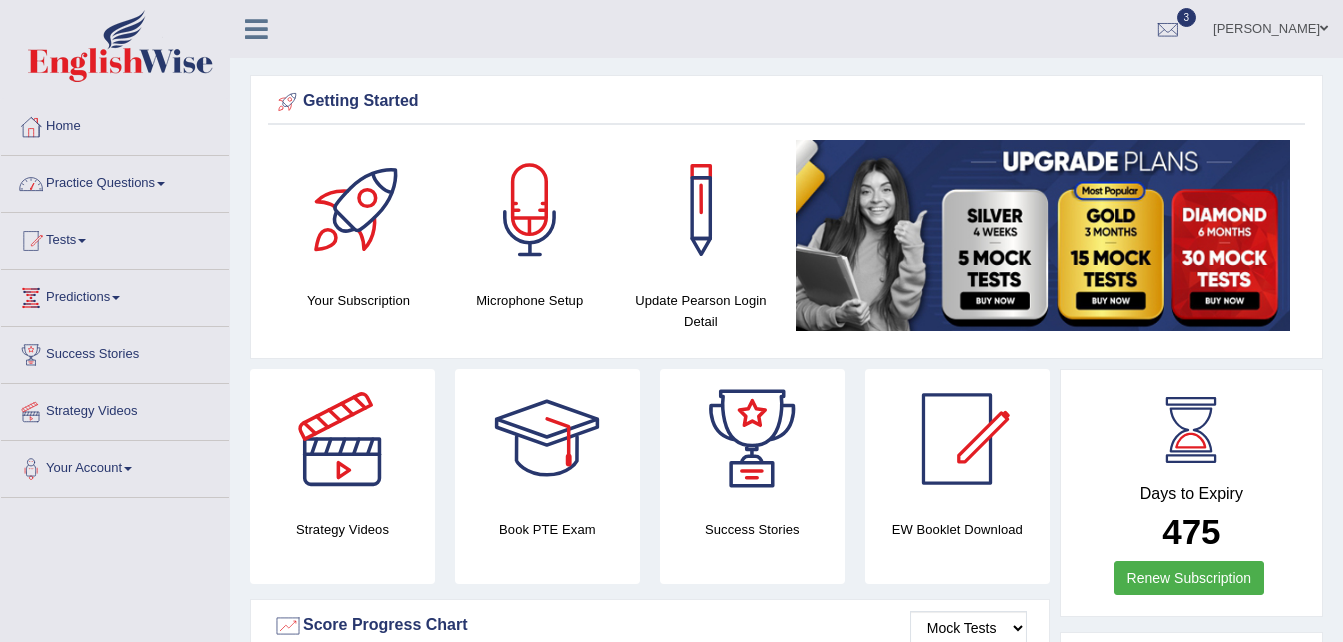 click on "Practice Questions" at bounding box center [115, 181] 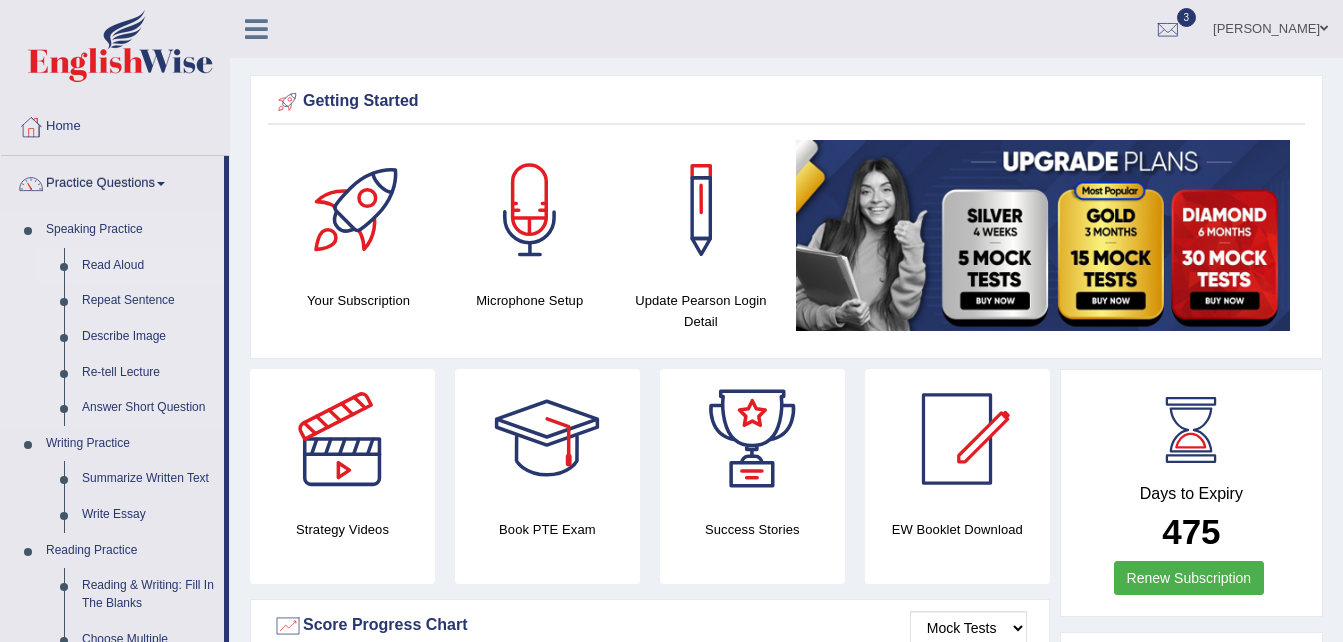 click on "Read Aloud" at bounding box center (148, 266) 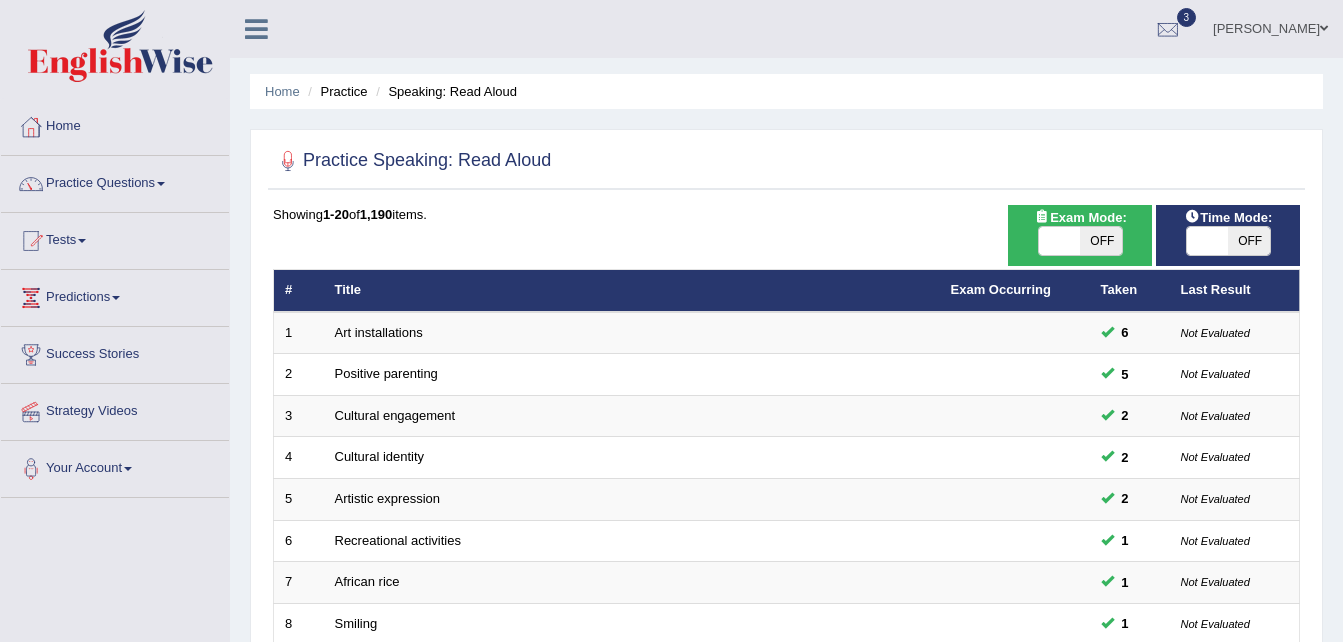 scroll, scrollTop: 0, scrollLeft: 0, axis: both 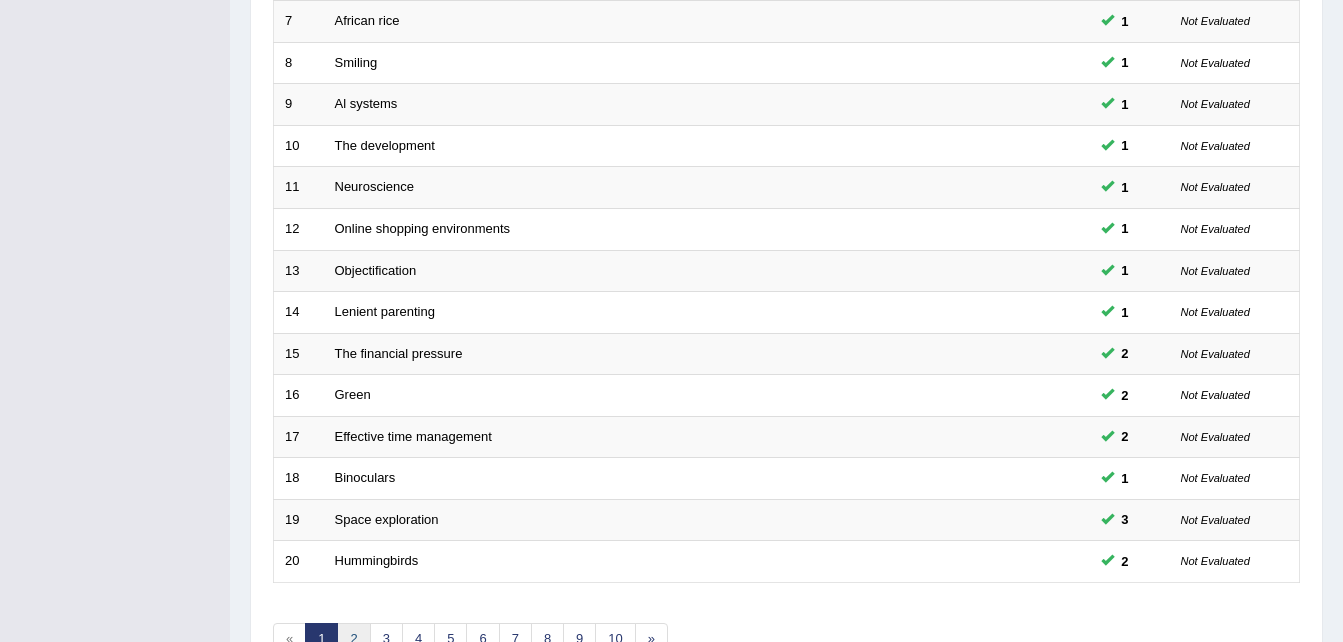 click on "2" at bounding box center (353, 639) 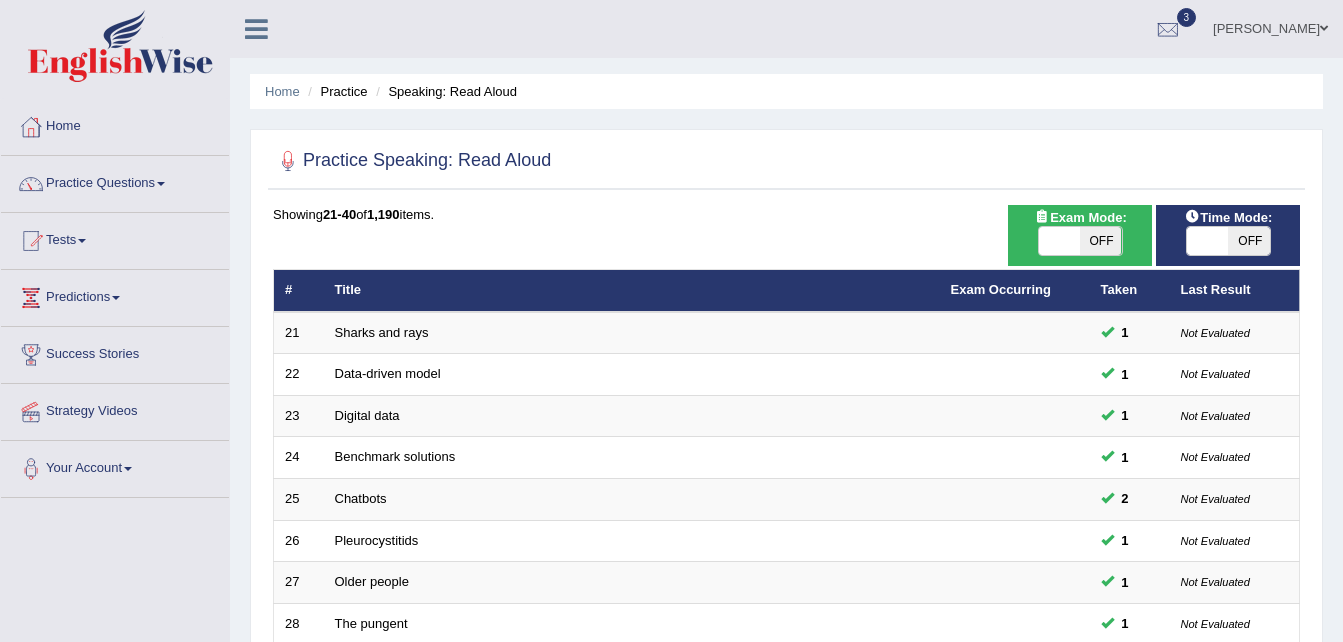 scroll, scrollTop: 0, scrollLeft: 0, axis: both 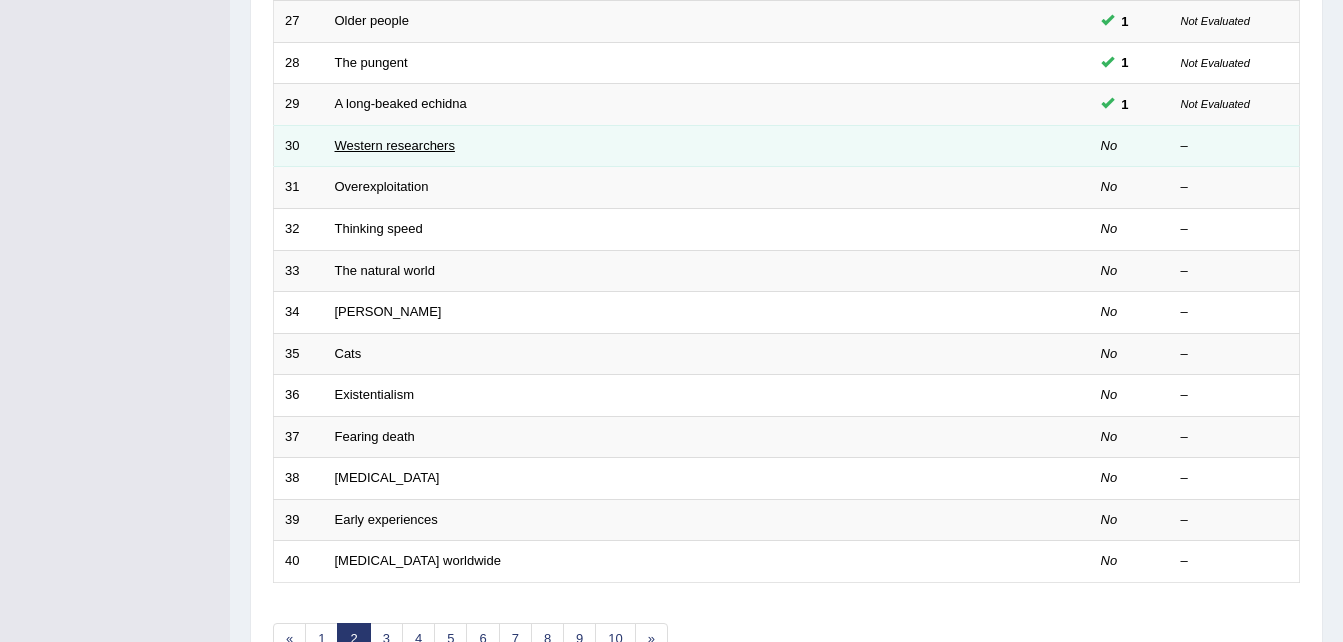 click on "Western researchers" at bounding box center (395, 145) 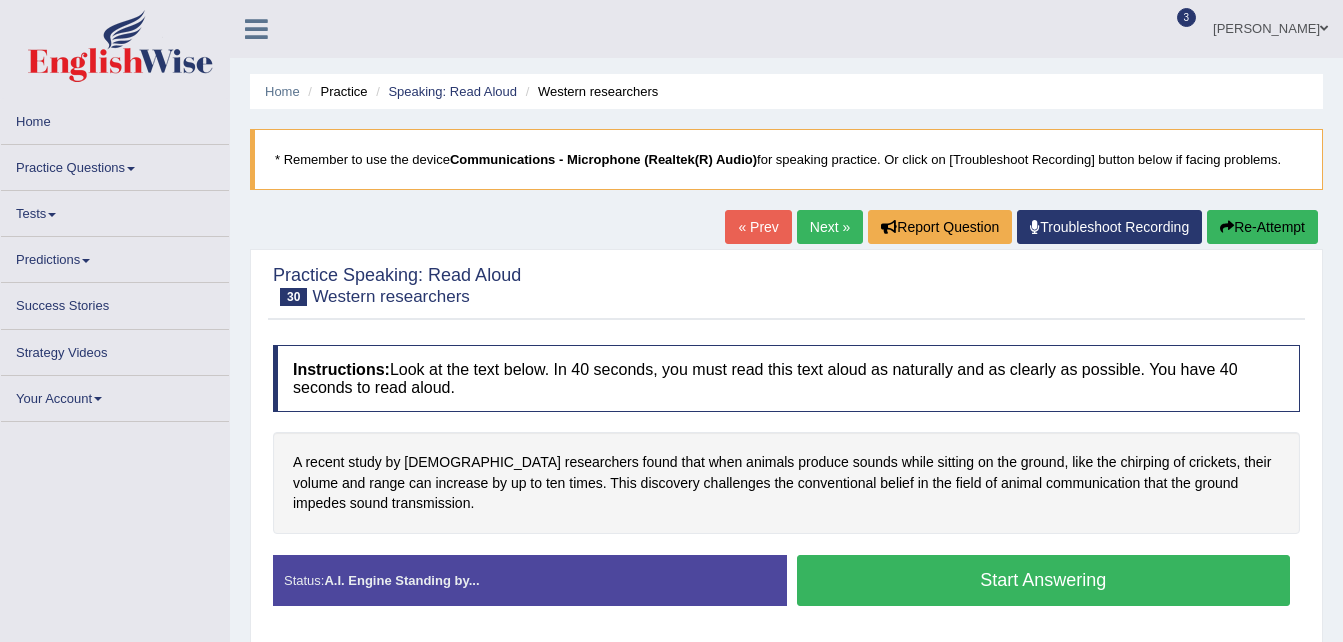 scroll, scrollTop: 0, scrollLeft: 0, axis: both 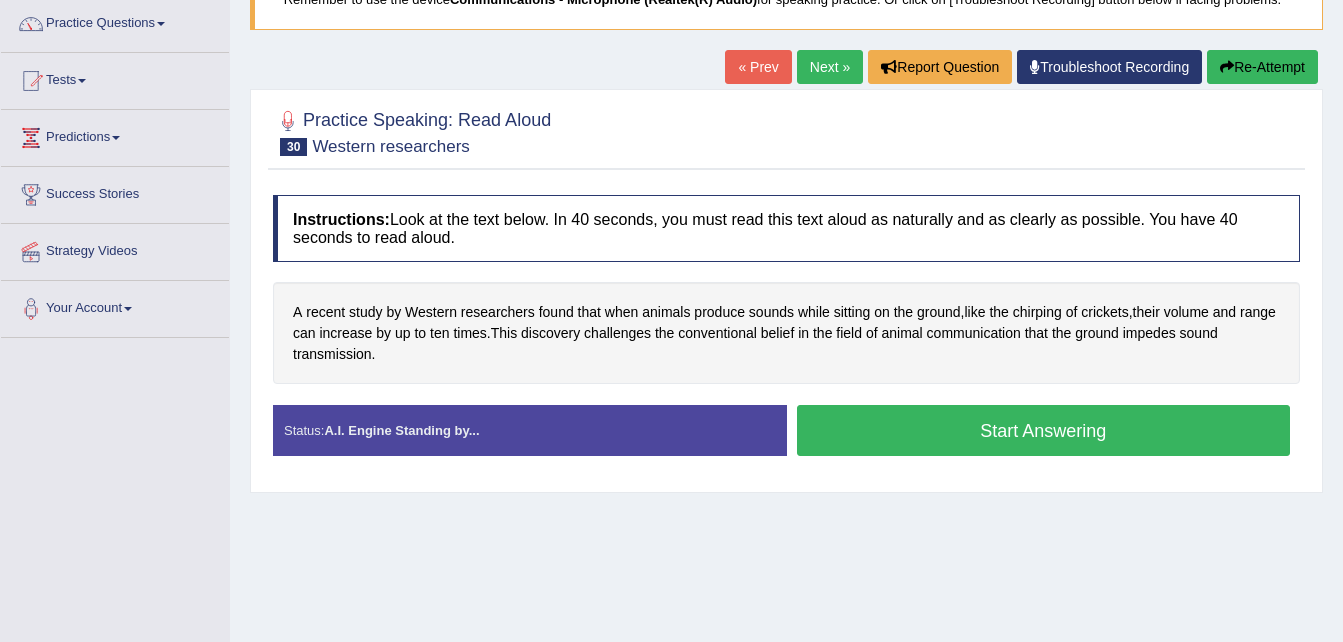click on "Start Answering" at bounding box center [1044, 430] 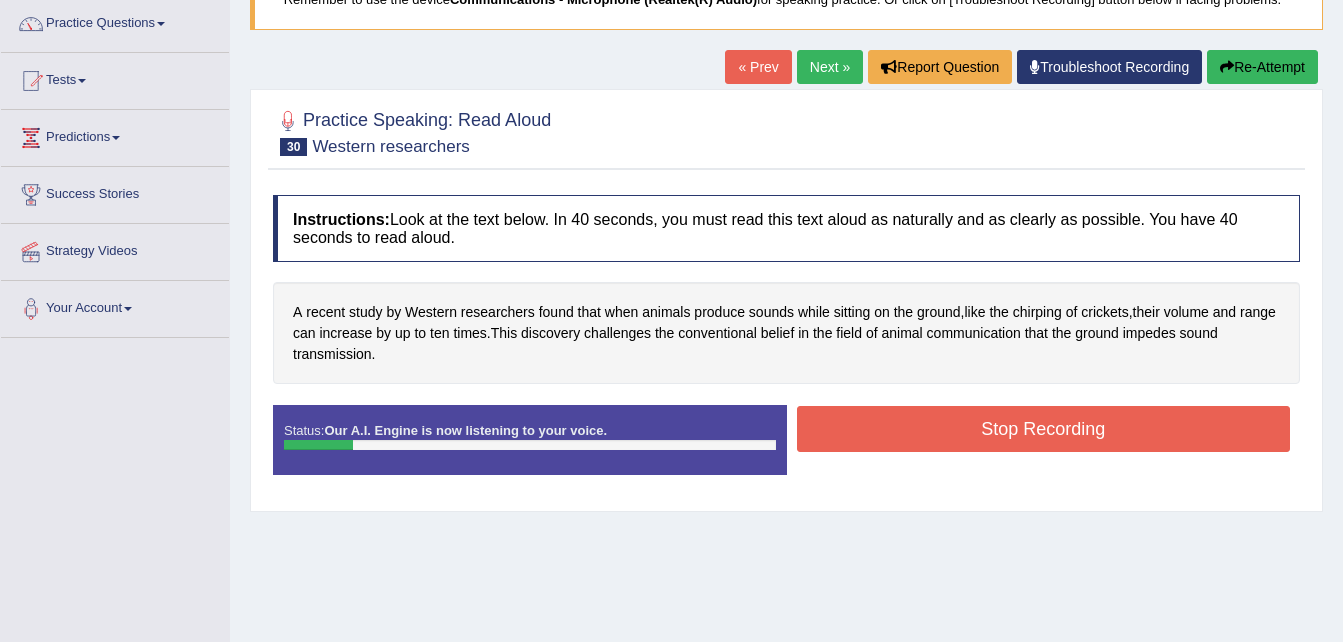 click on "Re-Attempt" at bounding box center (1262, 67) 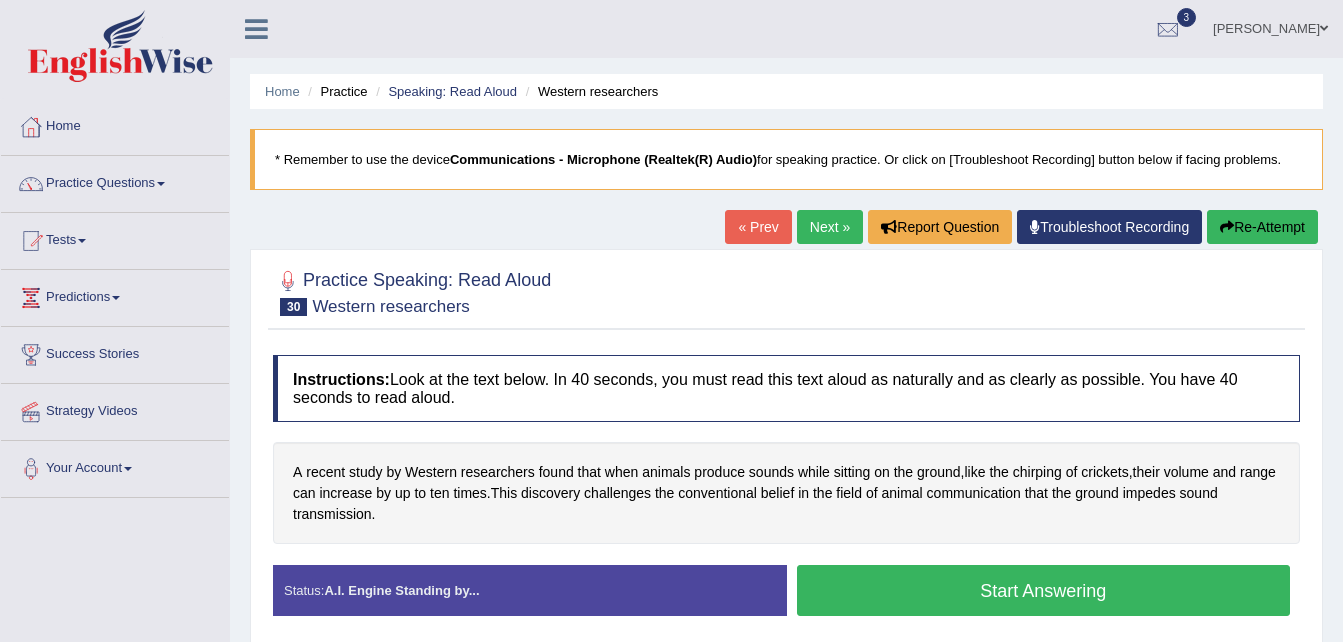 scroll, scrollTop: 166, scrollLeft: 0, axis: vertical 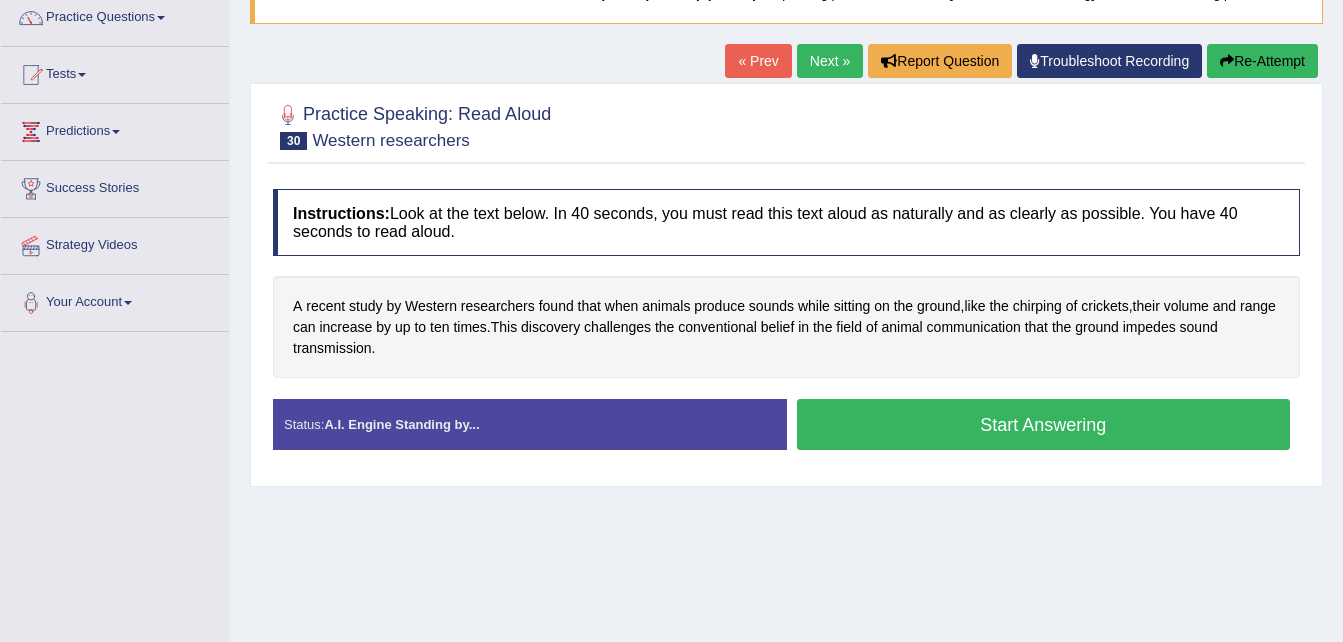click on "Start Answering" at bounding box center [1044, 424] 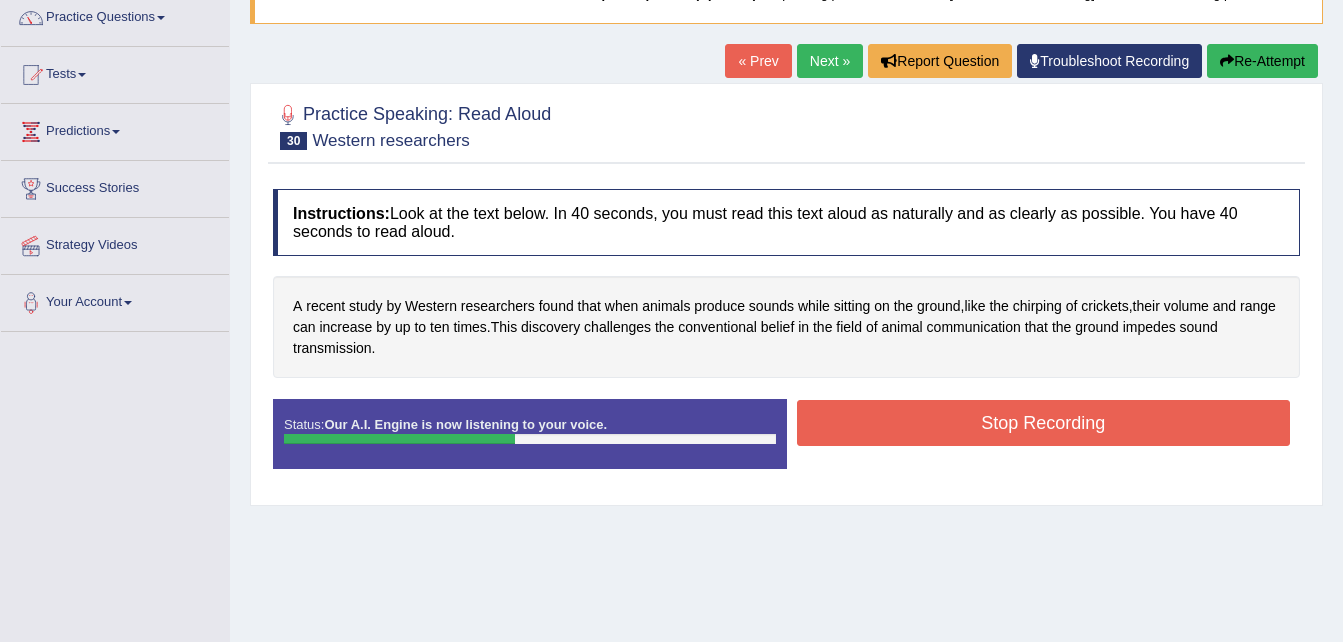 click on "Stop Recording" at bounding box center (1044, 423) 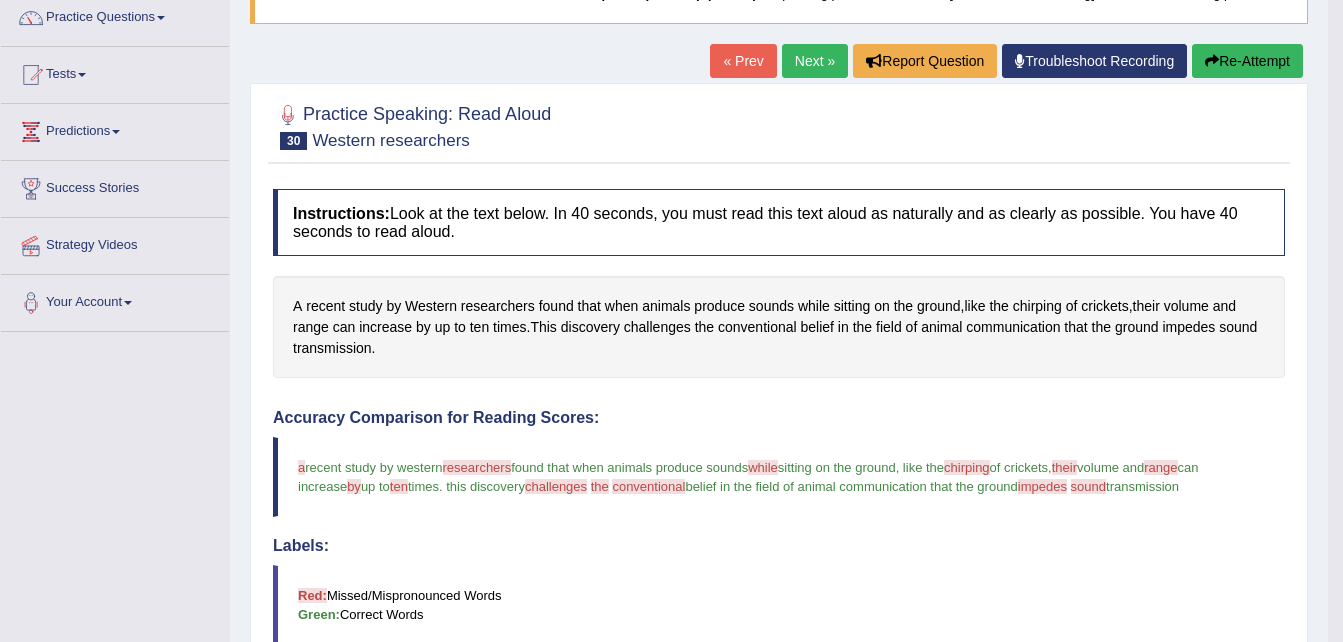 scroll, scrollTop: 704, scrollLeft: 0, axis: vertical 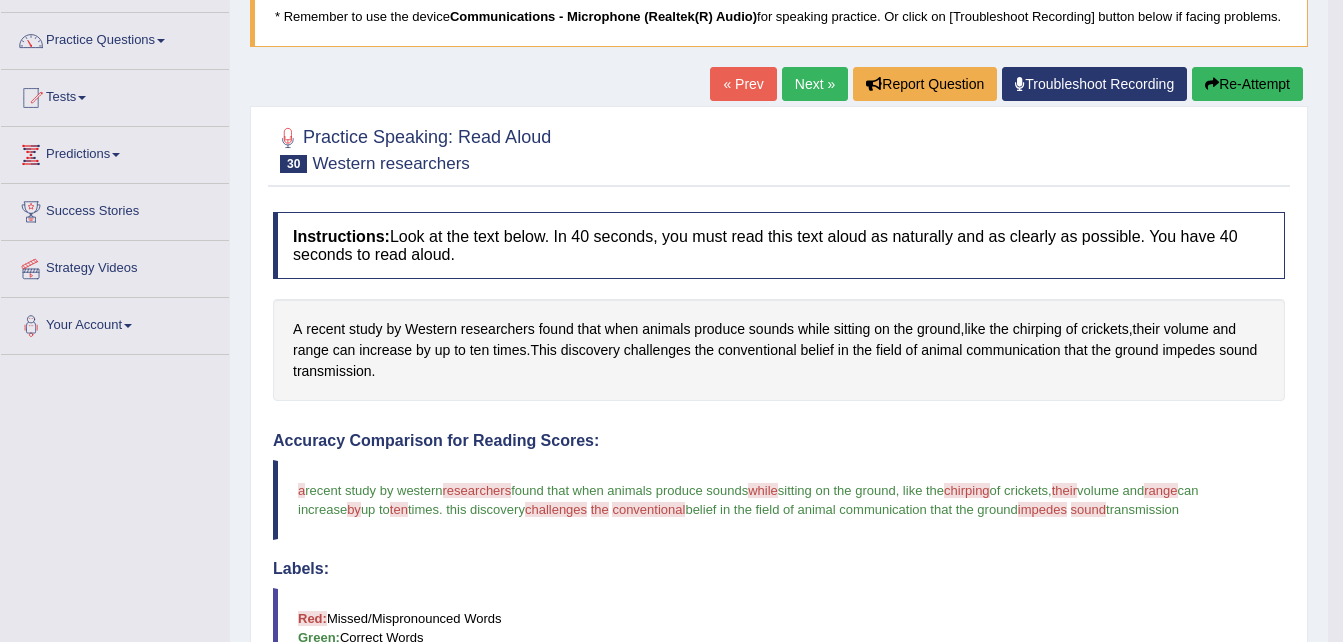 click on "Next »" at bounding box center (815, 84) 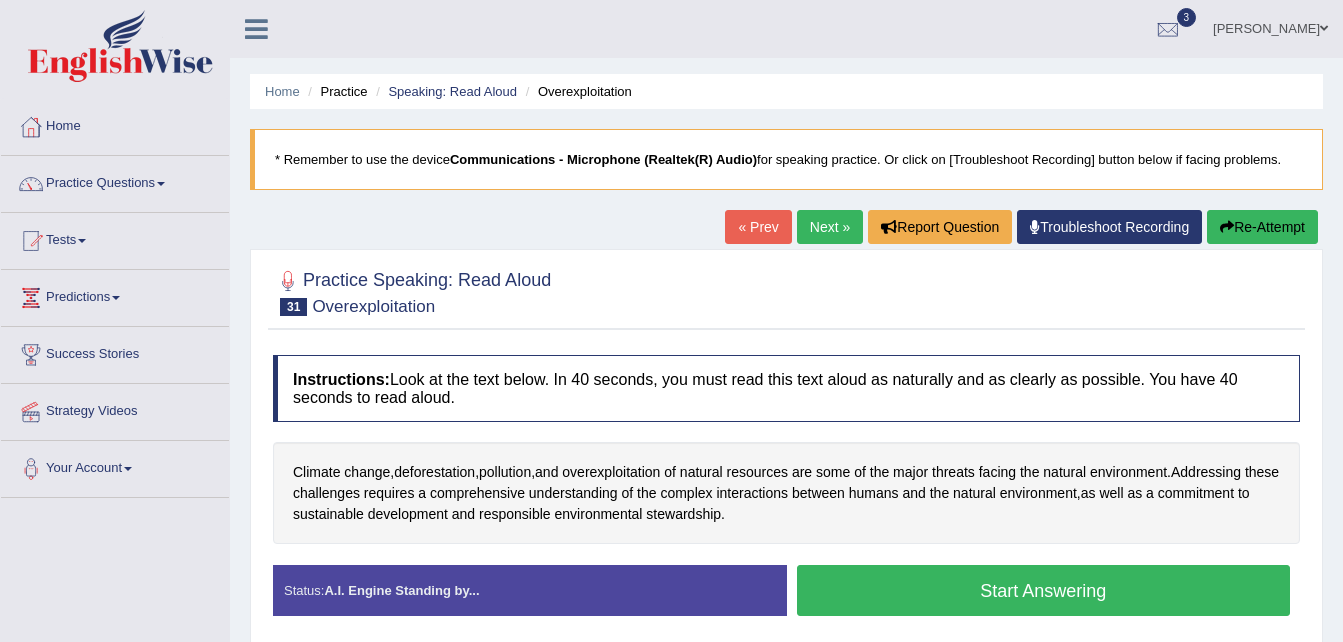 scroll, scrollTop: 120, scrollLeft: 0, axis: vertical 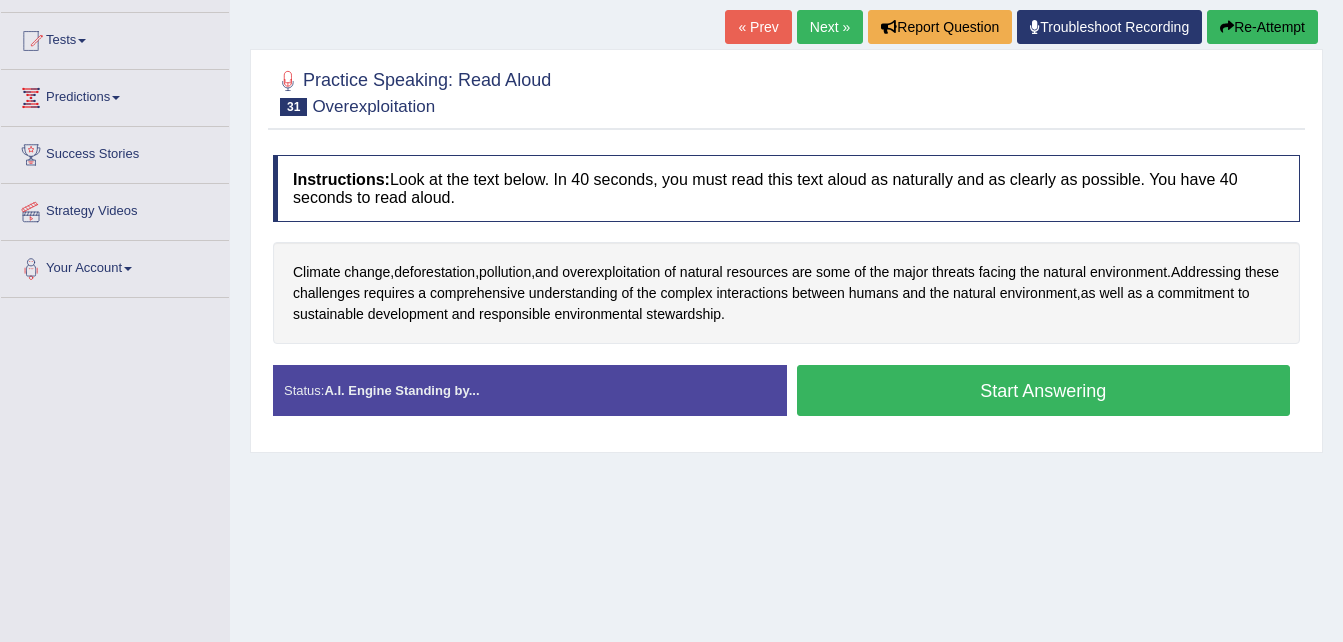 click on "Start Answering" at bounding box center [1044, 390] 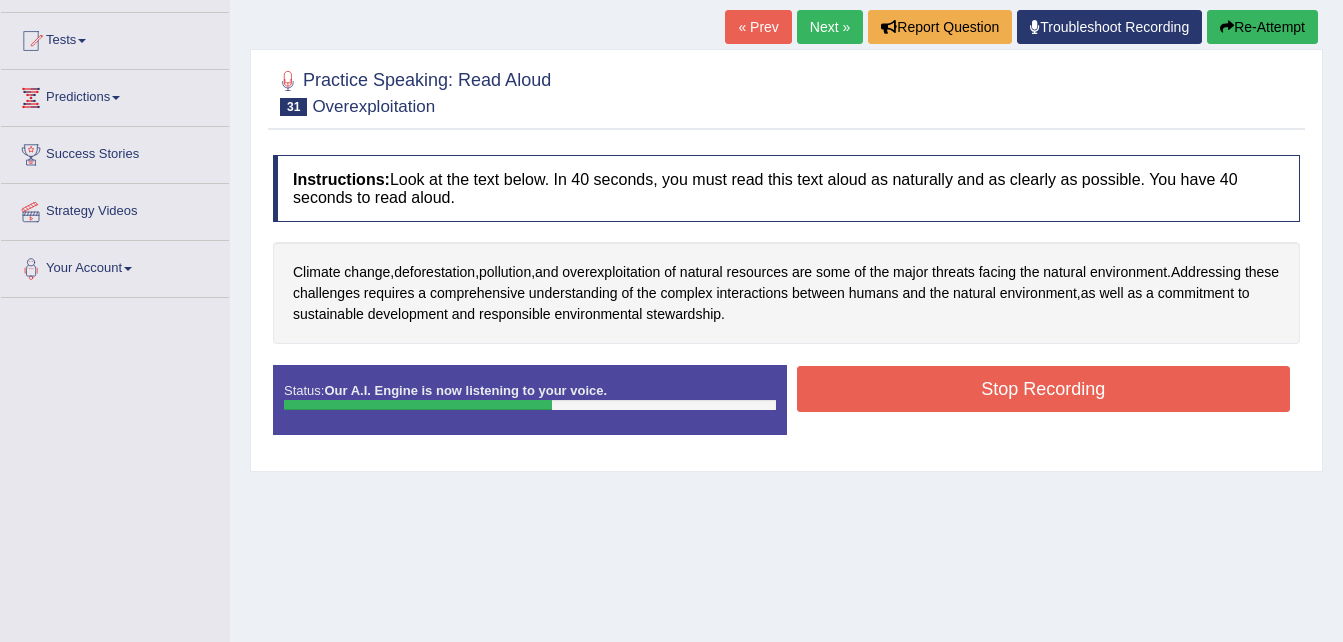 click on "Stop Recording" at bounding box center (1044, 389) 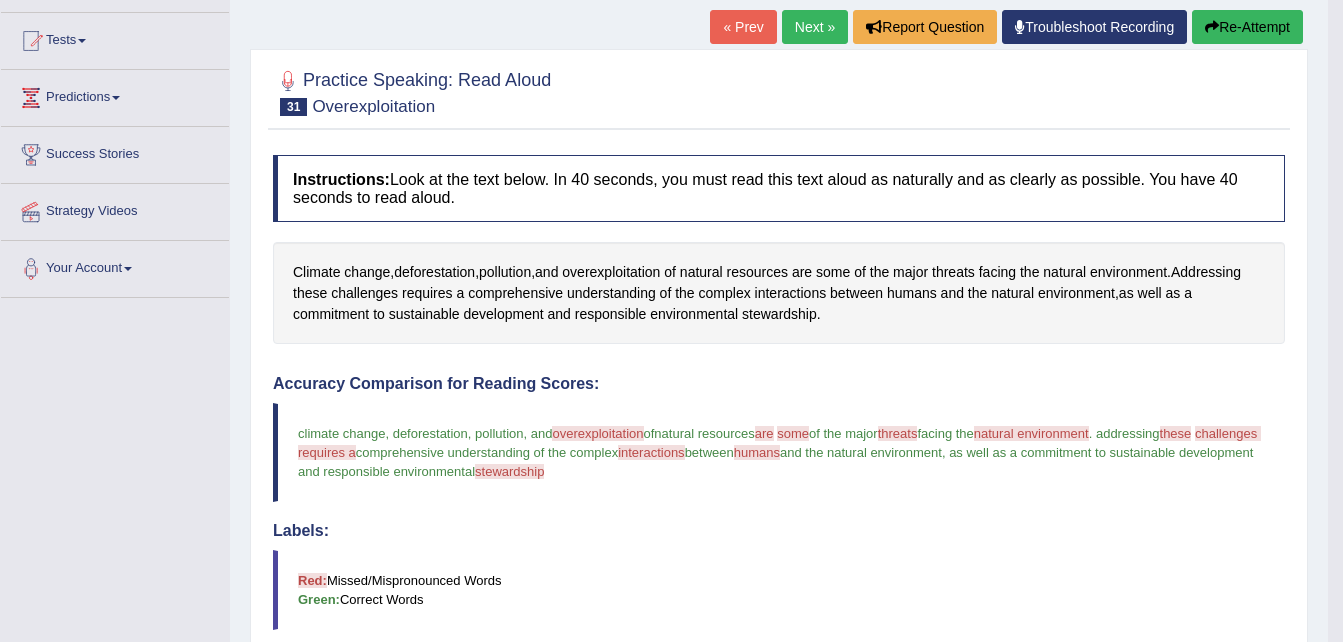 scroll, scrollTop: 723, scrollLeft: 0, axis: vertical 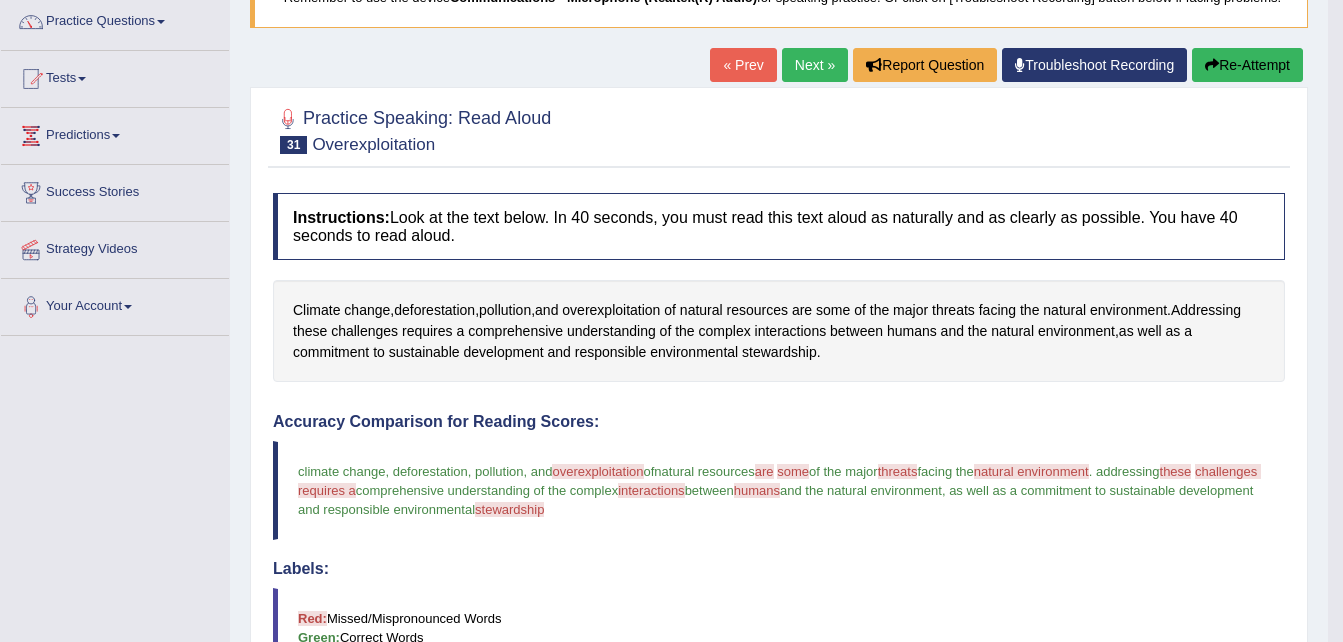 click on "Re-Attempt" at bounding box center [1247, 65] 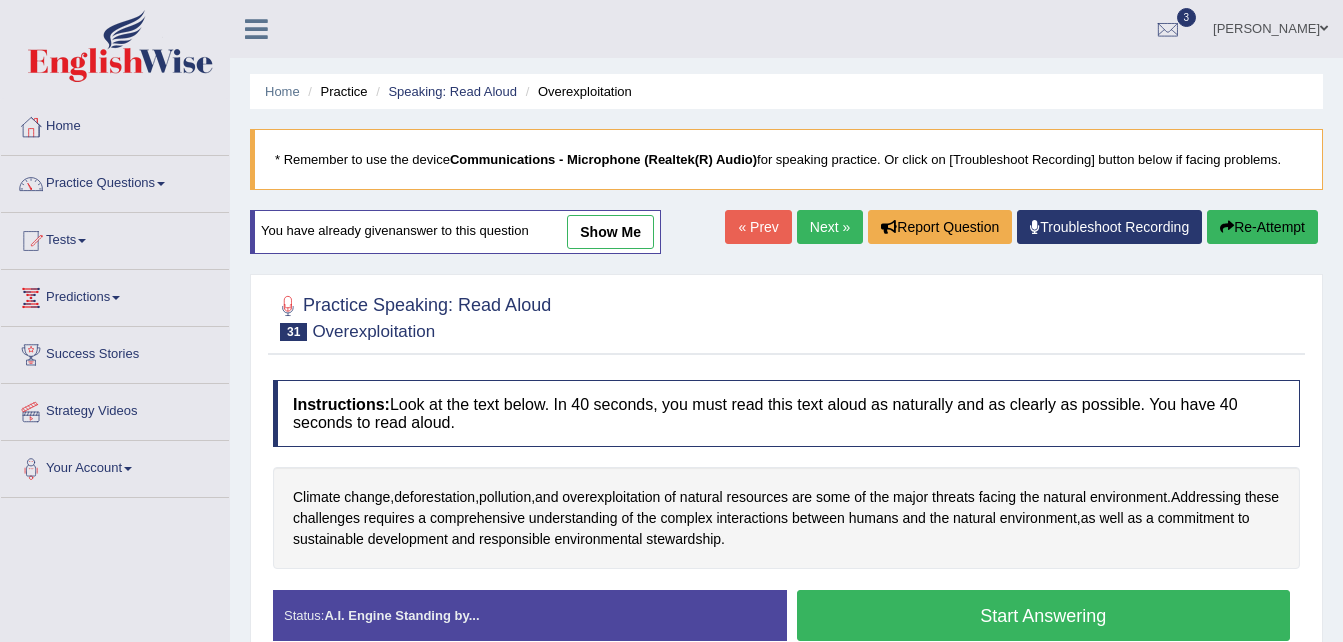 scroll, scrollTop: 168, scrollLeft: 0, axis: vertical 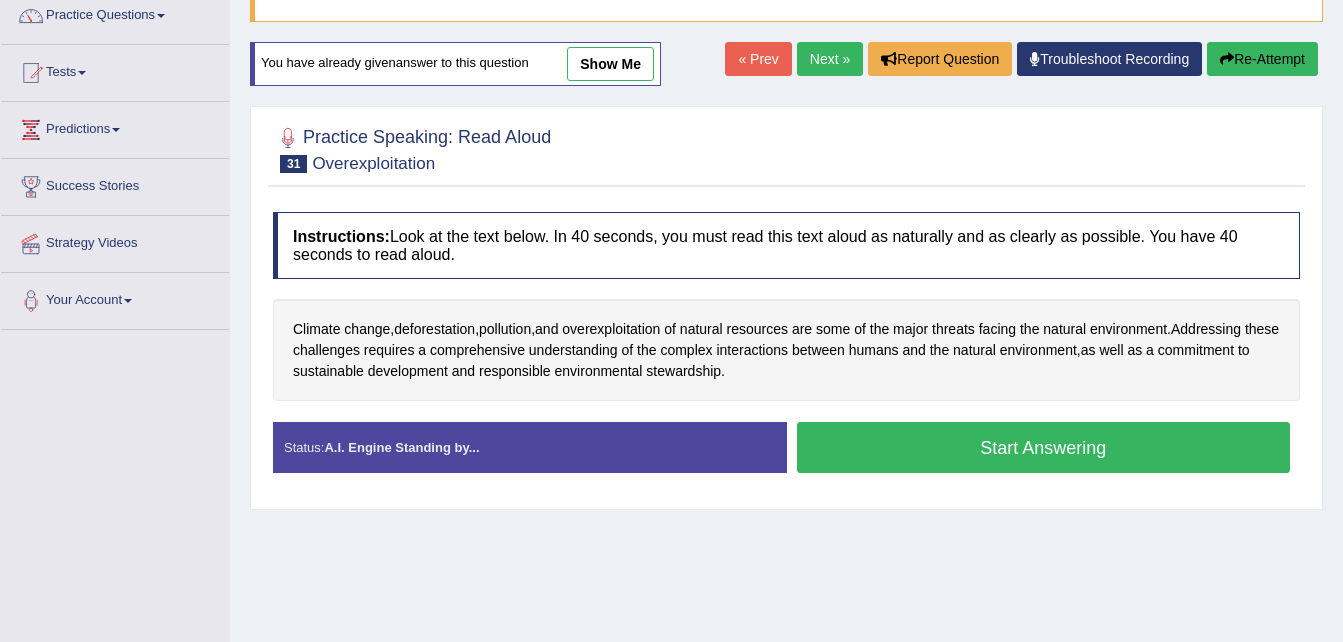 click on "Start Answering" at bounding box center (1044, 447) 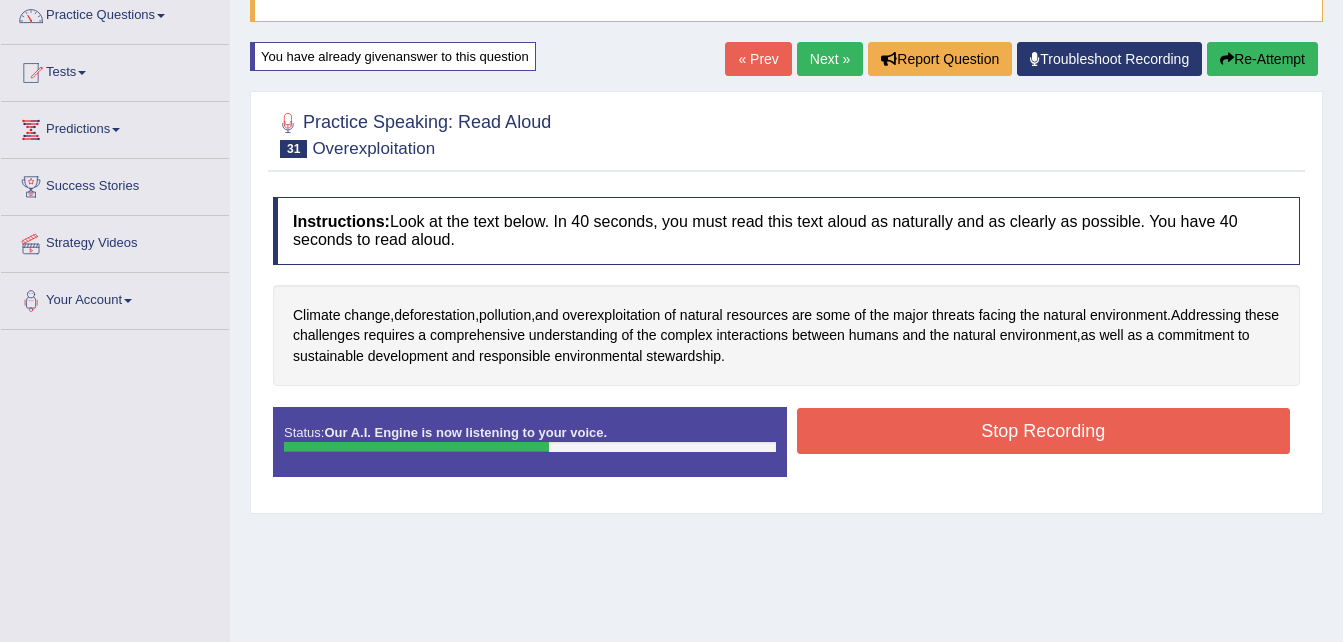 click on "Stop Recording" at bounding box center [1044, 431] 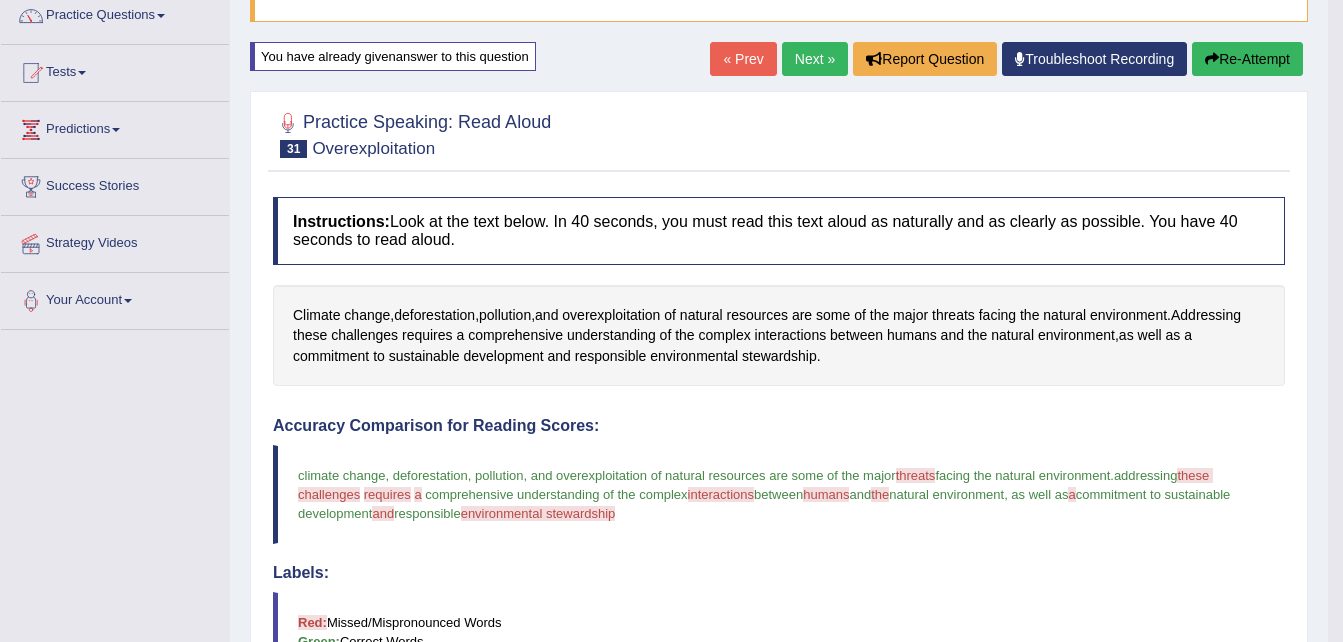 scroll, scrollTop: 729, scrollLeft: 0, axis: vertical 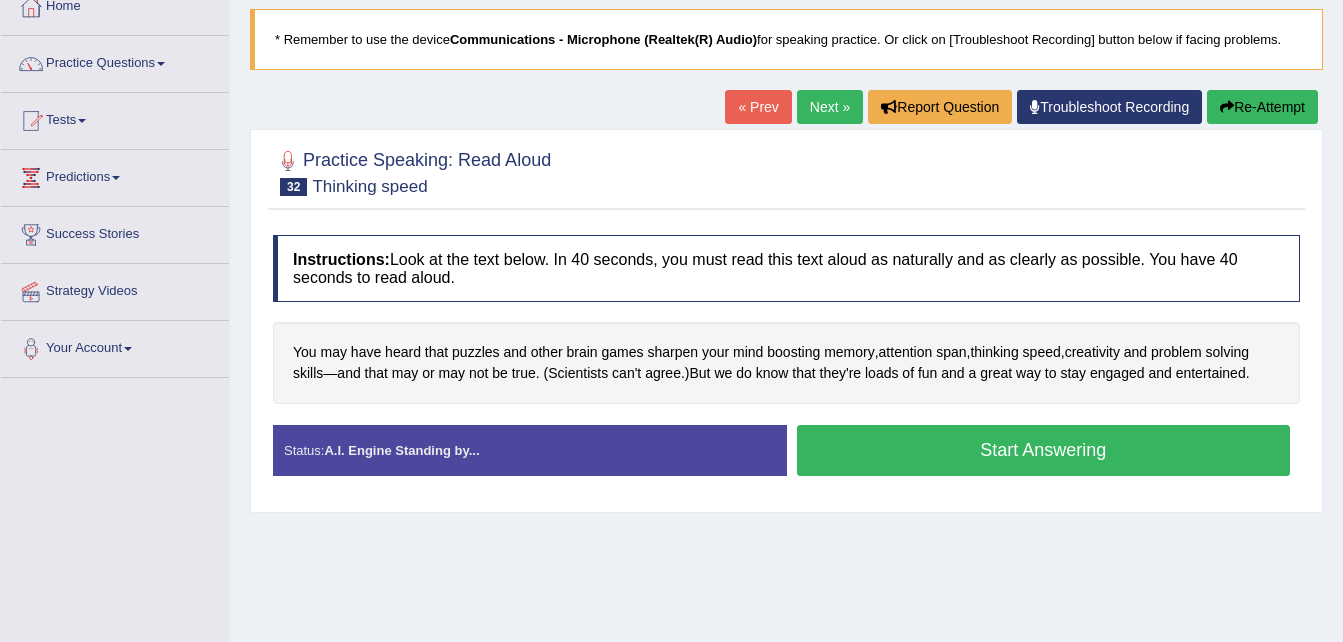 click on "Start Answering" at bounding box center [1044, 450] 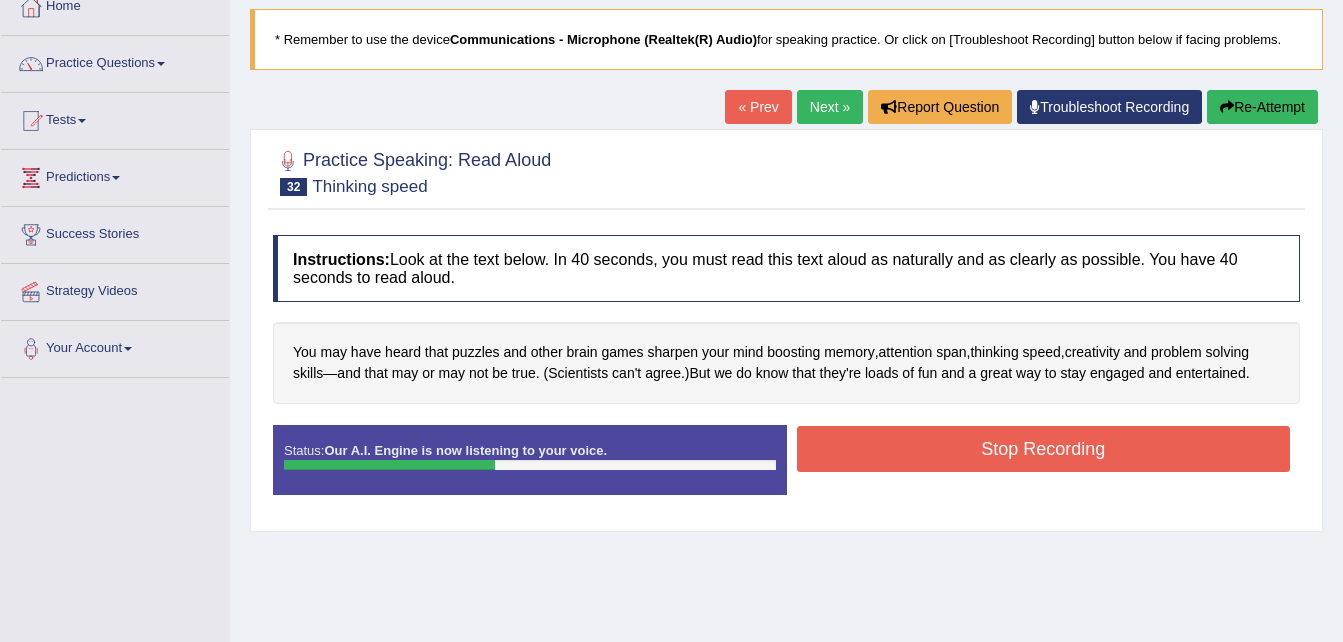 click on "Stop Recording" at bounding box center (1044, 449) 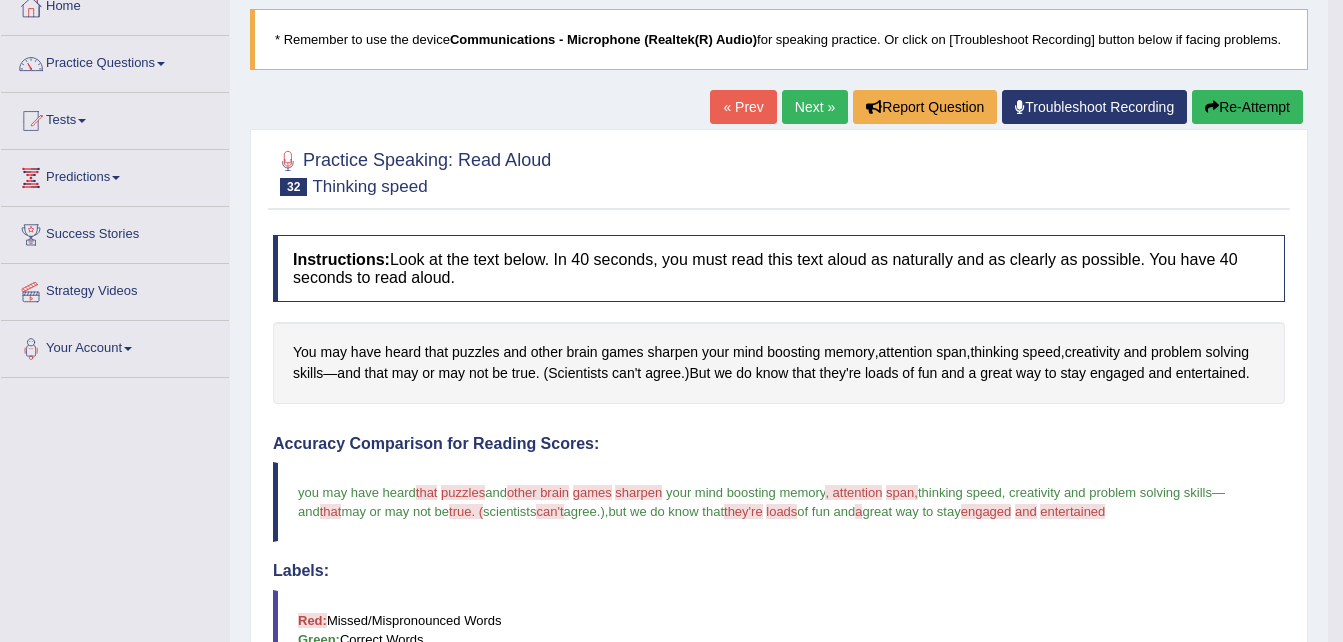 scroll, scrollTop: 681, scrollLeft: 0, axis: vertical 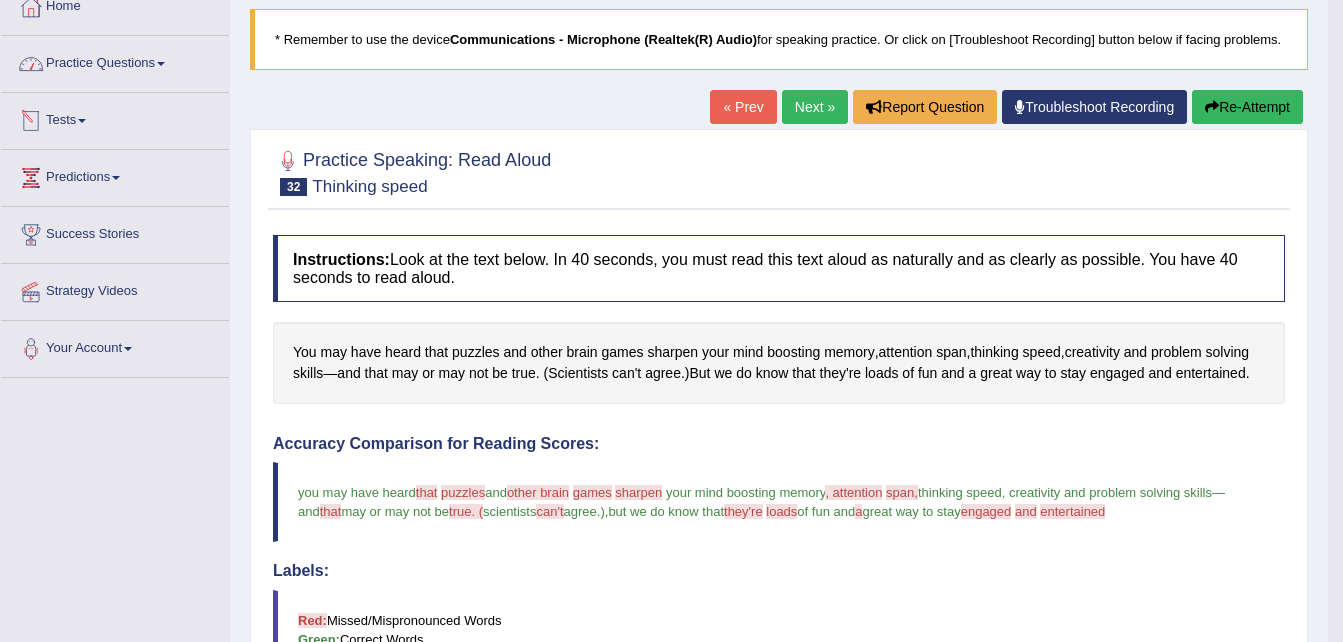click on "Practice Questions" at bounding box center (115, 61) 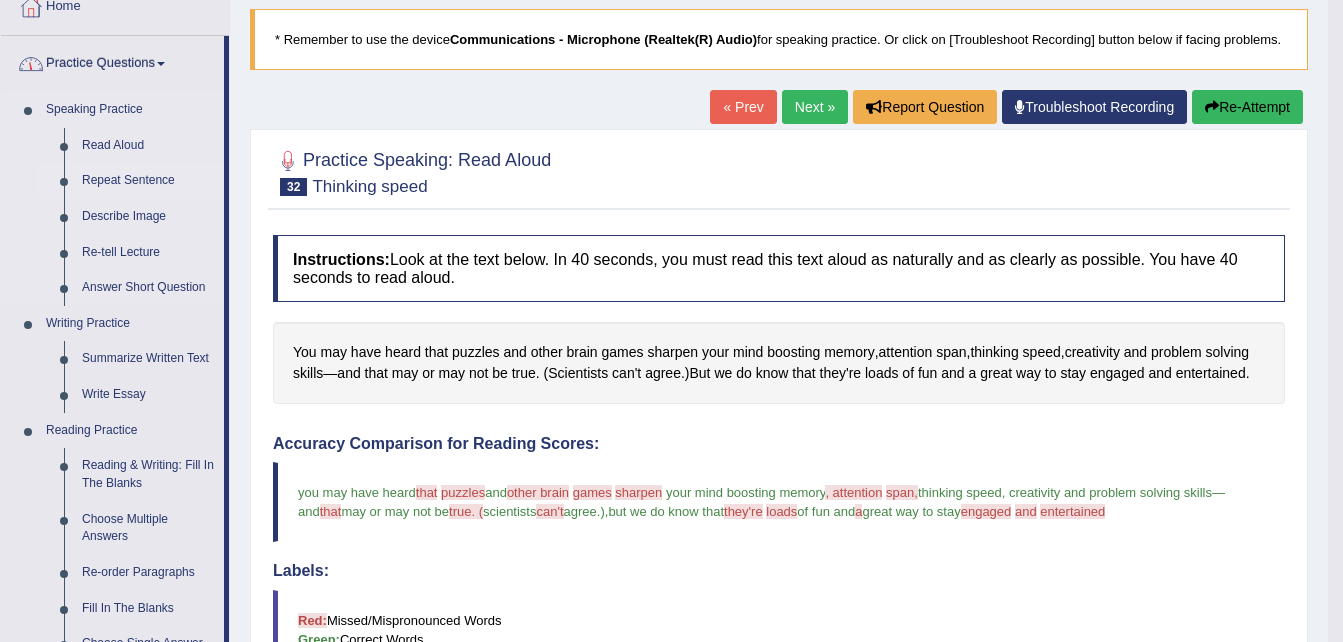 click on "Repeat Sentence" at bounding box center [148, 181] 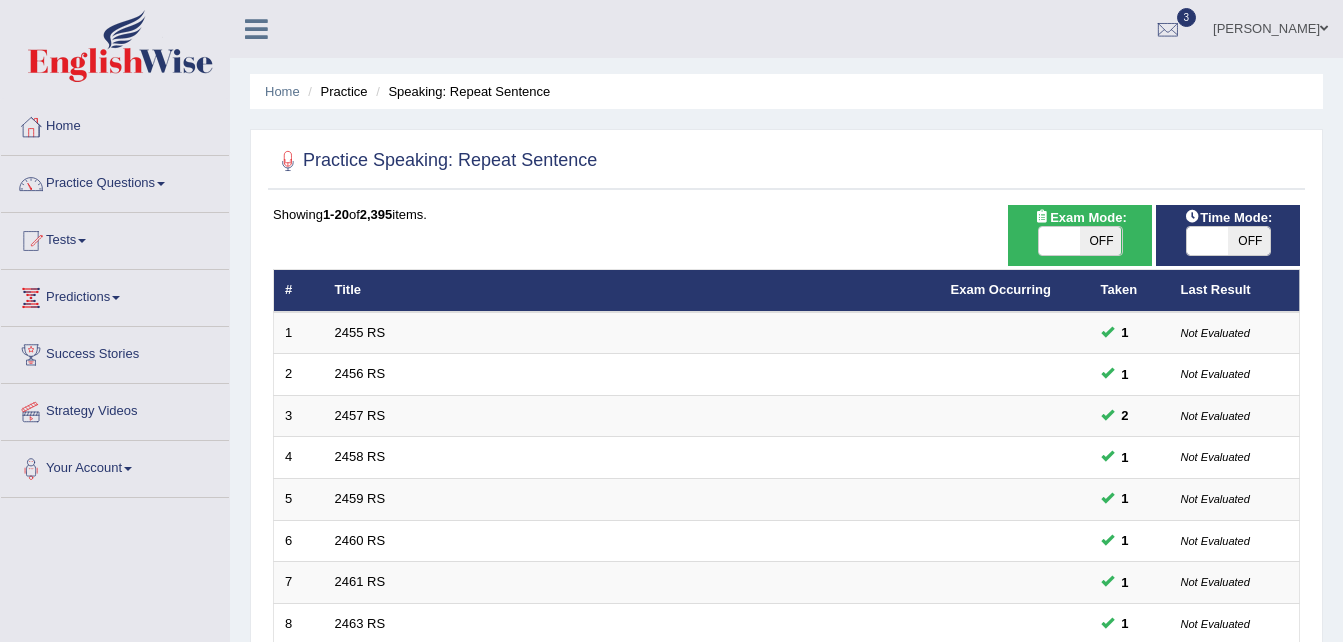 scroll, scrollTop: 0, scrollLeft: 0, axis: both 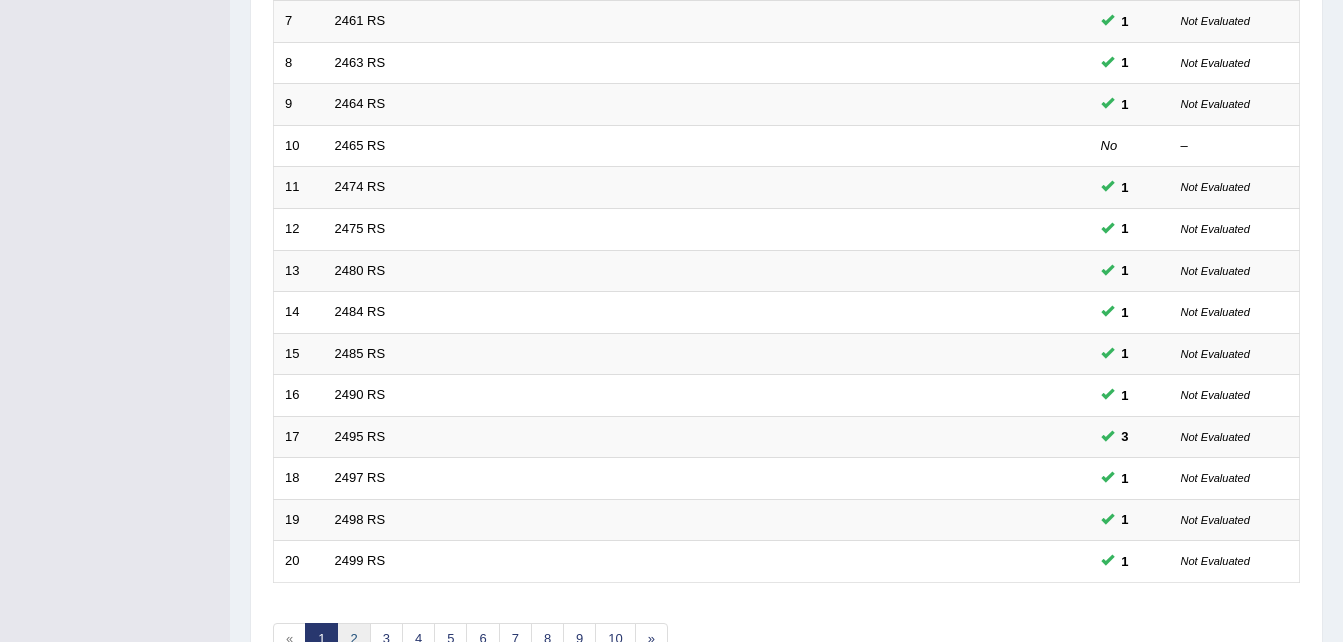 click on "2" at bounding box center [353, 639] 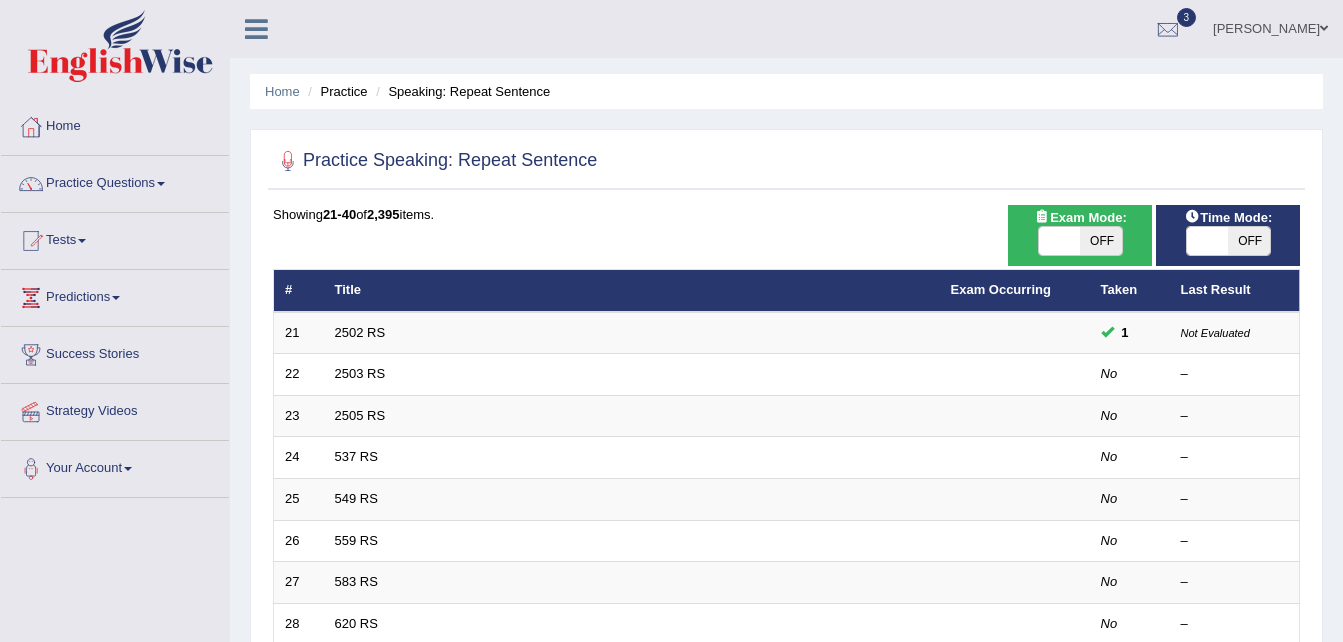 scroll, scrollTop: 0, scrollLeft: 0, axis: both 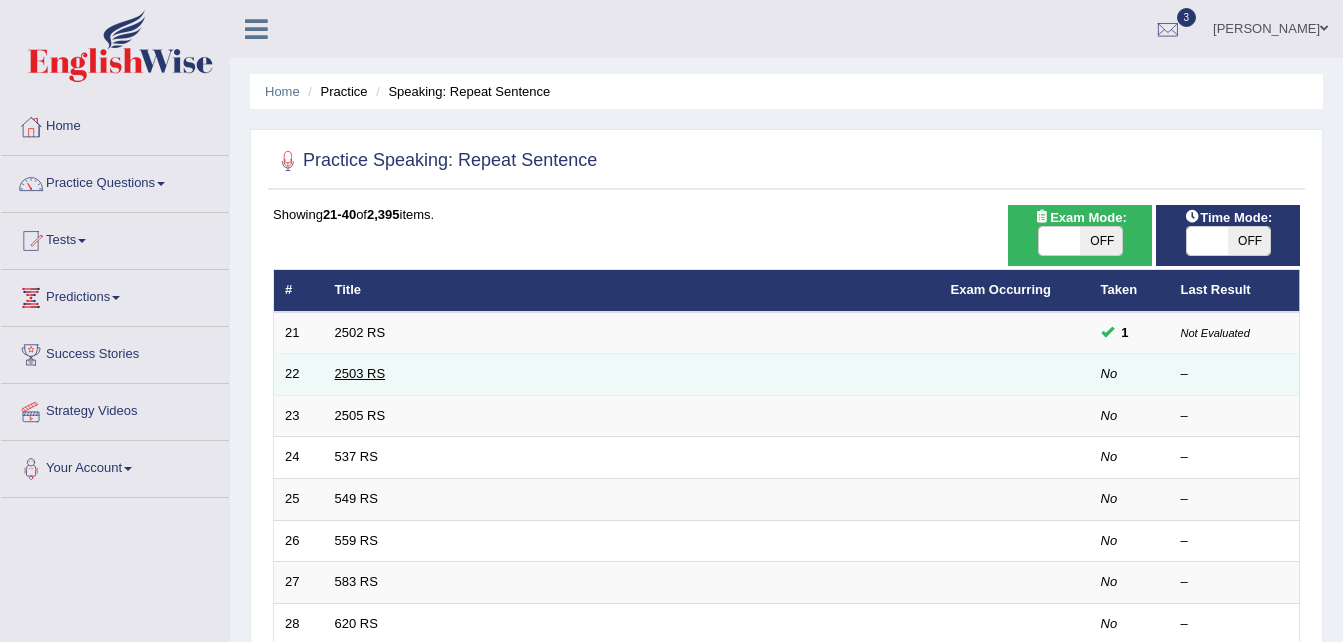 click on "2503 RS" at bounding box center (360, 373) 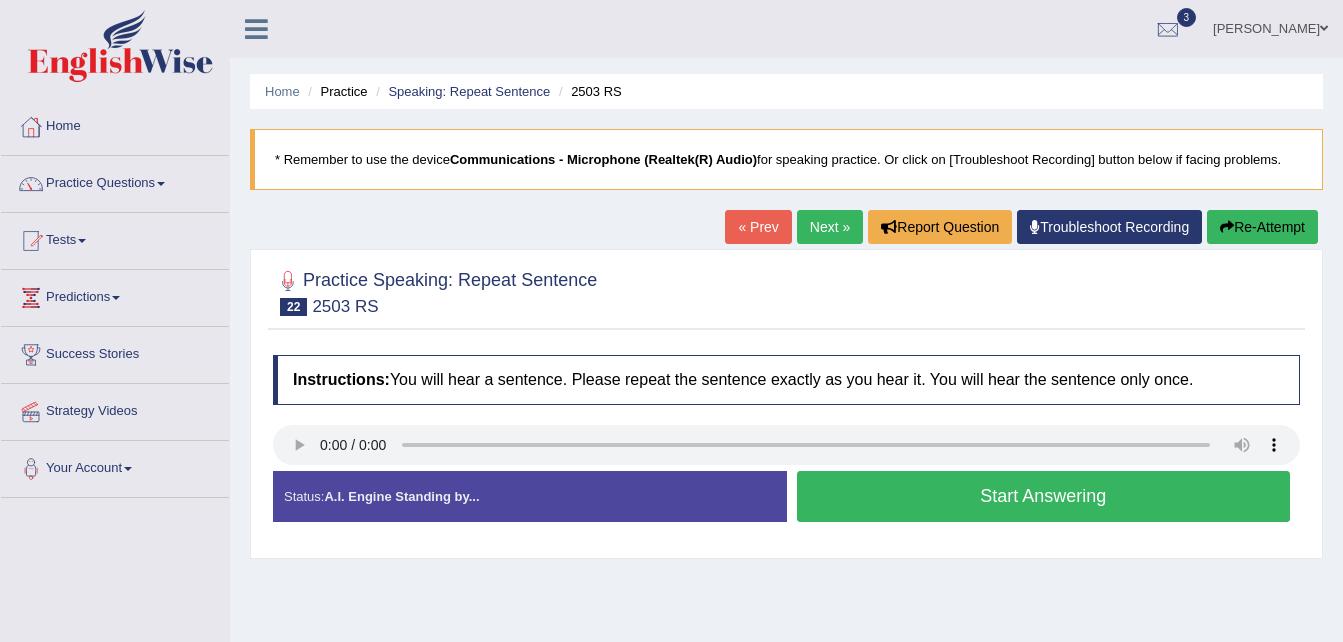 scroll, scrollTop: 0, scrollLeft: 0, axis: both 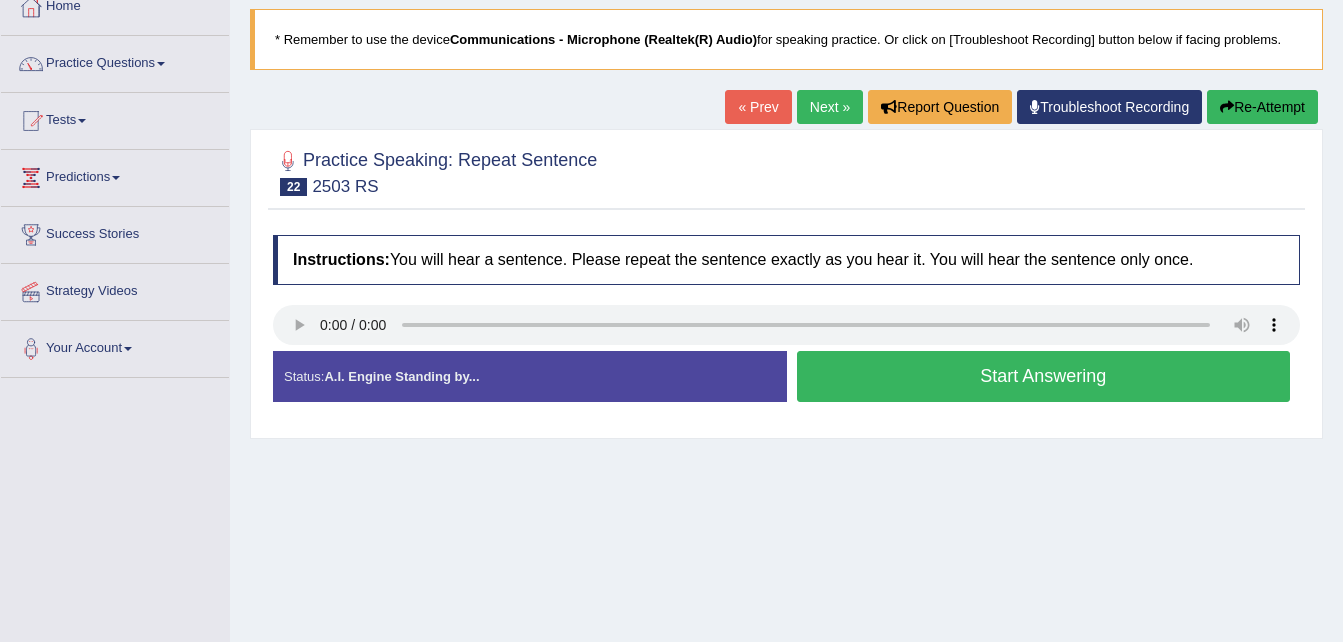click on "Start Answering" at bounding box center [1044, 376] 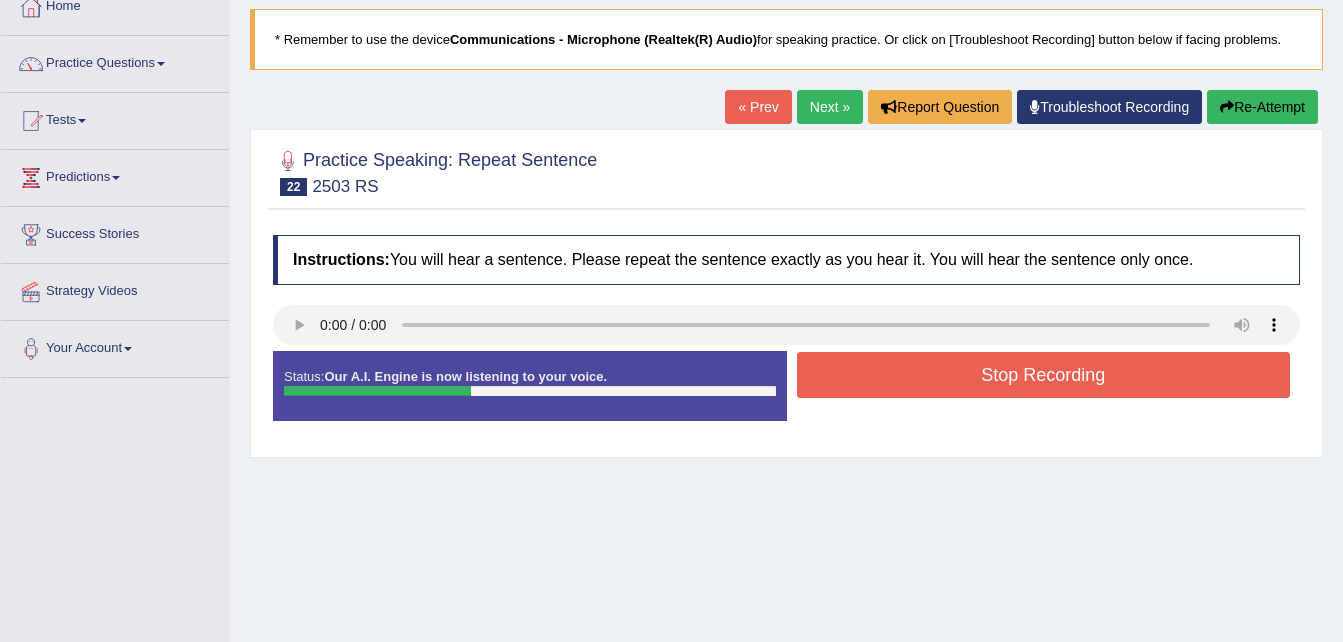 click on "Stop Recording" at bounding box center [1044, 375] 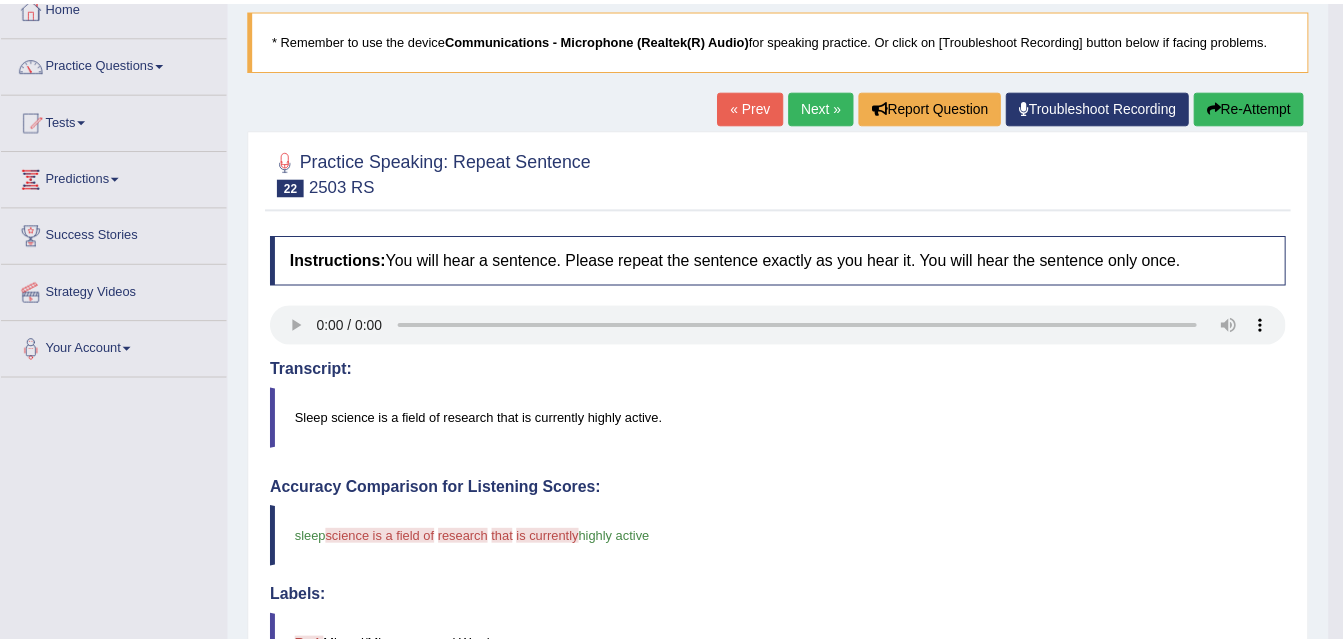 scroll, scrollTop: 682, scrollLeft: 0, axis: vertical 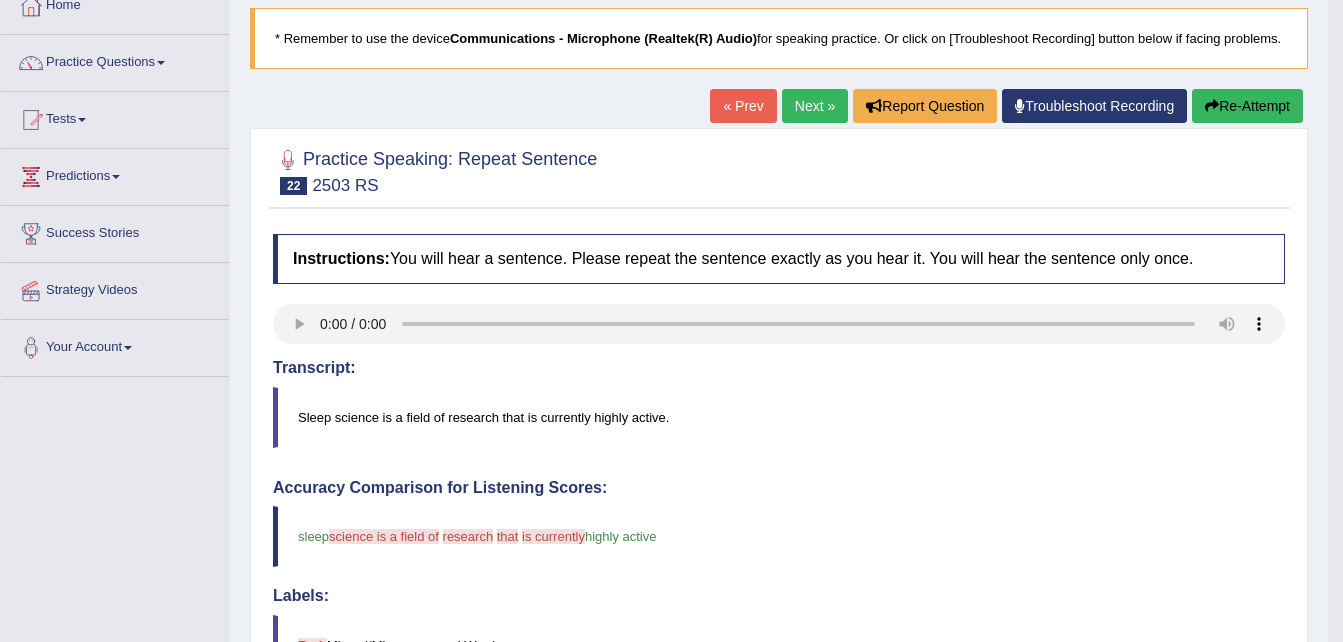 click on "Next »" at bounding box center (815, 106) 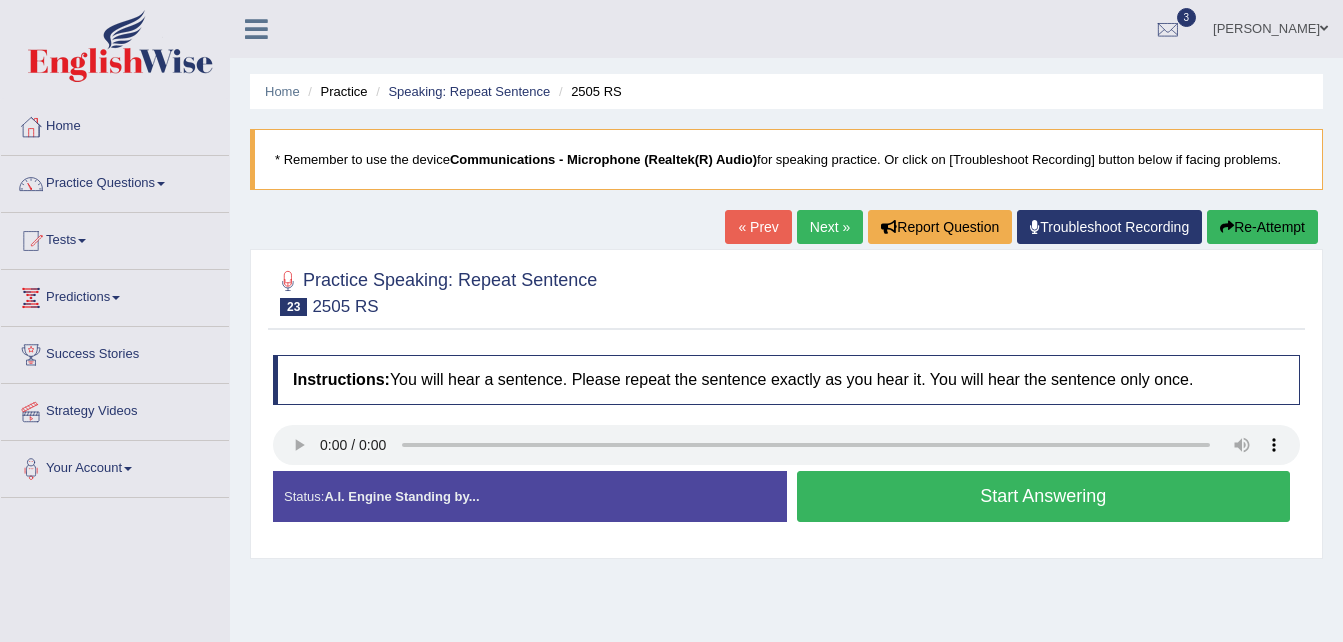 scroll, scrollTop: 38, scrollLeft: 0, axis: vertical 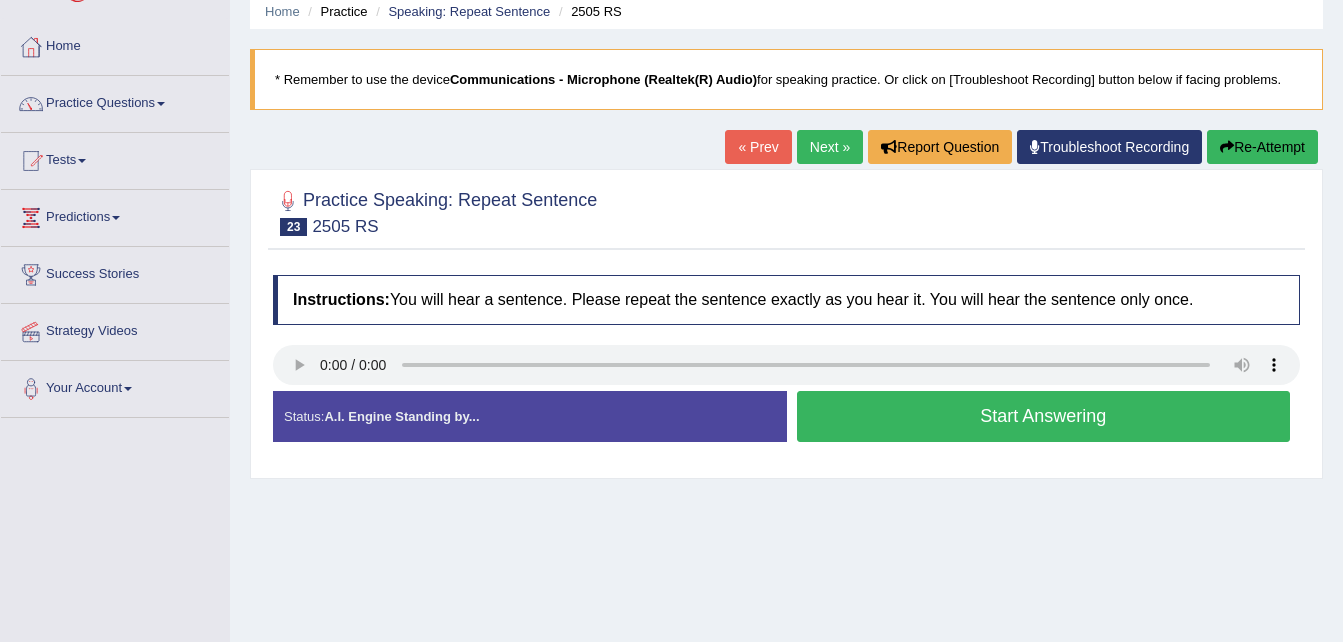 click on "Start Answering" at bounding box center (1044, 416) 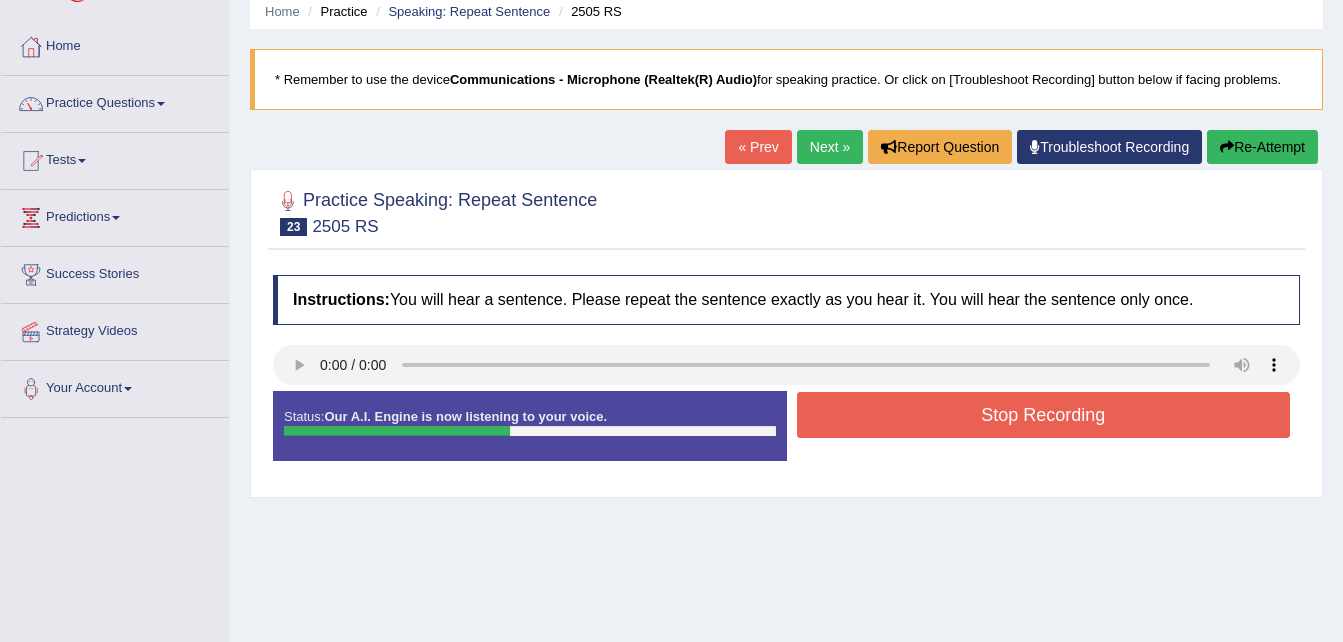 click on "Stop Recording" at bounding box center (1044, 415) 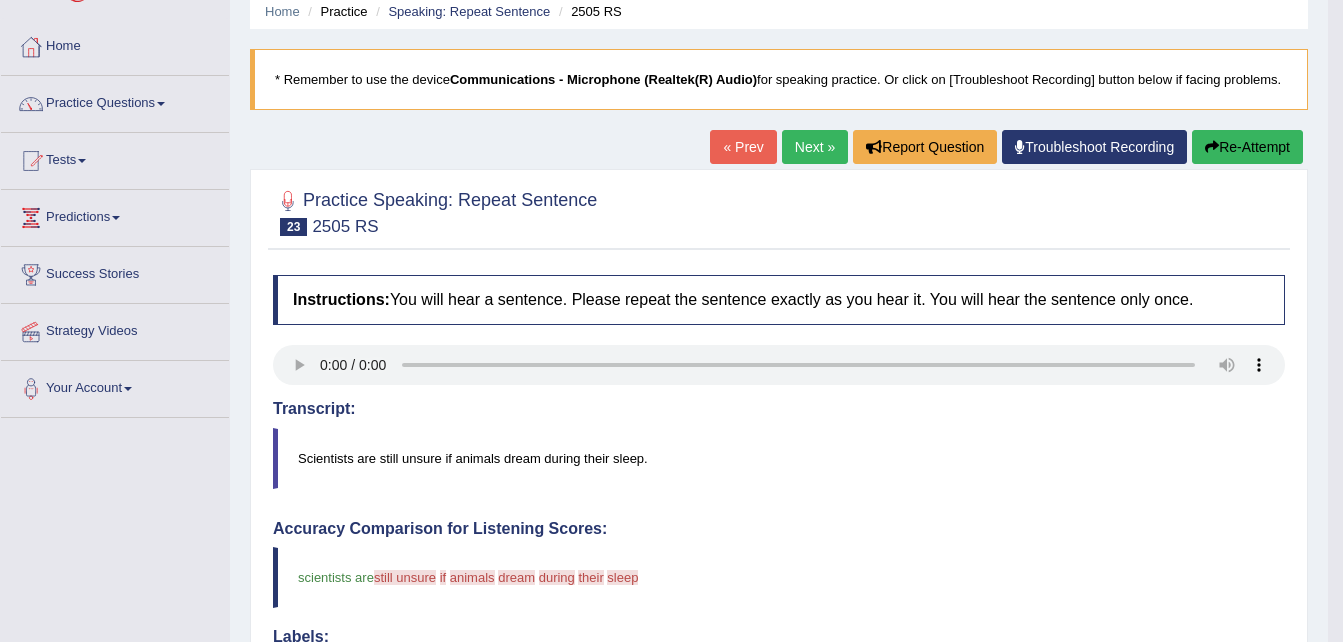 scroll, scrollTop: 641, scrollLeft: 0, axis: vertical 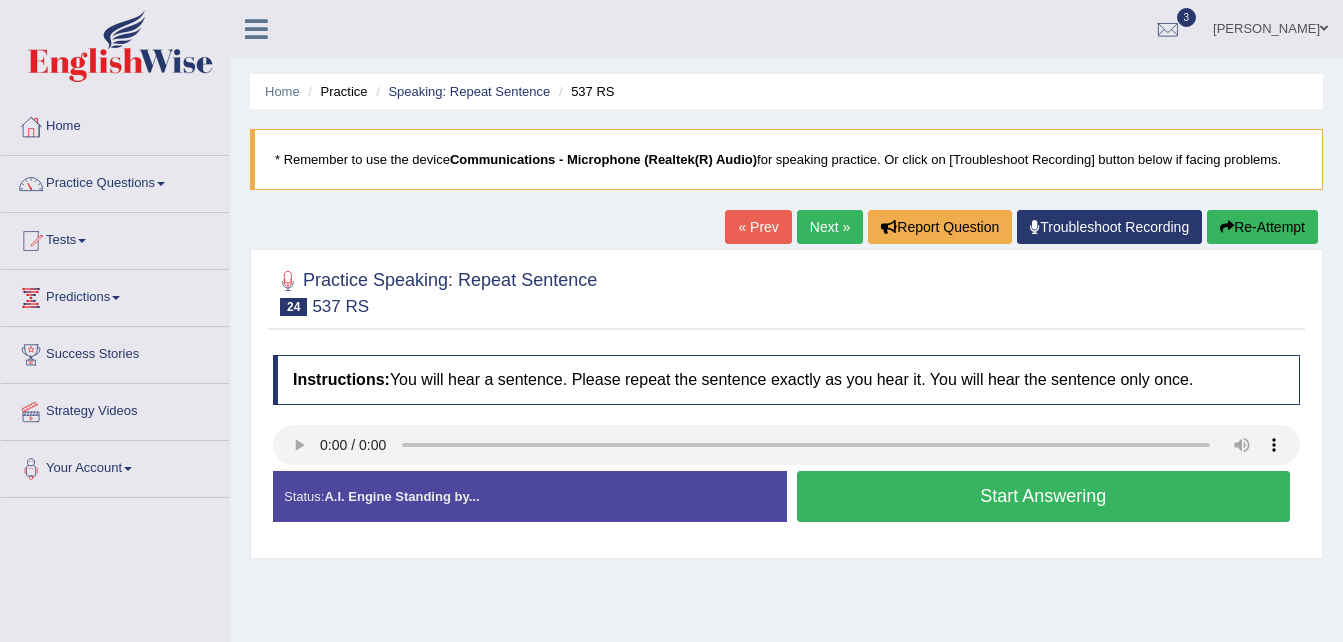 click on "Start Answering" at bounding box center [1044, 496] 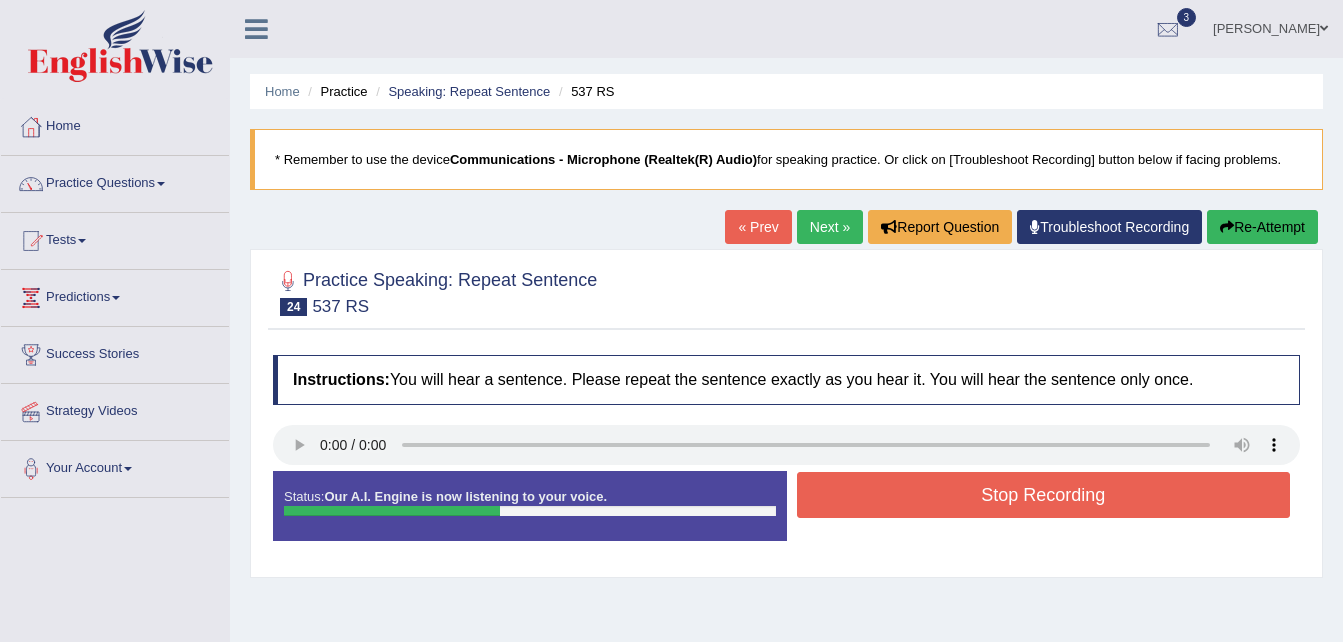 click on "Stop Recording" at bounding box center [1044, 495] 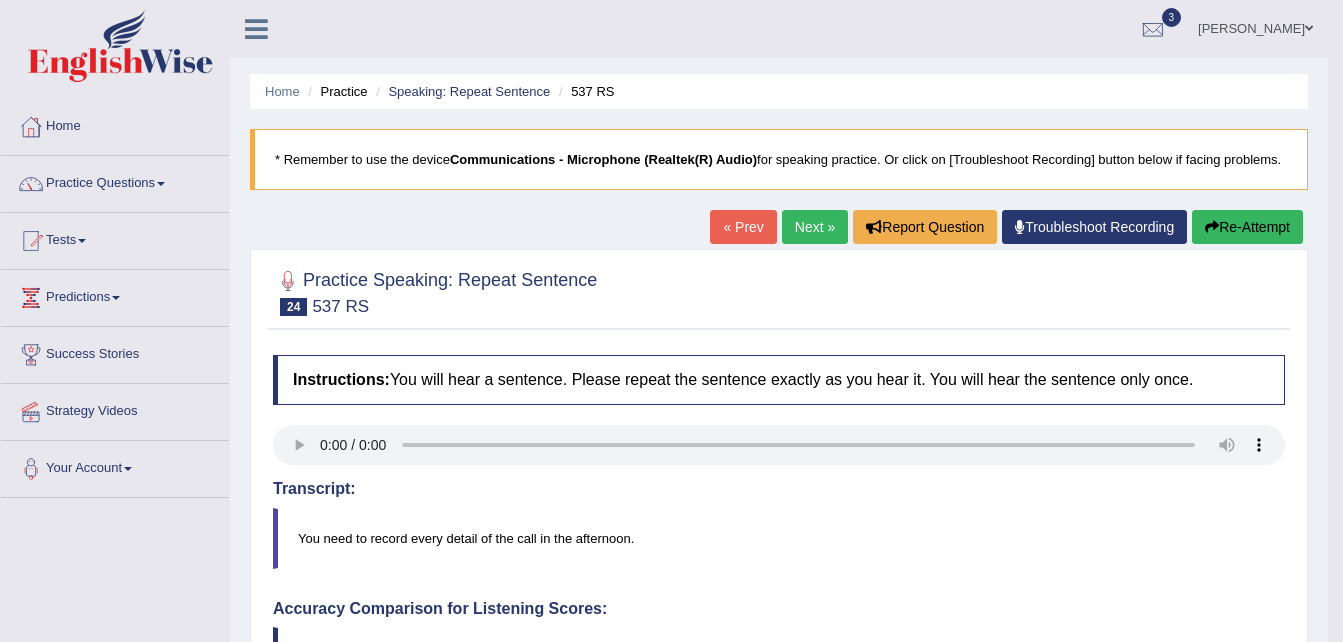 scroll, scrollTop: 561, scrollLeft: 0, axis: vertical 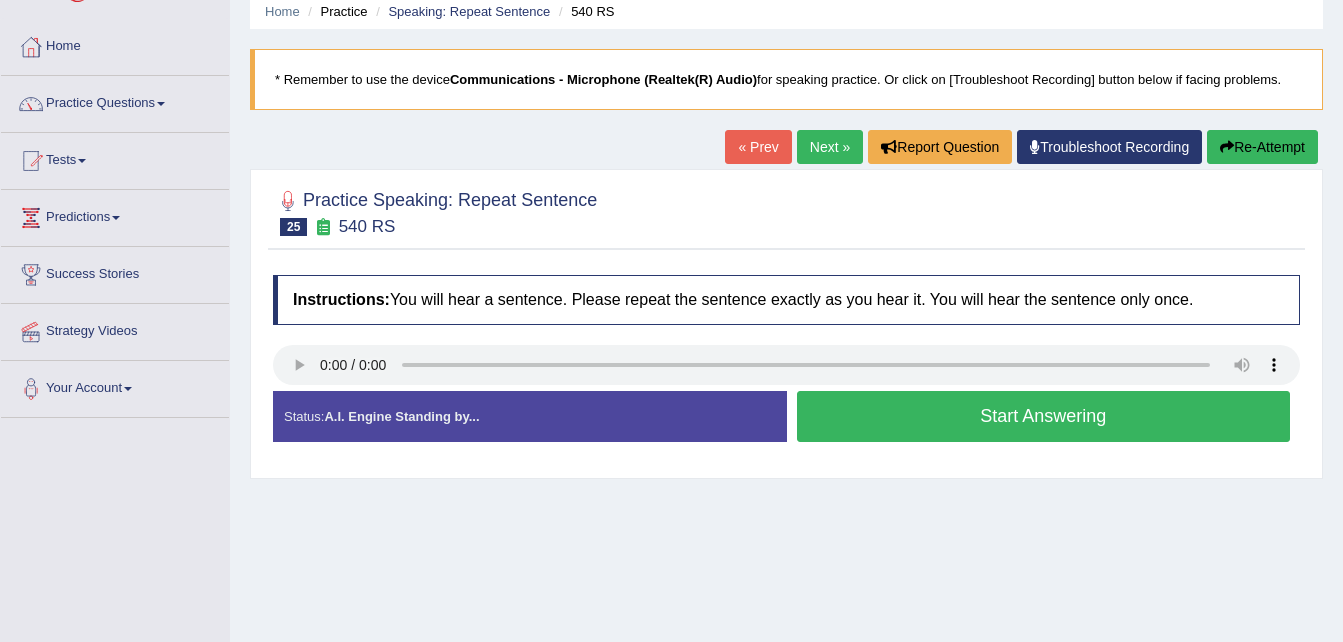 click on "Start Answering" at bounding box center [1044, 416] 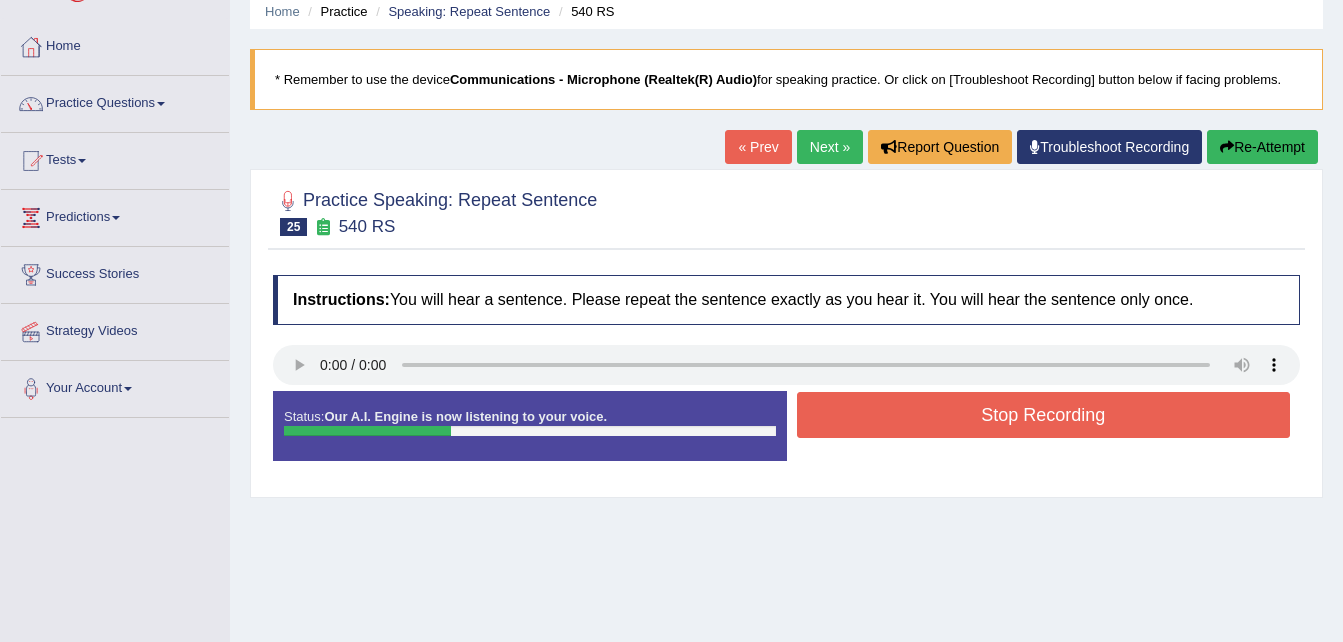 click on "Stop Recording" at bounding box center (1044, 415) 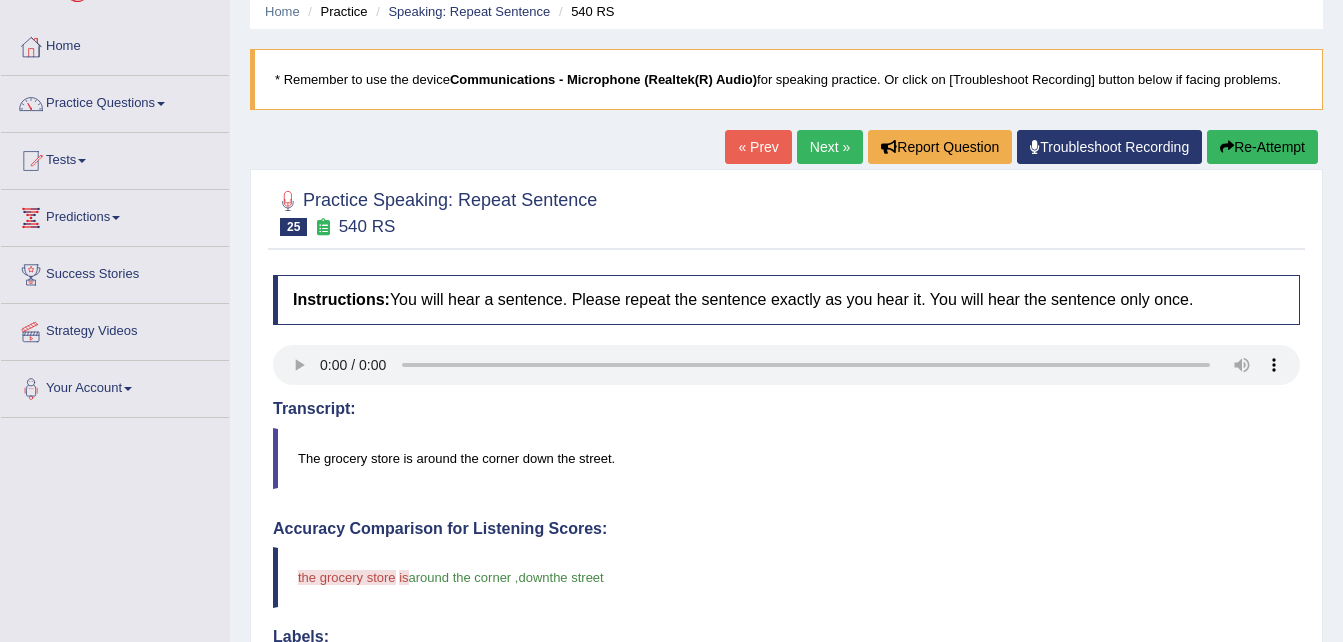 click on "Toggle navigation
Home
Practice Questions   Speaking Practice Read Aloud
Repeat Sentence
Describe Image
Re-tell Lecture
Answer Short Question
Writing Practice  Summarize Written Text
Write Essay
Reading Practice  Reading & Writing: Fill In The Blanks
Choose Multiple Answers
Re-order Paragraphs
Fill In The Blanks
Choose Single Answer
Listening Practice  Summarize Spoken Text
Highlight Incorrect Words
Highlight Correct Summary
Select Missing Word
Choose Single Answer
Choose Multiple Answers
Fill In The Blanks
Write From Dictation
Pronunciation
Tests  Take Practice Sectional Test
Take Mock Test
History
Predictions" at bounding box center (671, 241) 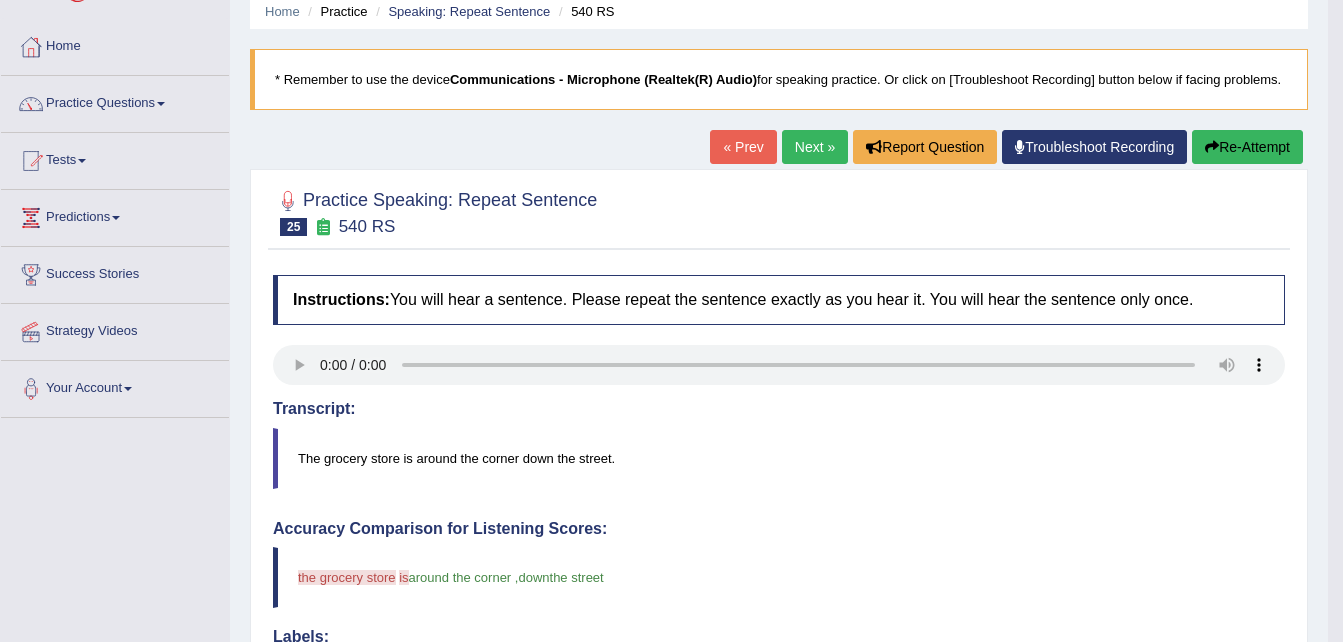 scroll, scrollTop: 641, scrollLeft: 0, axis: vertical 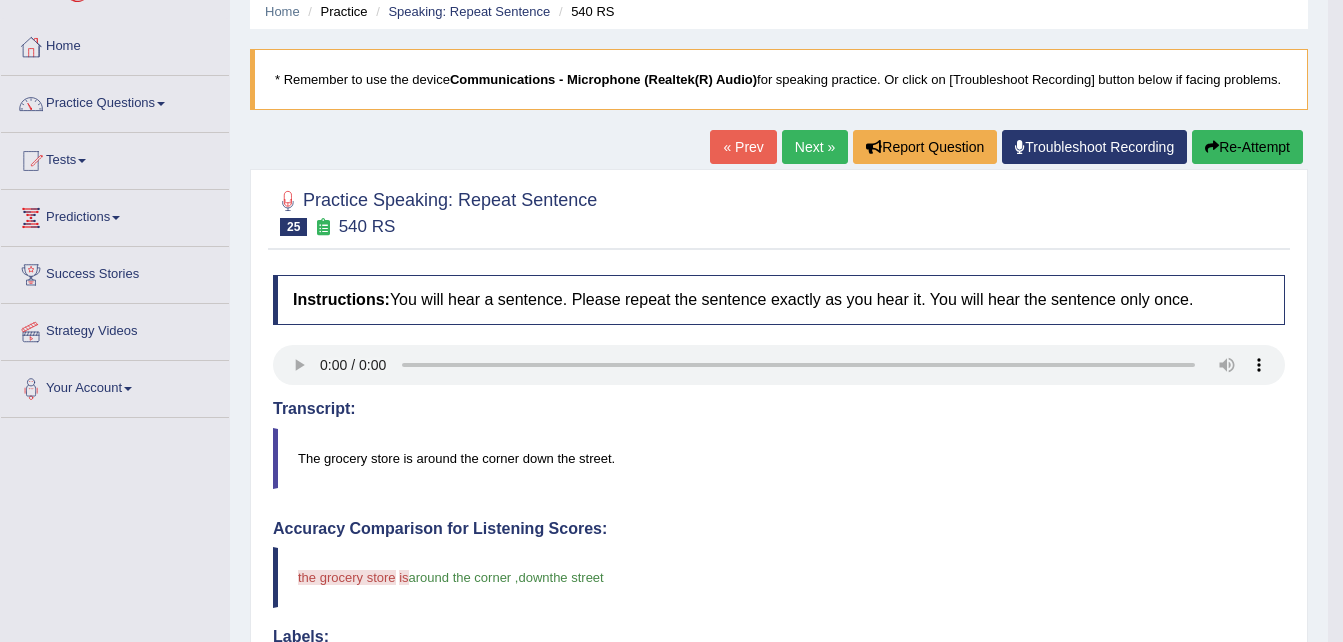 click on "Next »" at bounding box center (815, 147) 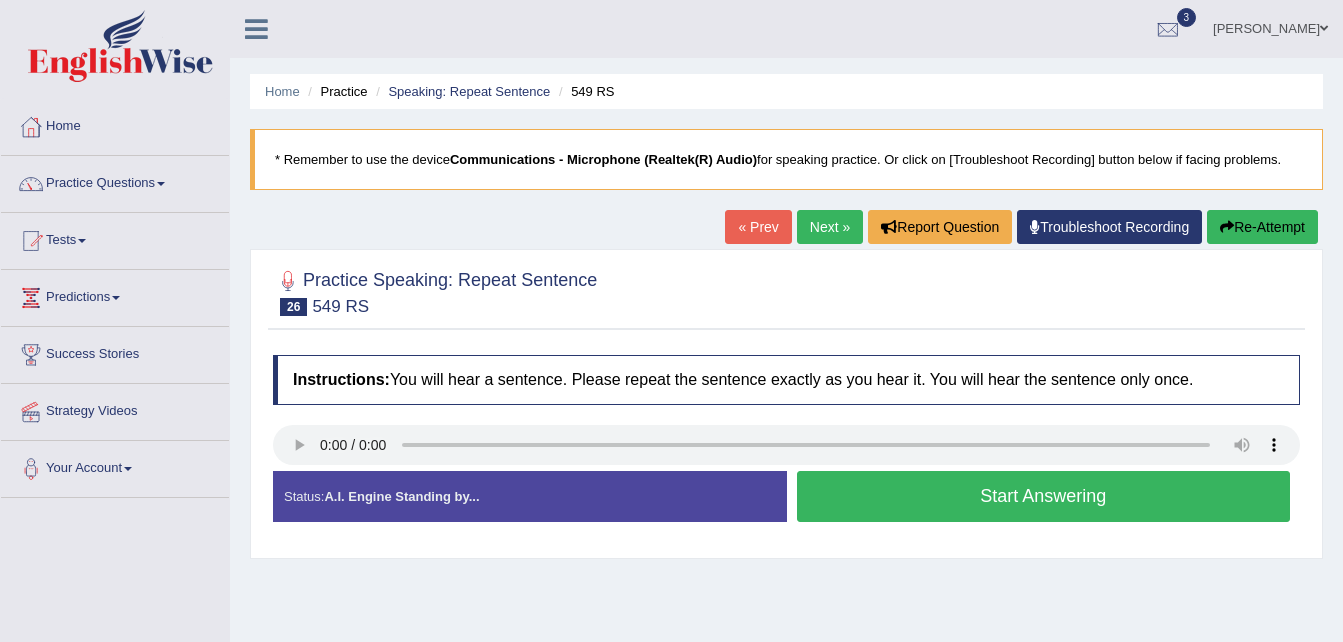 scroll, scrollTop: 0, scrollLeft: 0, axis: both 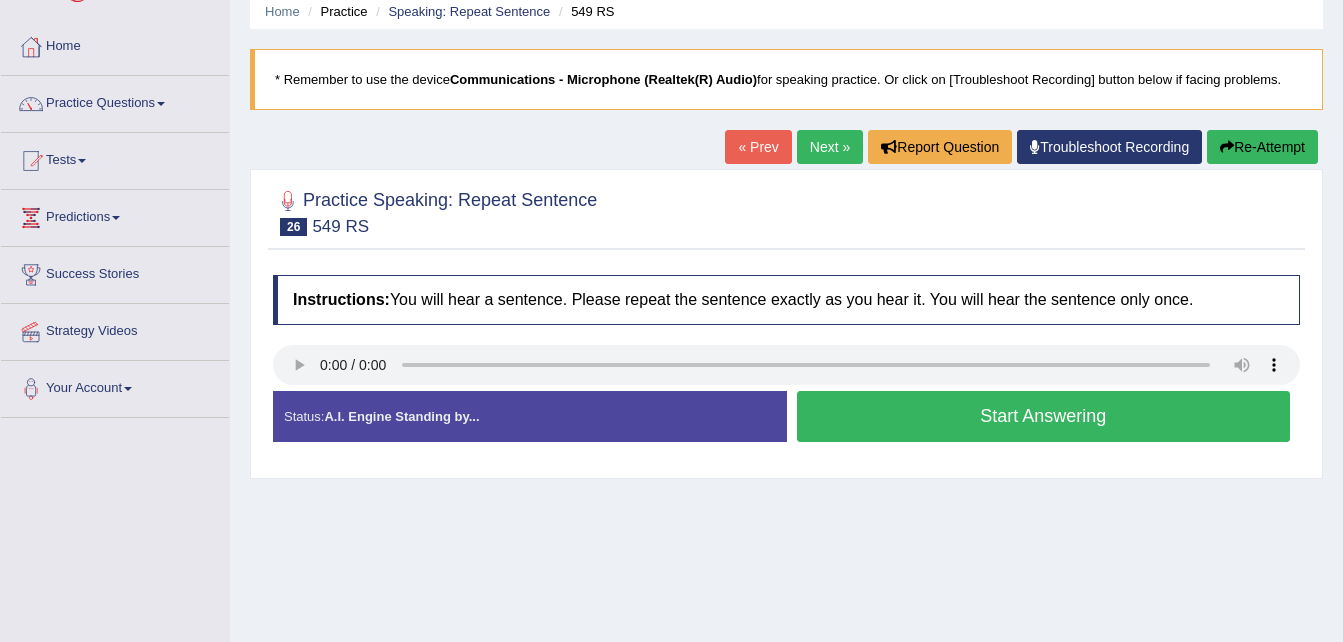 click on "Start Answering" at bounding box center (1044, 416) 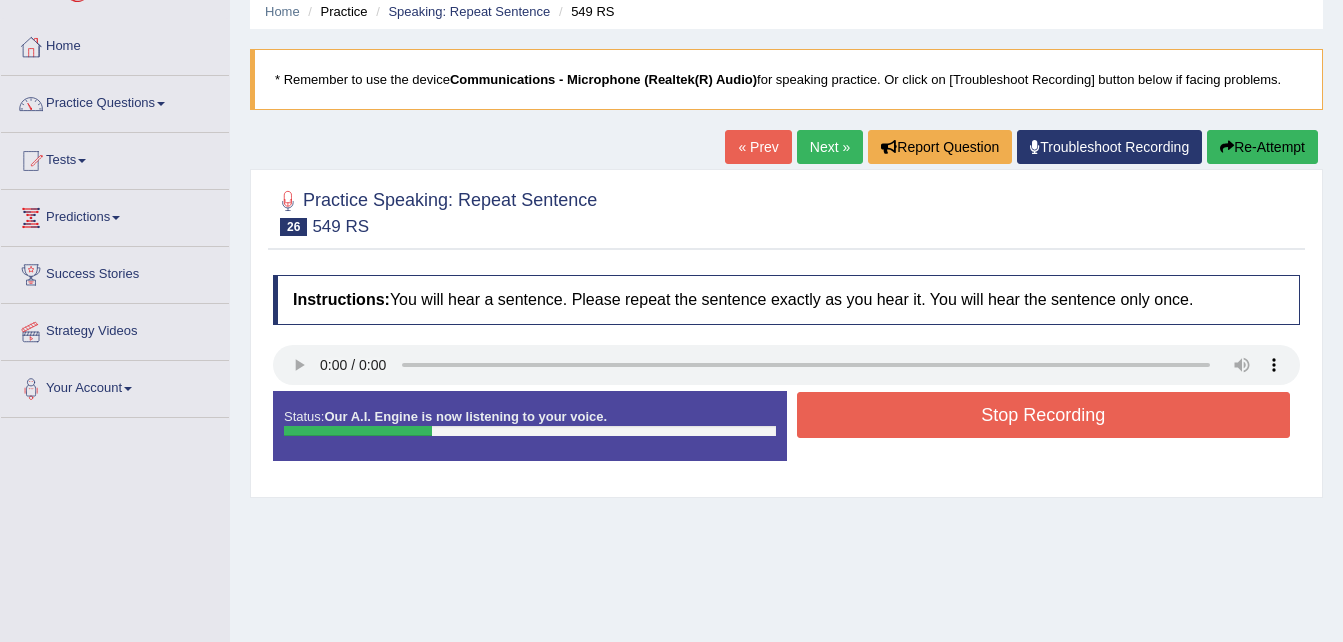click on "Stop Recording" at bounding box center [1044, 415] 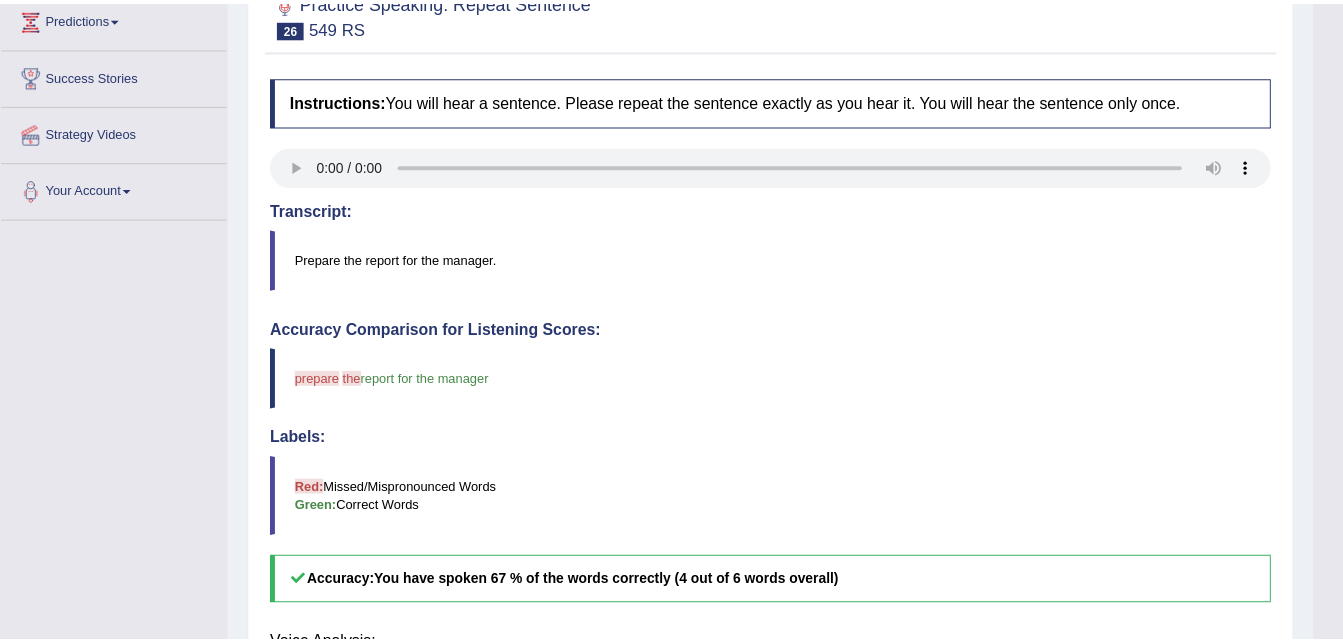 scroll, scrollTop: 434, scrollLeft: 0, axis: vertical 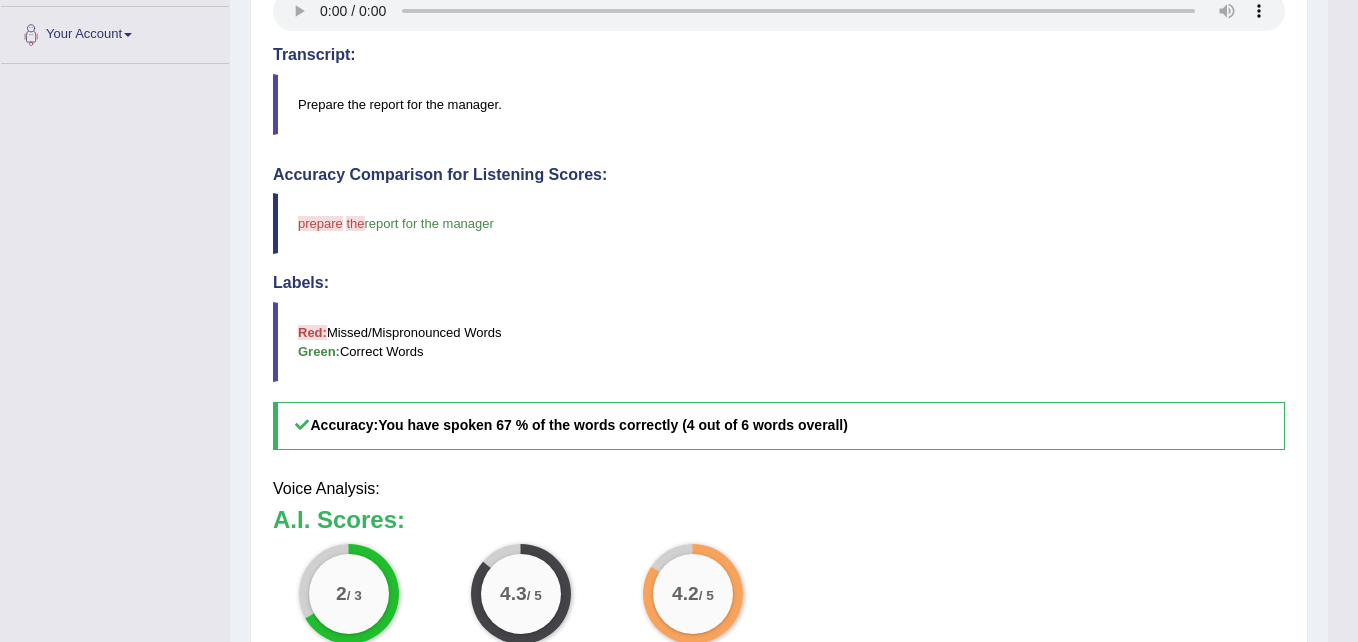 click on "Toggle navigation
Home
Practice Questions   Speaking Practice Read Aloud
Repeat Sentence
Describe Image
Re-tell Lecture
Answer Short Question
Writing Practice  Summarize Written Text
Write Essay
Reading Practice  Reading & Writing: Fill In The Blanks
Choose Multiple Answers
Re-order Paragraphs
Fill In The Blanks
Choose Single Answer
Listening Practice  Summarize Spoken Text
Highlight Incorrect Words
Highlight Correct Summary
Select Missing Word
Choose Single Answer
Choose Multiple Answers
Fill In The Blanks
Write From Dictation
Pronunciation
Tests  Take Practice Sectional Test
Take Mock Test
History
Predictions" at bounding box center (679, -113) 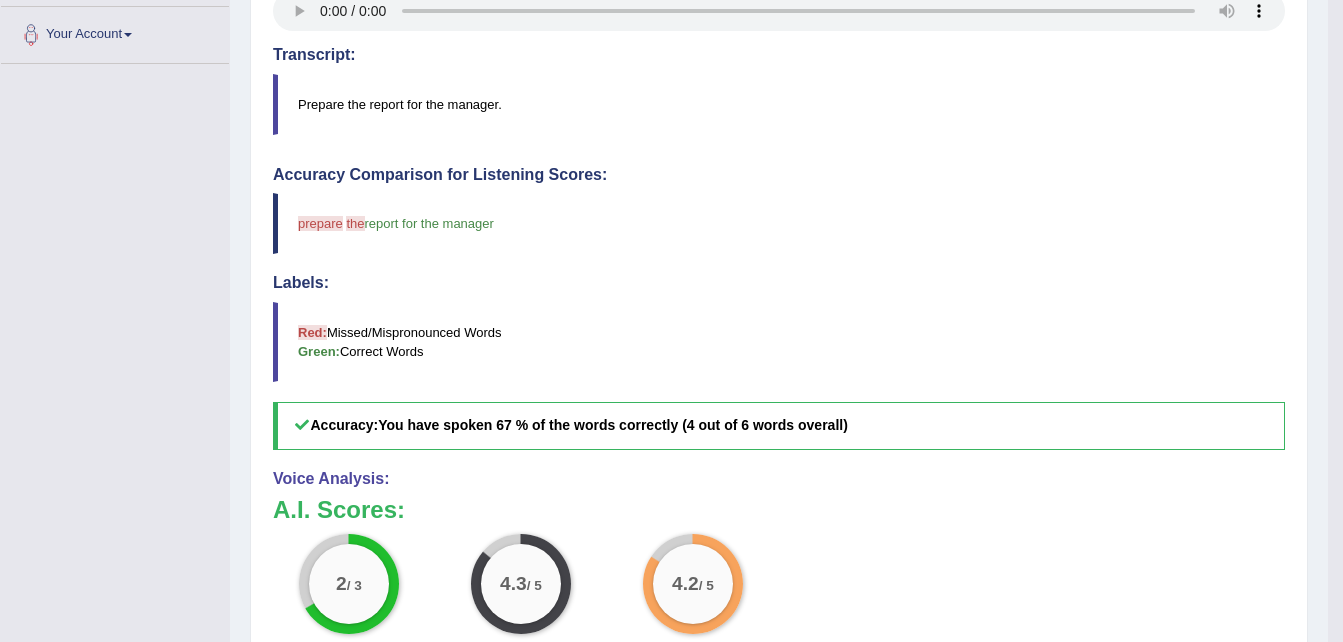scroll, scrollTop: 2, scrollLeft: 0, axis: vertical 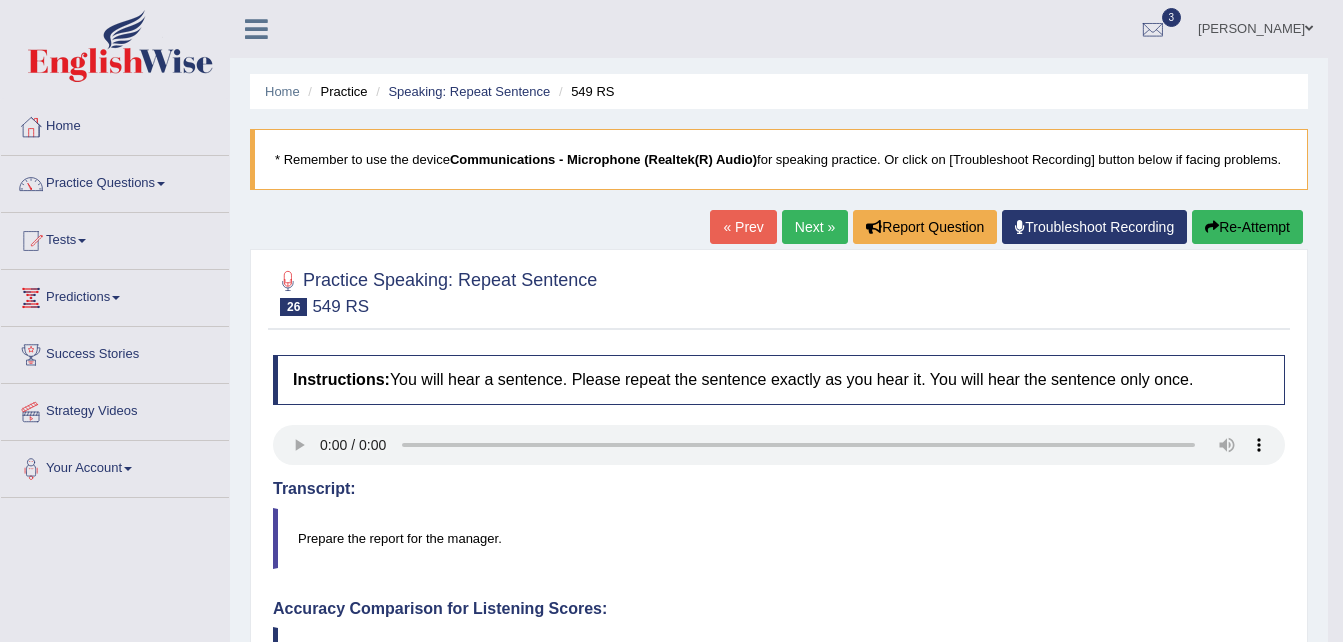 click on "Re-Attempt" at bounding box center (1247, 227) 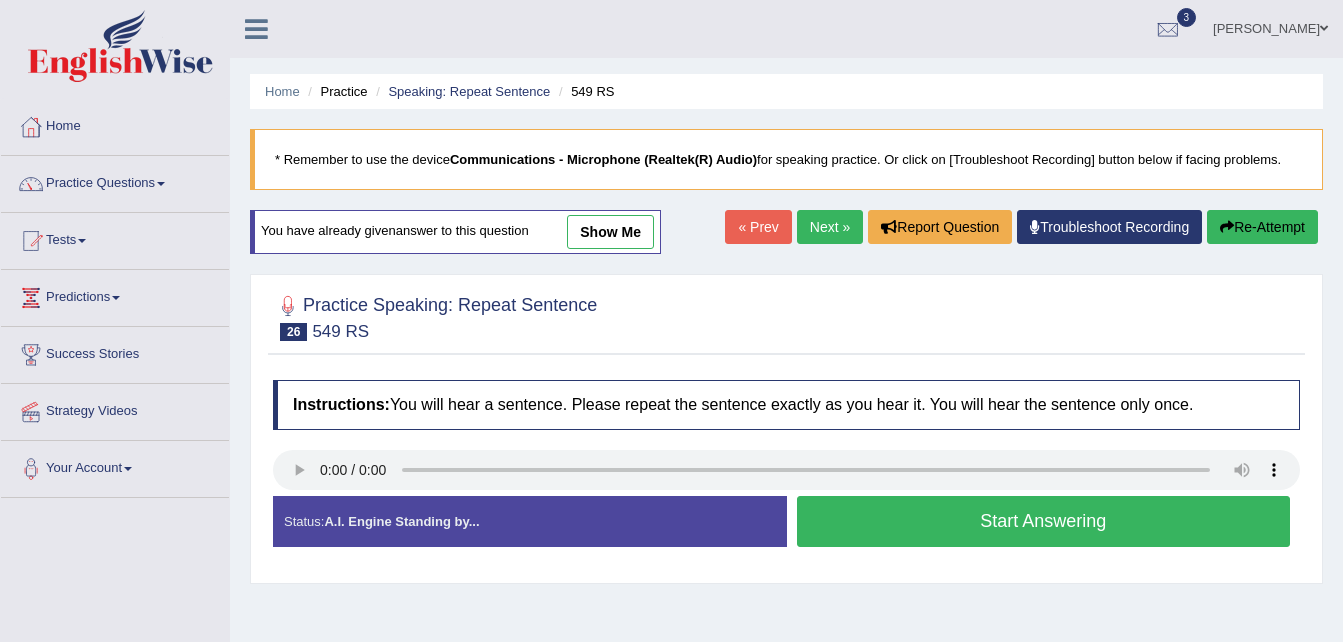 scroll, scrollTop: 0, scrollLeft: 0, axis: both 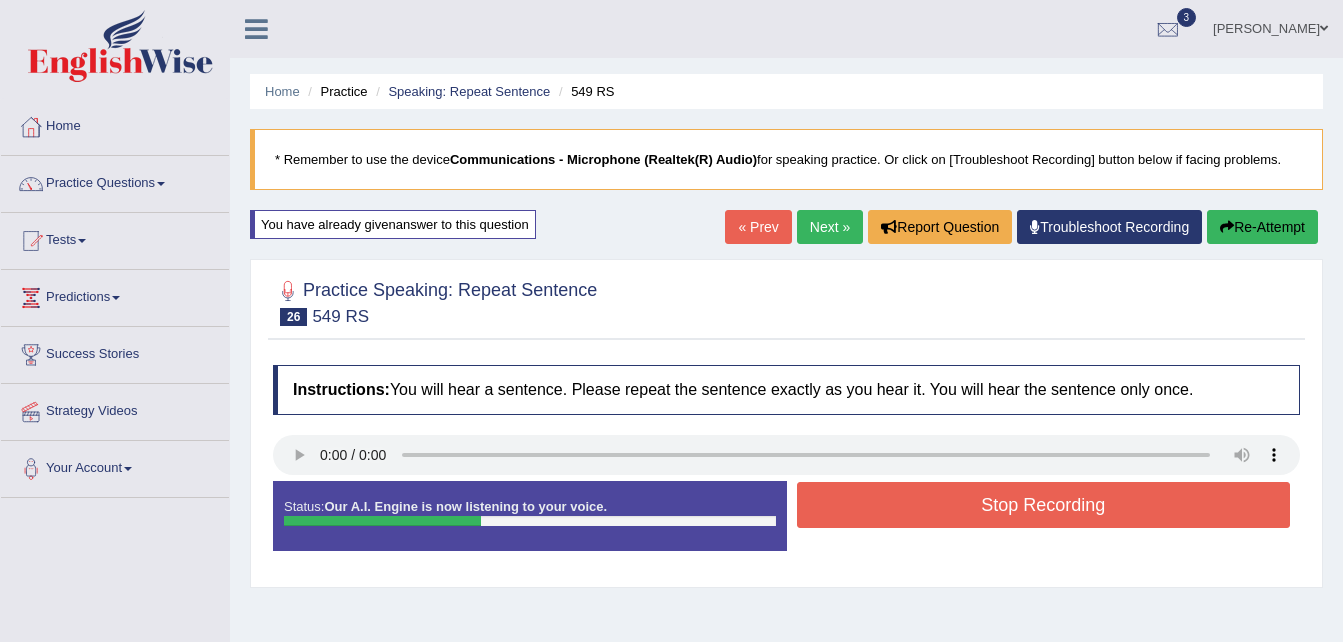 click on "Home
Practice
Speaking: Repeat Sentence
549 RS
* Remember to use the device  Communications - Microphone (Realtek(R) Audio)  for speaking practice. Or click on [Troubleshoot Recording] button below if facing problems.
You have already given   answer to this question
« Prev Next »  Report Question  Troubleshoot Recording  Re-Attempt
Practice Speaking: Repeat Sentence
26
549 RS
Instructions:  You will hear a sentence. Please repeat the sentence exactly as you hear it. You will hear the sentence only once.
Transcript: Prepare the report for the manager. Created with Highcharts 7.1.2 Too low Too high Time Pitch meter: 0 2 4 6 8 10 Created with Highcharts 7.1.2 Great Too slow Too fast Time Speech pace meter: 0 10 20 30 40 Accuracy Comparison for Listening Scores: Labels:
Red:" at bounding box center (786, 500) 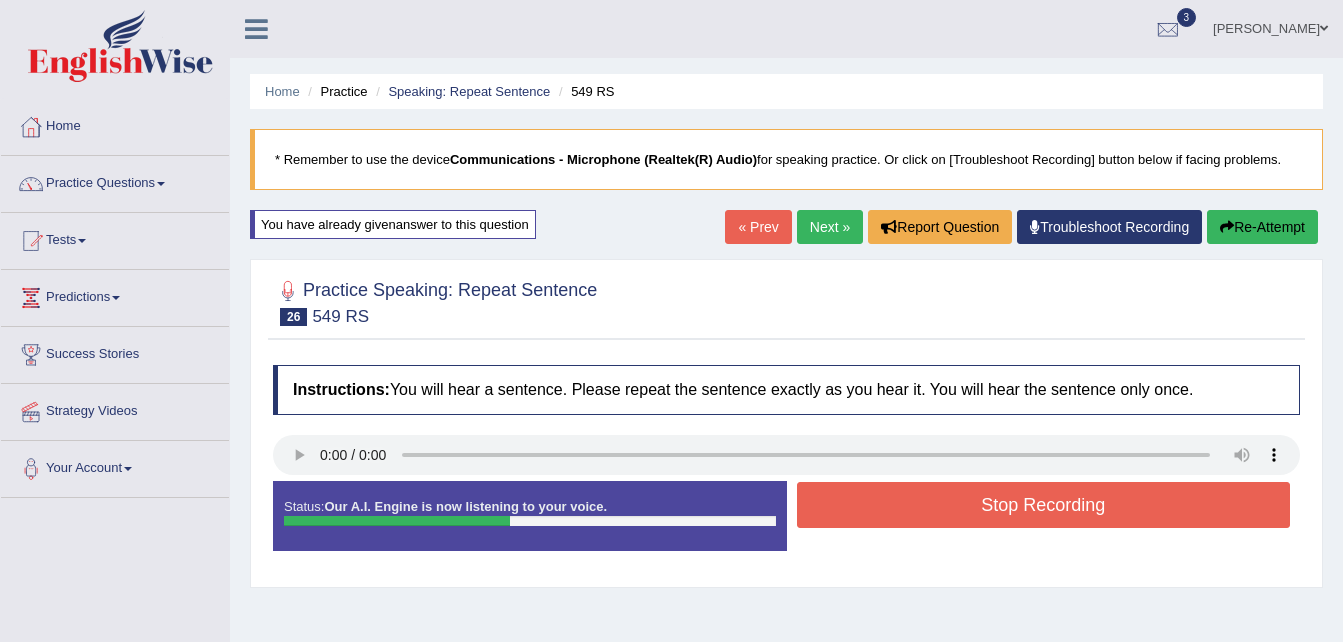 click on "Re-Attempt" at bounding box center [1262, 227] 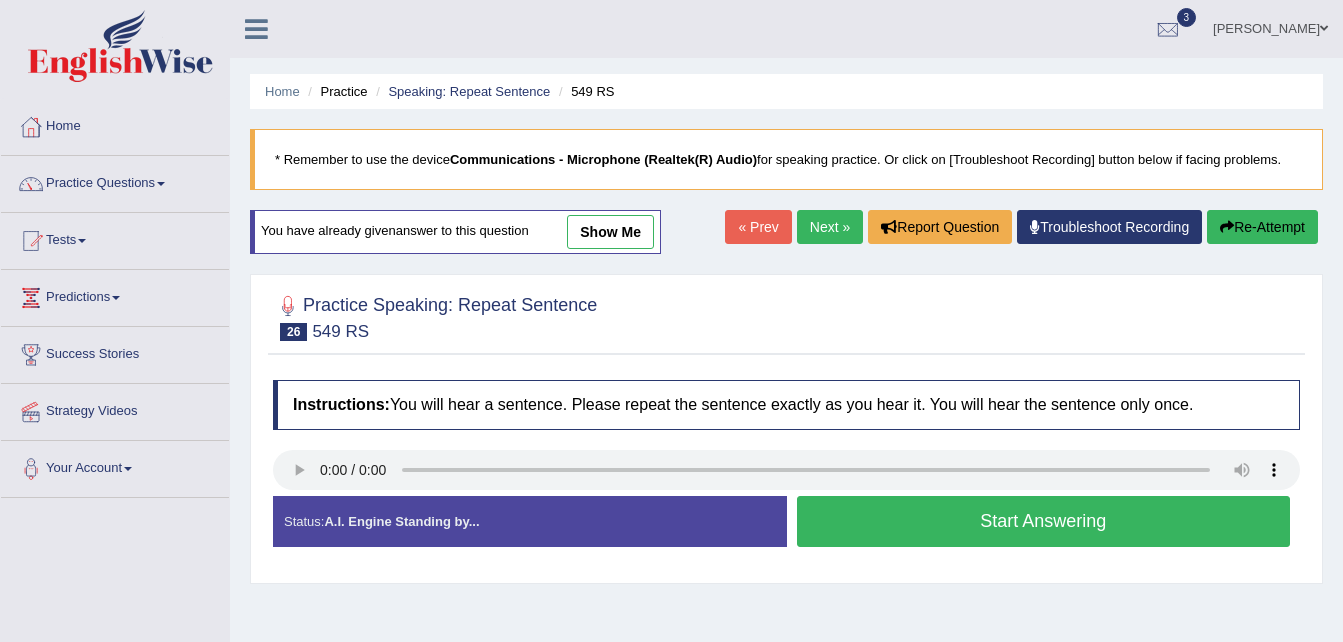 scroll, scrollTop: 0, scrollLeft: 0, axis: both 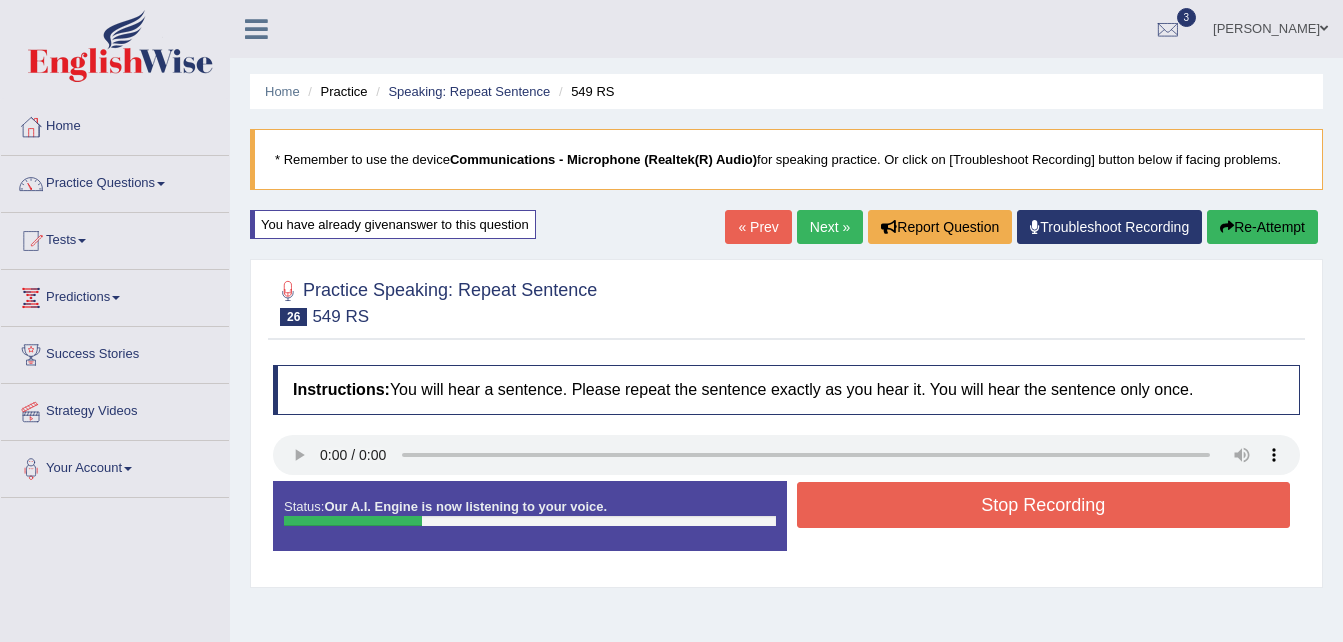click on "Stop Recording" at bounding box center (1044, 505) 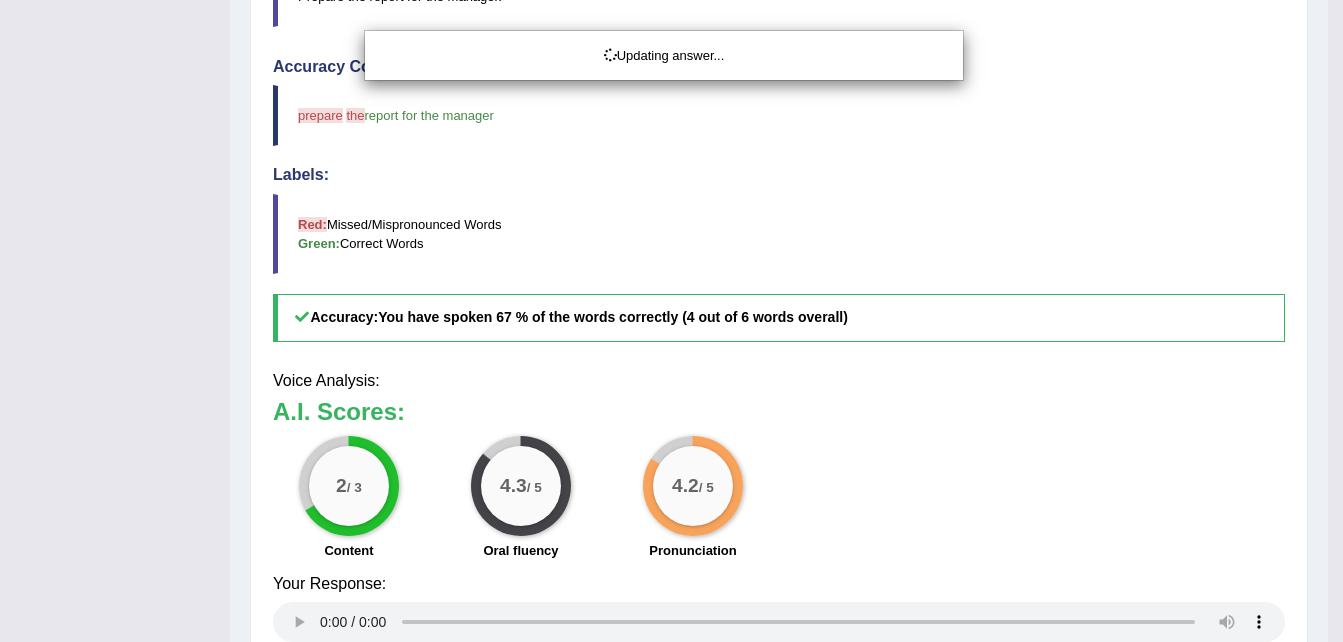 scroll, scrollTop: 561, scrollLeft: 0, axis: vertical 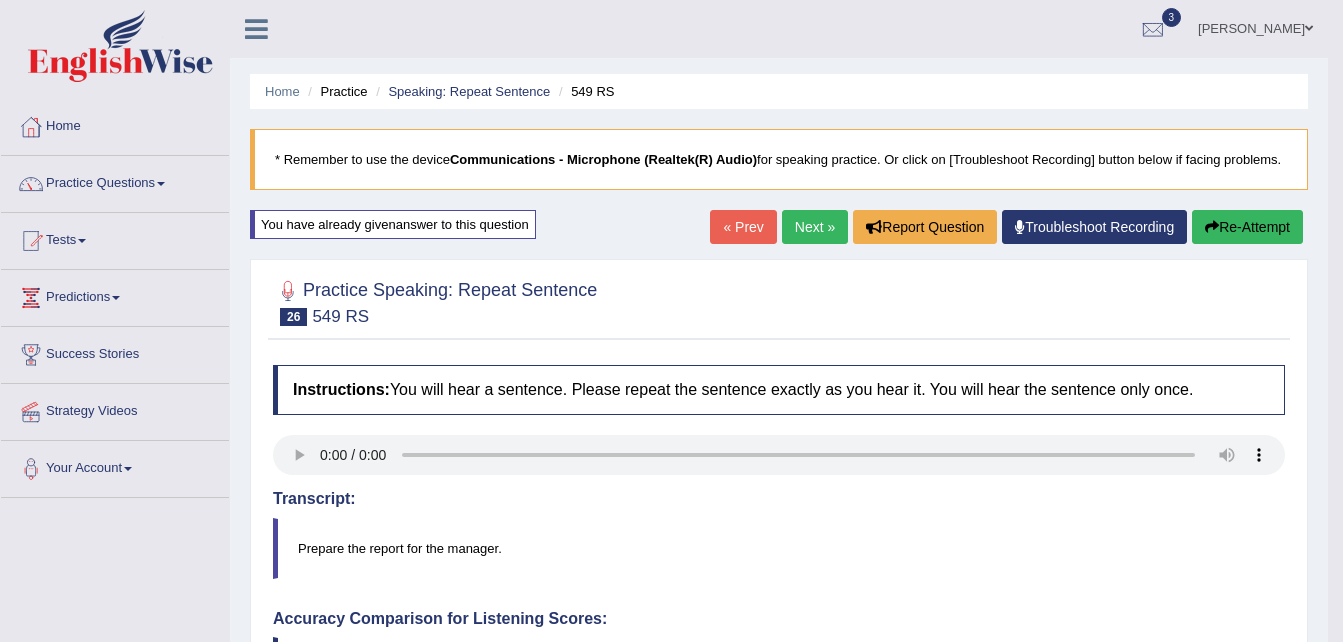 click on "Next »" at bounding box center (815, 227) 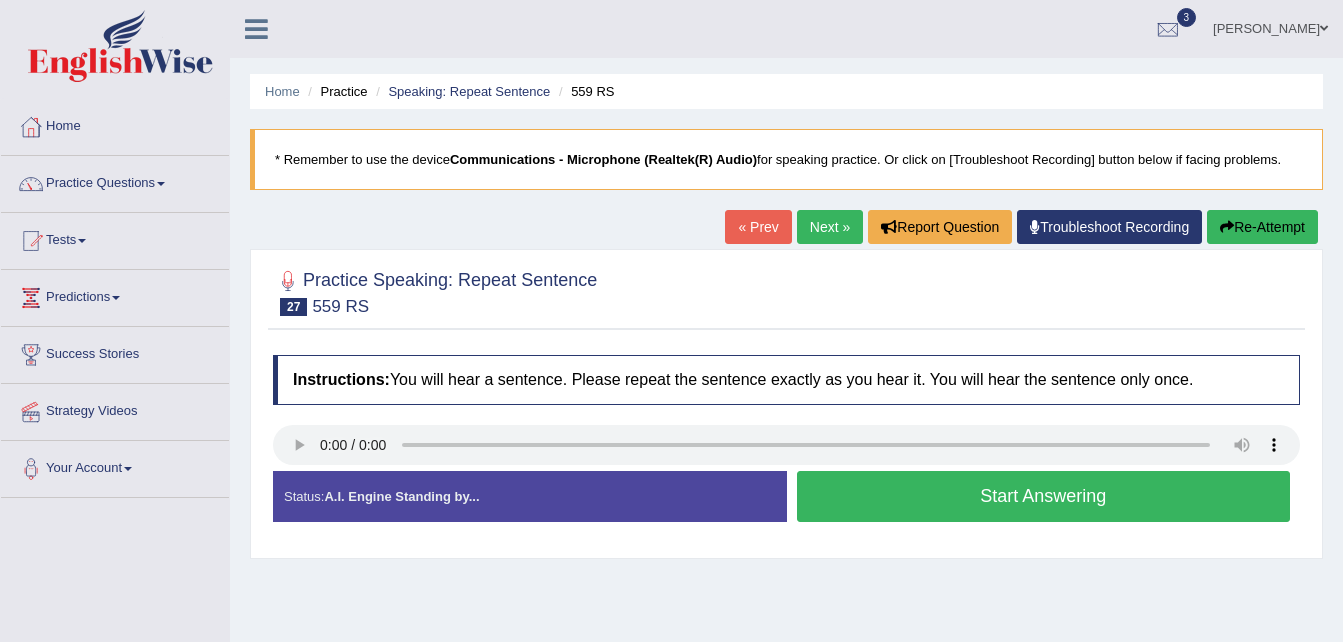 scroll, scrollTop: 0, scrollLeft: 0, axis: both 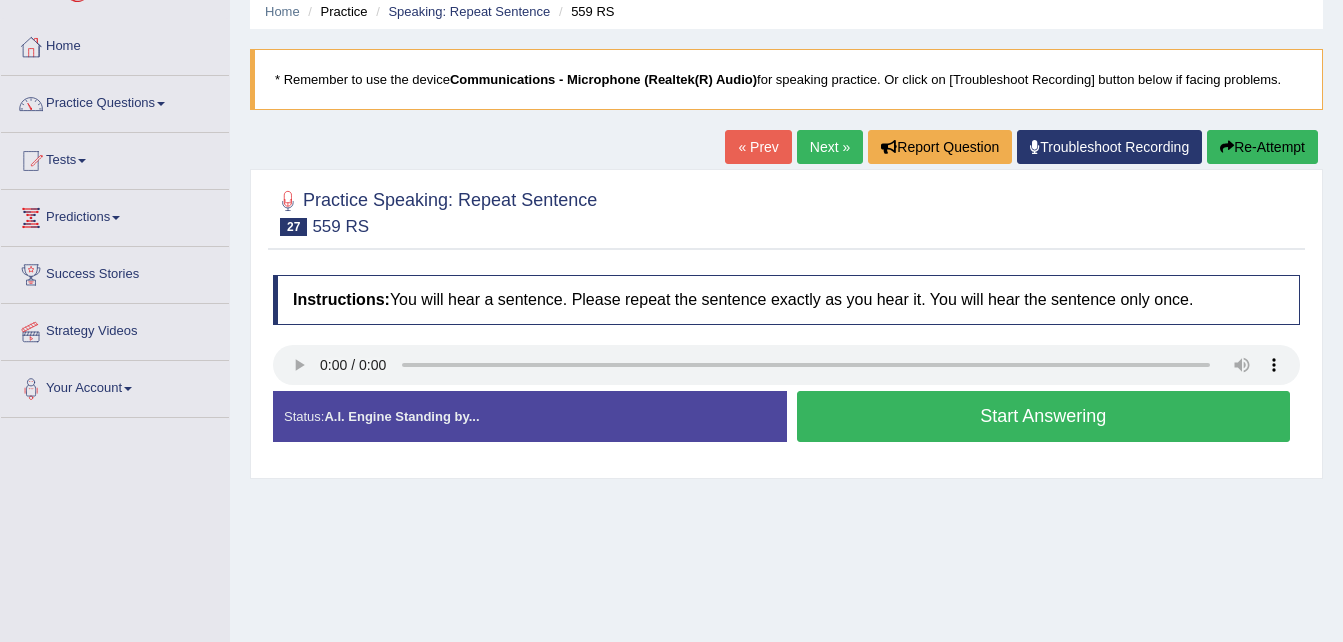 click on "Start Answering" at bounding box center (1044, 416) 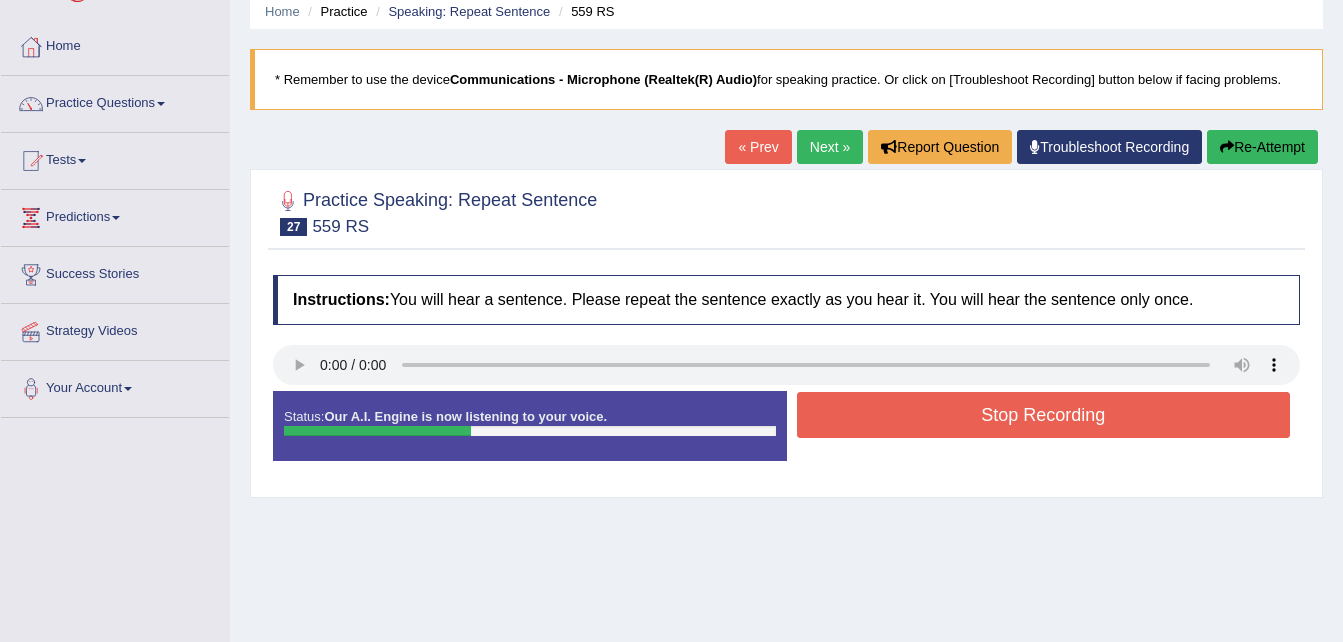 click on "Stop Recording" at bounding box center (1044, 415) 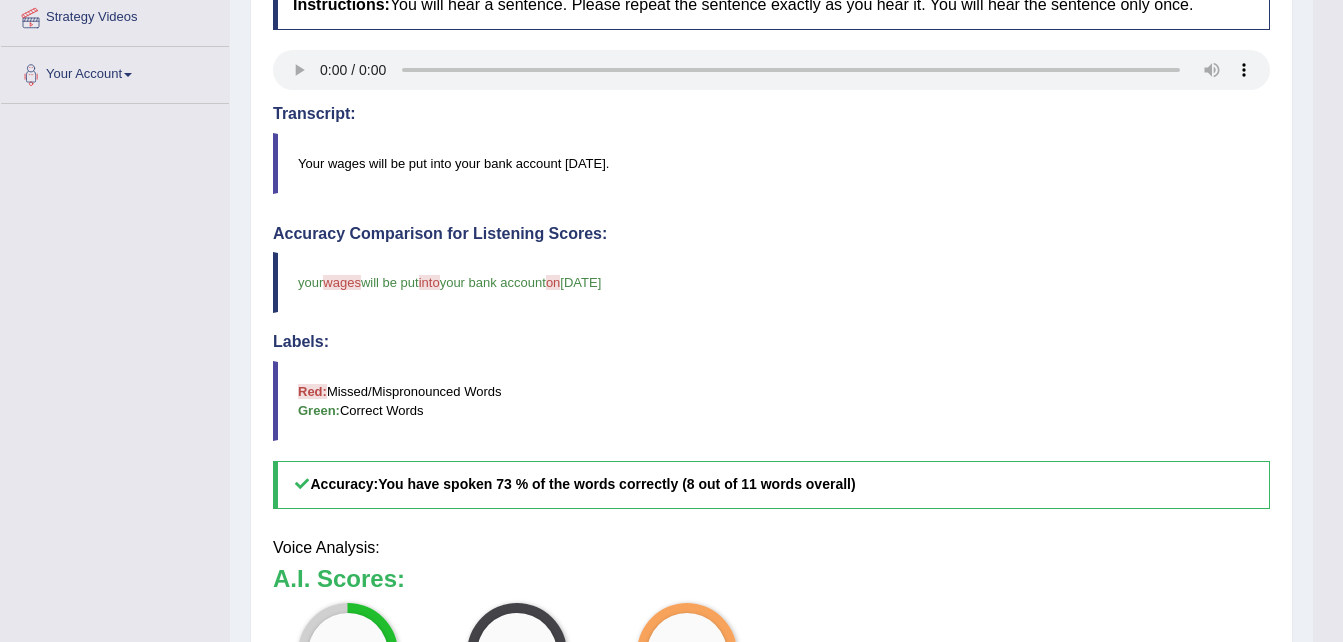 scroll, scrollTop: 433, scrollLeft: 0, axis: vertical 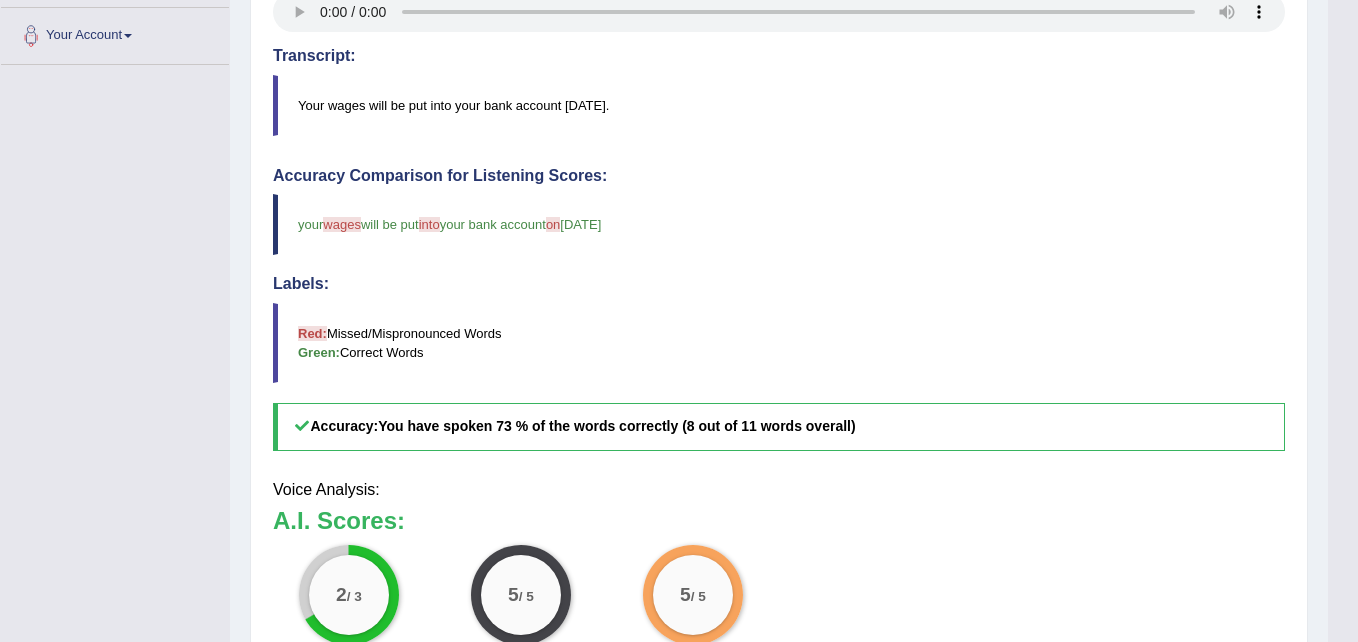 click on "Toggle navigation
Home
Practice Questions   Speaking Practice Read Aloud
Repeat Sentence
Describe Image
Re-tell Lecture
Answer Short Question
Writing Practice  Summarize Written Text
Write Essay
Reading Practice  Reading & Writing: Fill In The Blanks
Choose Multiple Answers
Re-order Paragraphs
Fill In The Blanks
Choose Single Answer
Listening Practice  Summarize Spoken Text
Highlight Incorrect Words
Highlight Correct Summary
Select Missing Word
Choose Single Answer
Choose Multiple Answers
Fill In The Blanks
Write From Dictation
Pronunciation
Tests  Take Practice Sectional Test
Take Mock Test
History
Predictions" at bounding box center [679, -112] 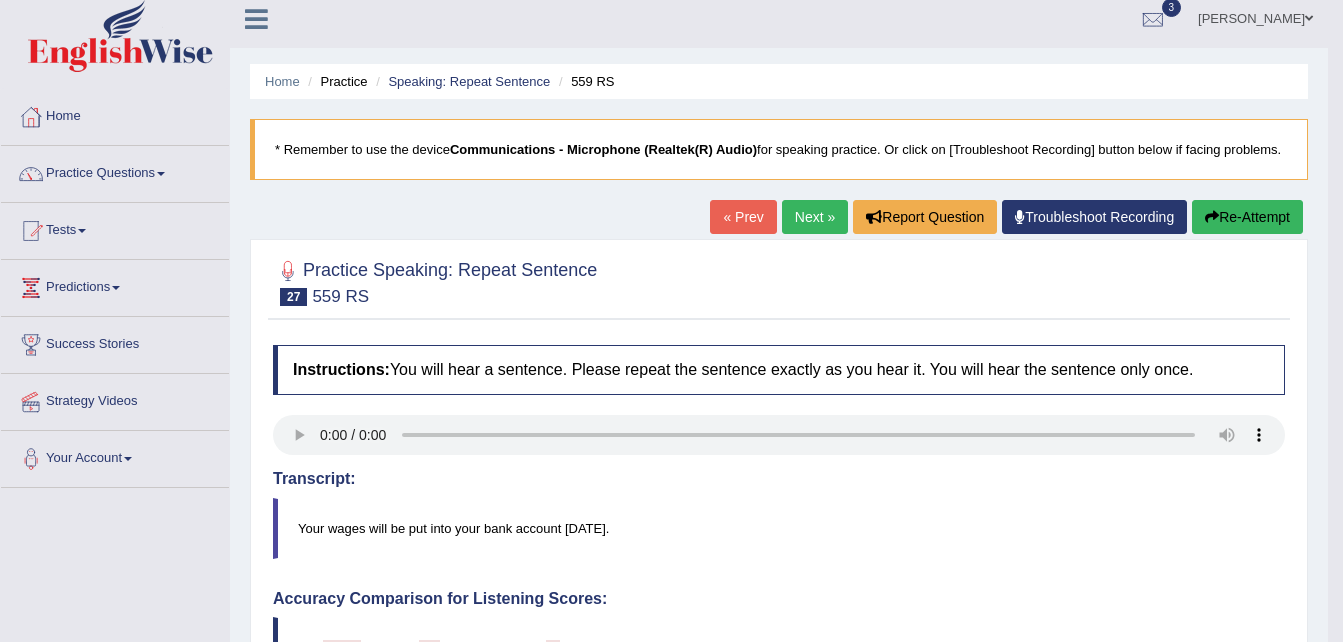 scroll, scrollTop: 0, scrollLeft: 0, axis: both 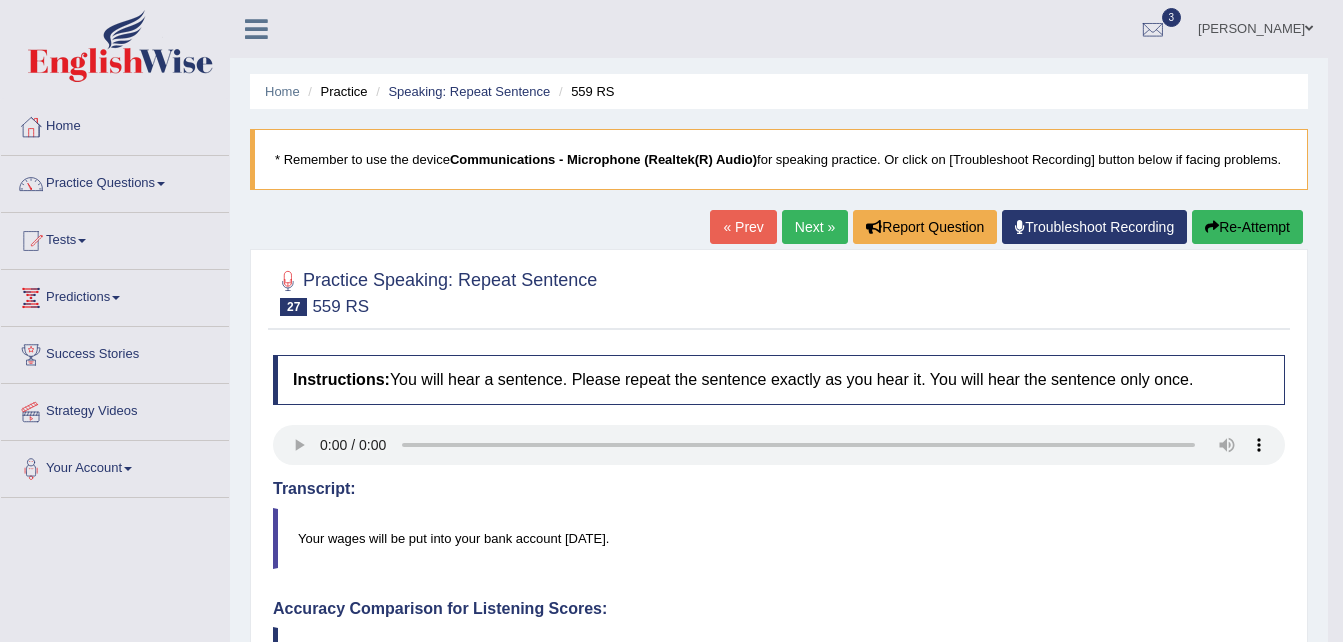 click on "Next »" at bounding box center (815, 227) 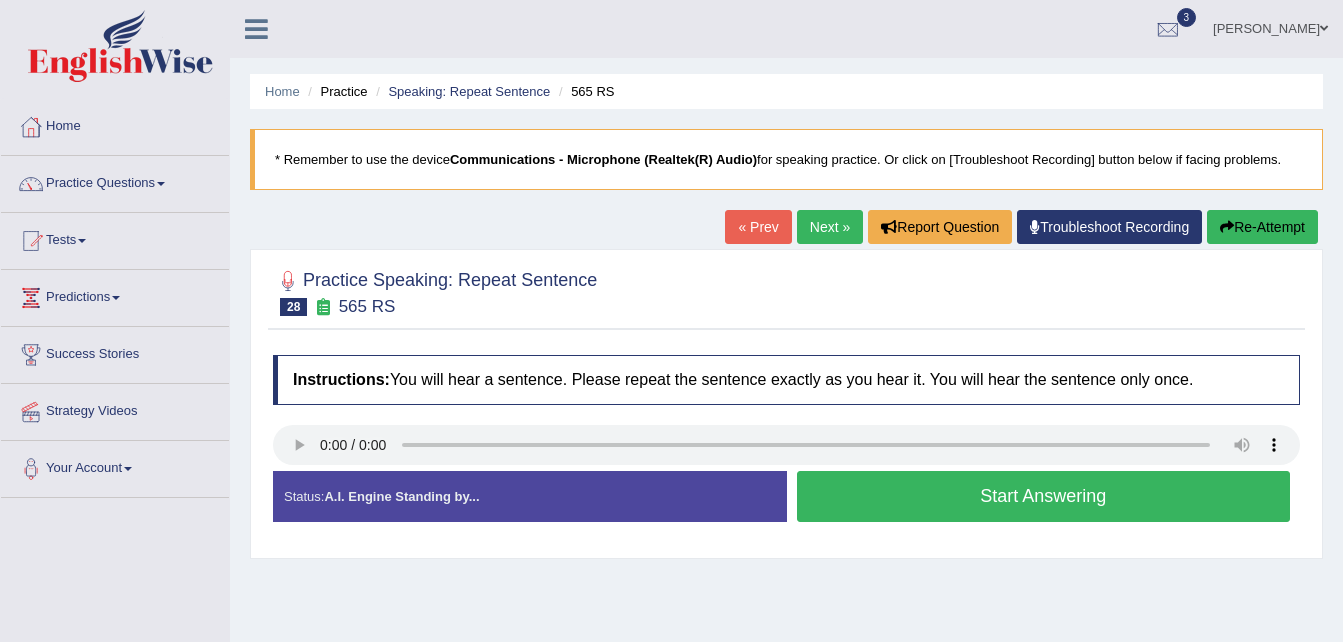 scroll, scrollTop: 0, scrollLeft: 0, axis: both 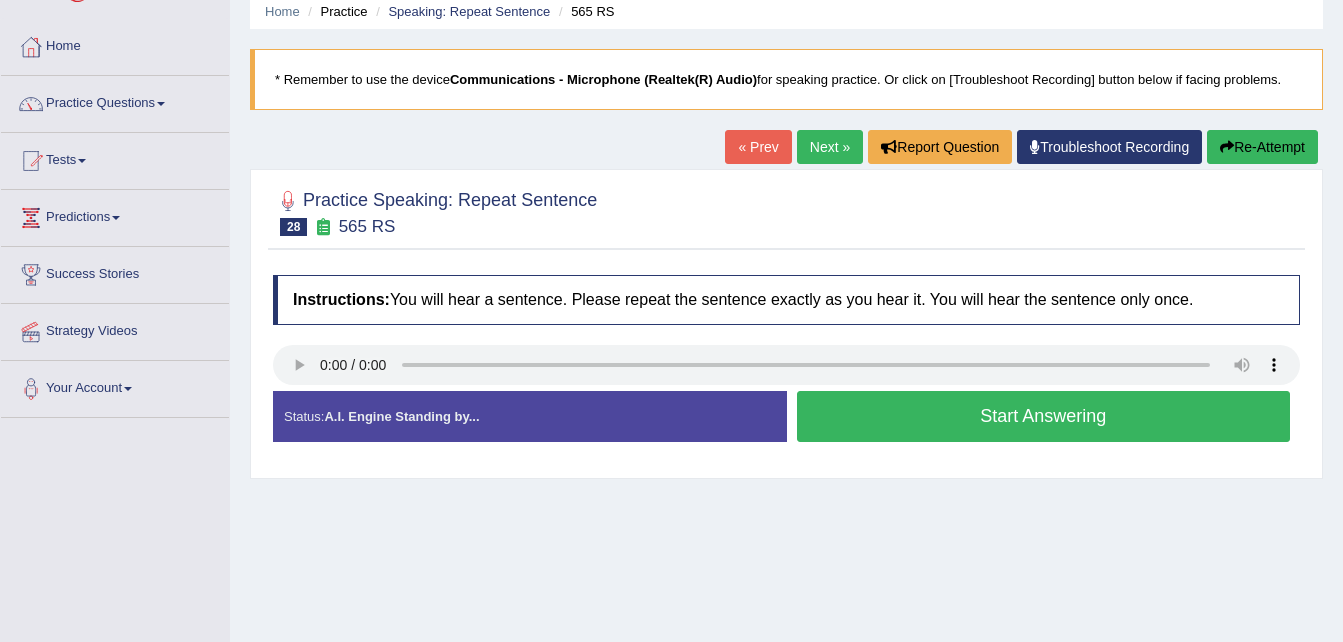 click on "Start Answering" at bounding box center [1044, 416] 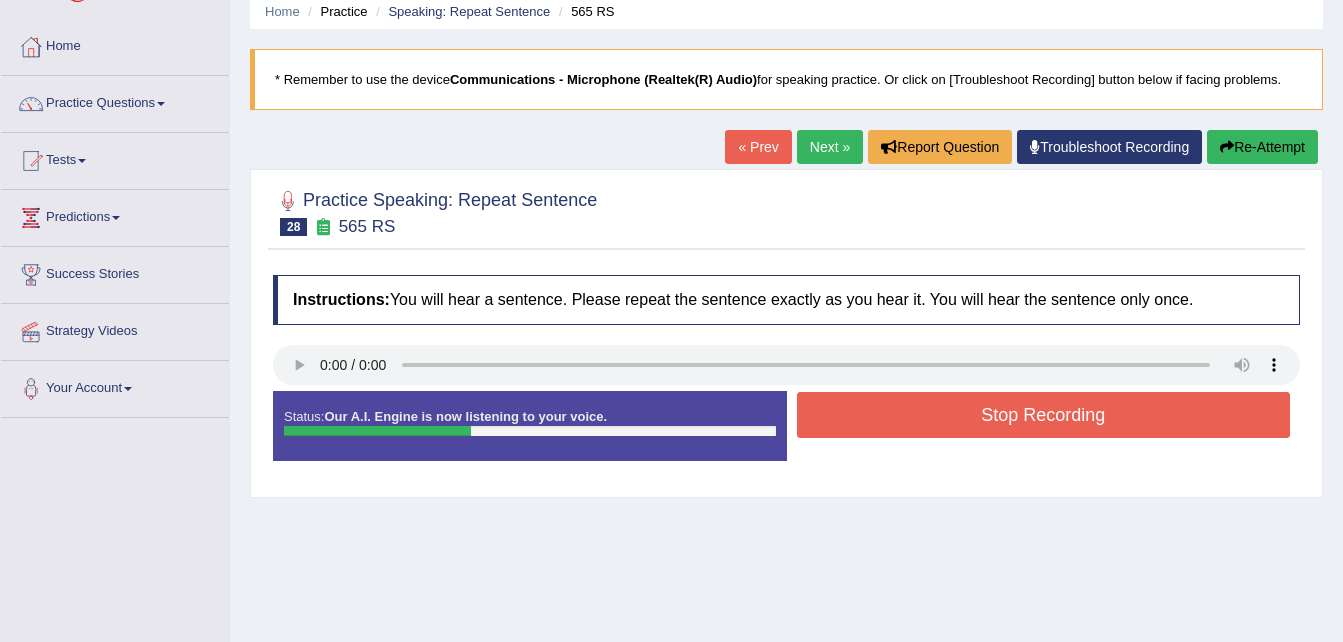 click on "Stop Recording" at bounding box center [1044, 415] 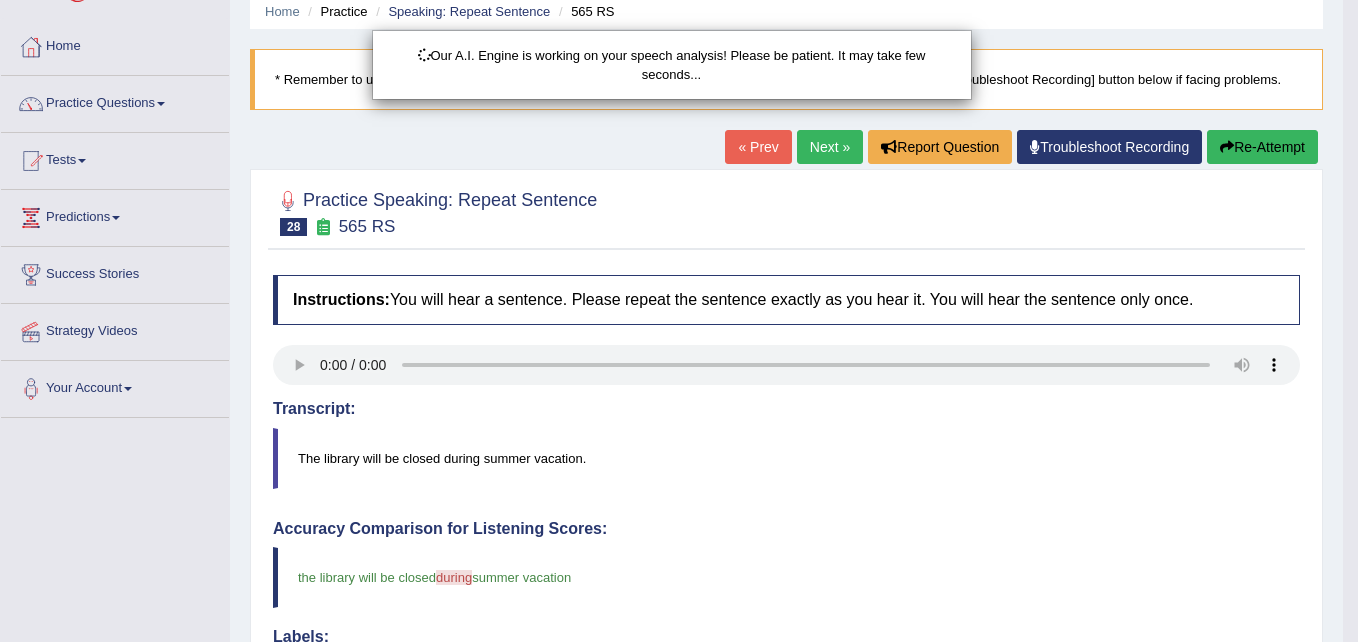 click on "Toggle navigation
Home
Practice Questions   Speaking Practice Read Aloud
Repeat Sentence
Describe Image
Re-tell Lecture
Answer Short Question
Writing Practice  Summarize Written Text
Write Essay
Reading Practice  Reading & Writing: Fill In The Blanks
Choose Multiple Answers
Re-order Paragraphs
Fill In The Blanks
Choose Single Answer
Listening Practice  Summarize Spoken Text
Highlight Incorrect Words
Highlight Correct Summary
Select Missing Word
Choose Single Answer
Choose Multiple Answers
Fill In The Blanks
Write From Dictation
Pronunciation
Tests  Take Practice Sectional Test
Take Mock Test
History
Predictions" at bounding box center [679, 241] 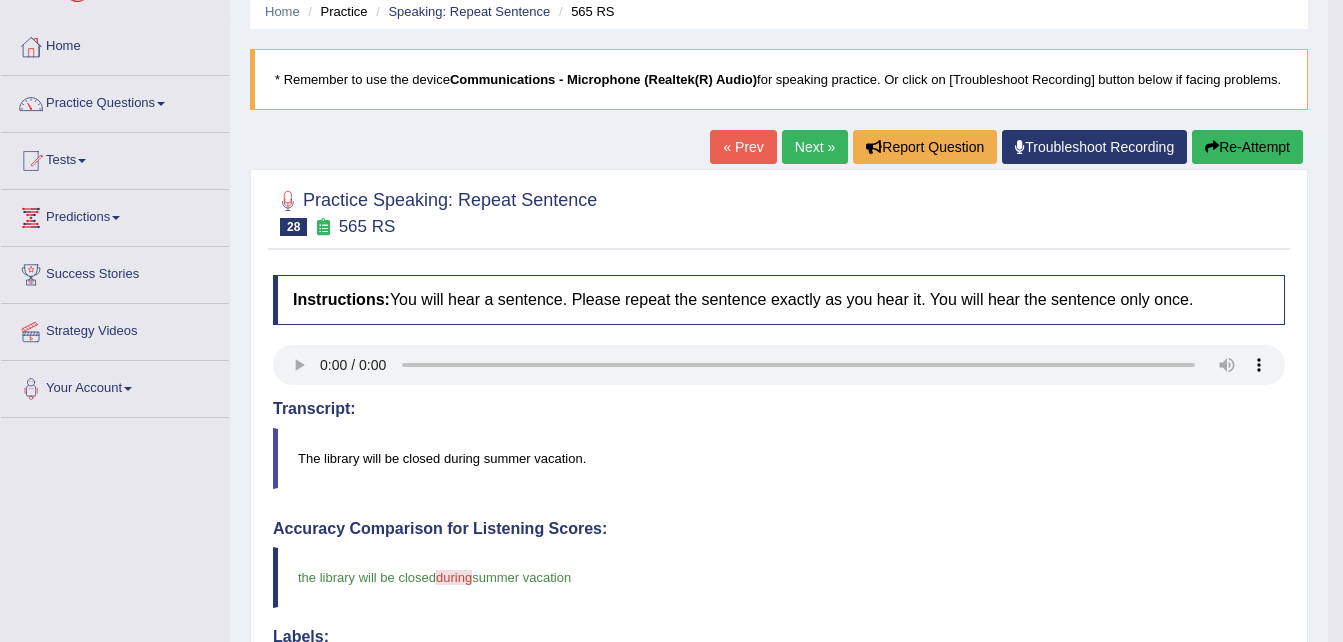 scroll, scrollTop: 641, scrollLeft: 0, axis: vertical 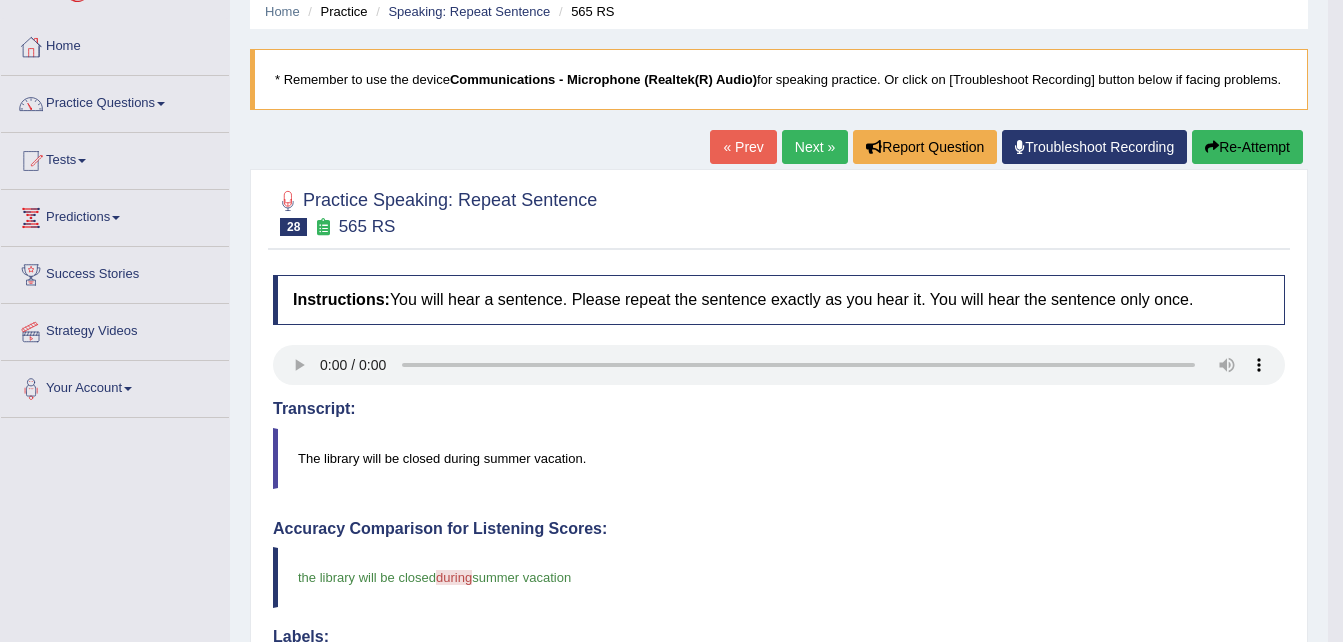 click on "Next »" at bounding box center [815, 147] 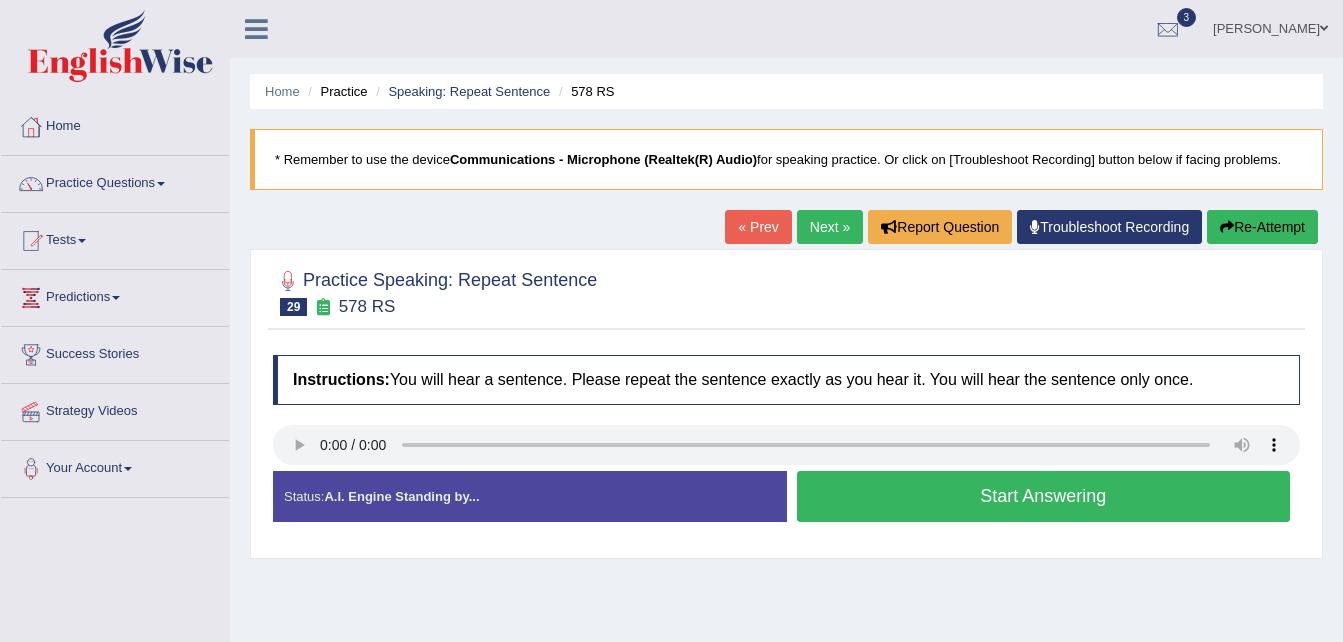 scroll, scrollTop: 0, scrollLeft: 0, axis: both 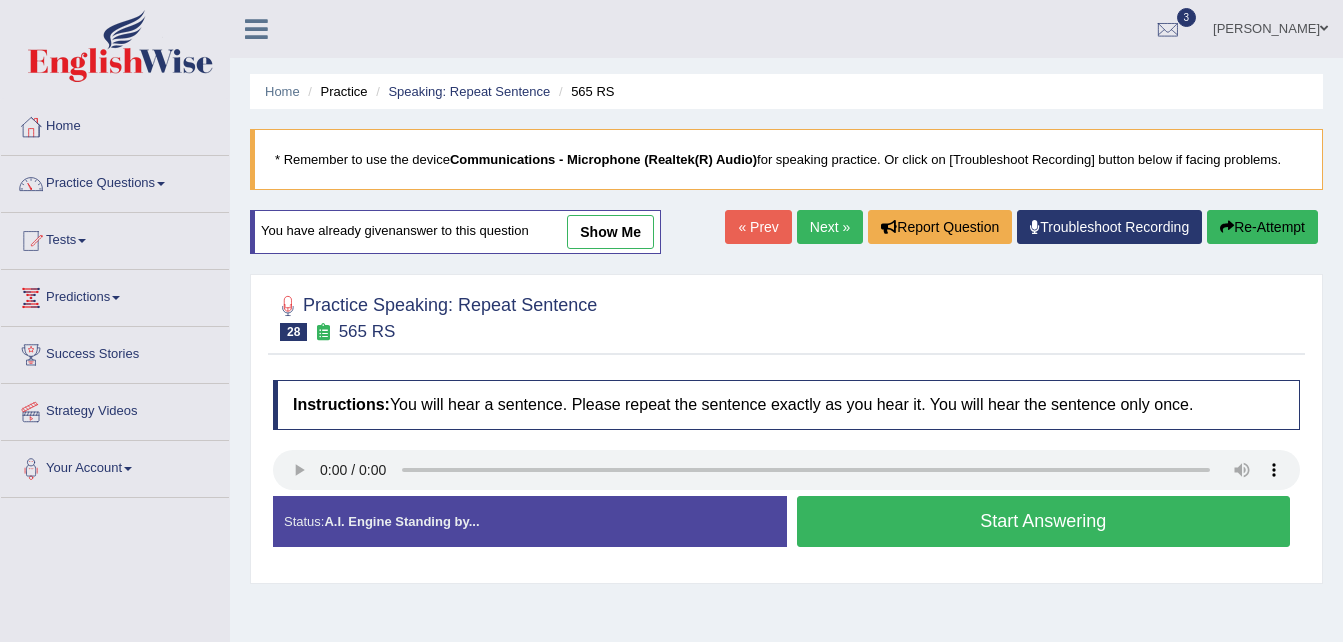 click on "Start Answering" at bounding box center (1044, 521) 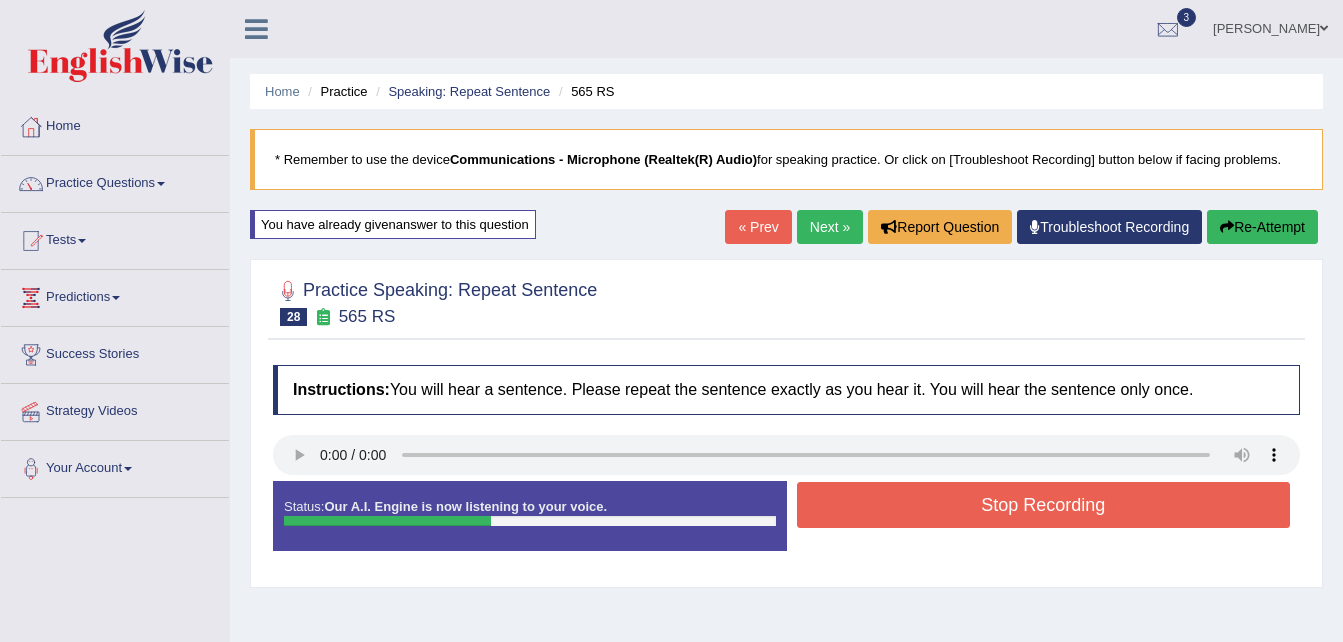 click on "Re-Attempt" at bounding box center [1262, 227] 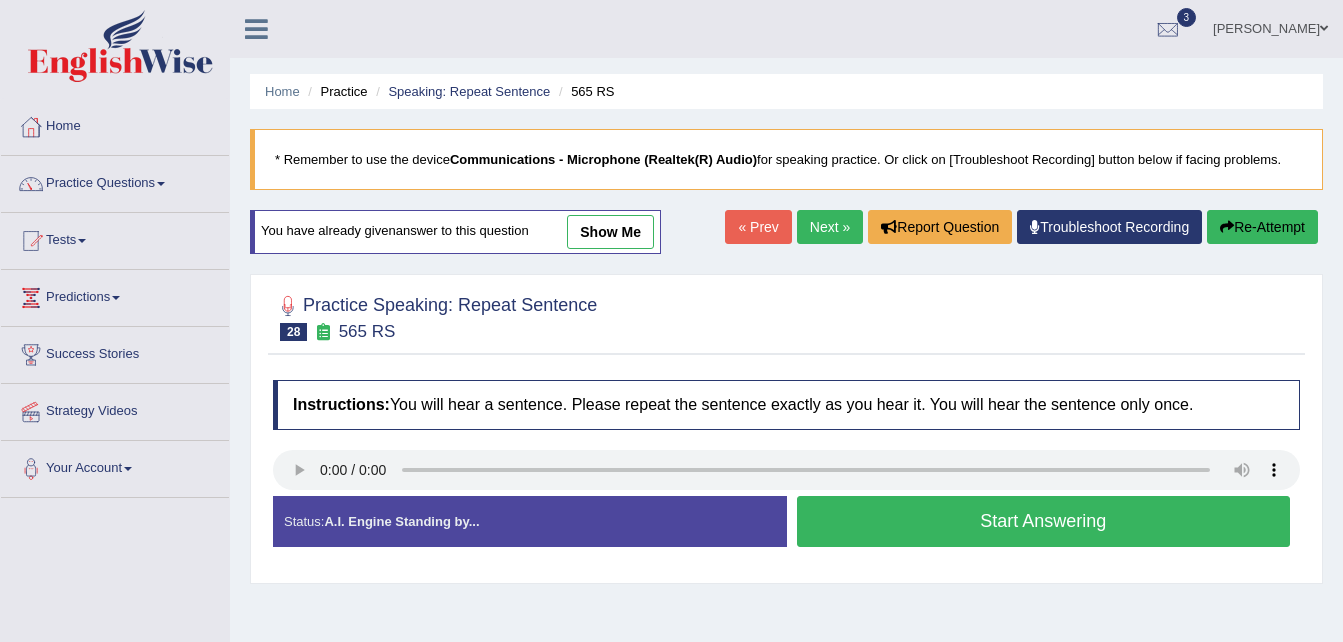 scroll, scrollTop: 0, scrollLeft: 0, axis: both 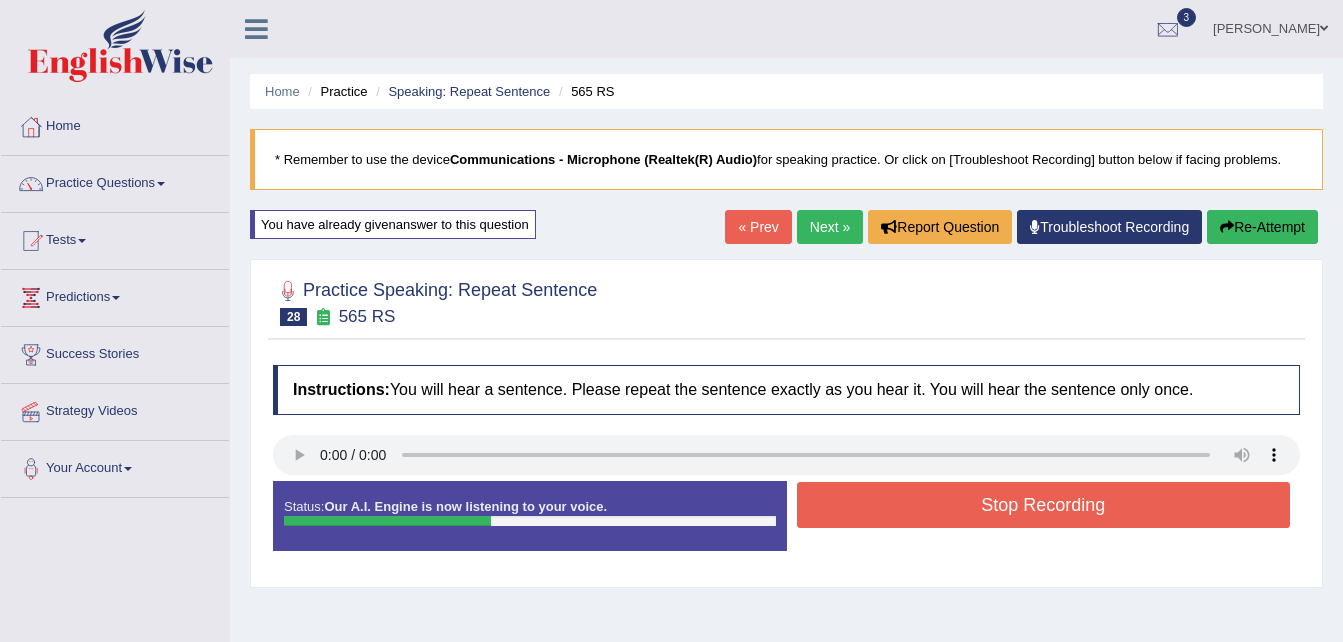 click on "Stop Recording" at bounding box center [1044, 505] 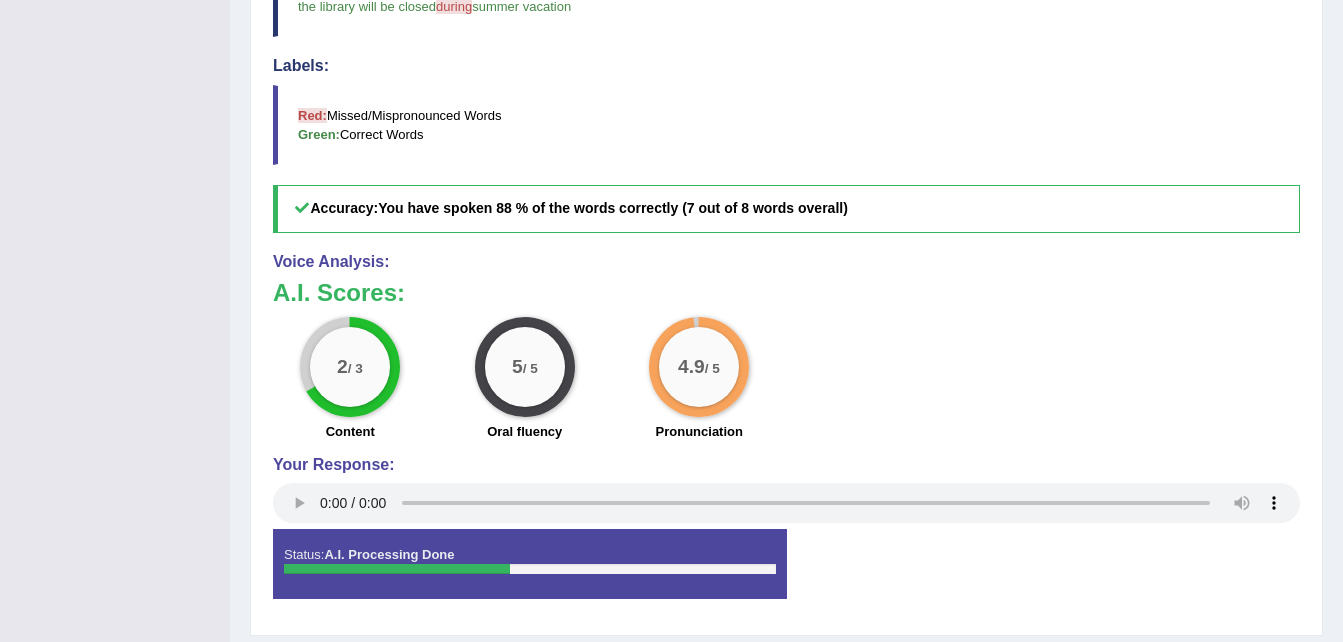 scroll, scrollTop: 720, scrollLeft: 0, axis: vertical 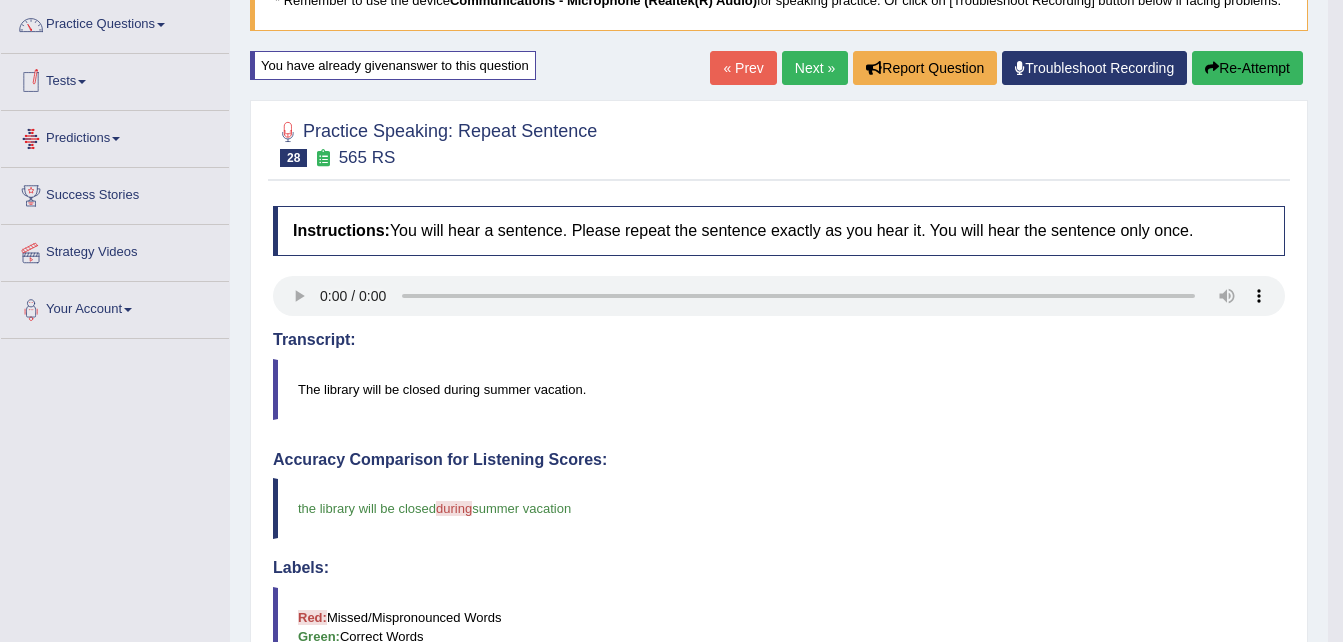 click on "Practice Questions   Speaking Practice Read Aloud
Repeat Sentence
Describe Image
Re-tell Lecture
Answer Short Question
Writing Practice  Summarize Written Text
Write Essay
Reading Practice  Reading & Writing: Fill In The Blanks
Choose Multiple Answers
Re-order Paragraphs
Fill In The Blanks
Choose Single Answer
Listening Practice  Summarize Spoken Text
Highlight Incorrect Words
Highlight Correct Summary
Select Missing Word
Choose Single Answer
Choose Multiple Answers
Fill In The Blanks
Write From Dictation
Pronunciation" at bounding box center (115, 25) 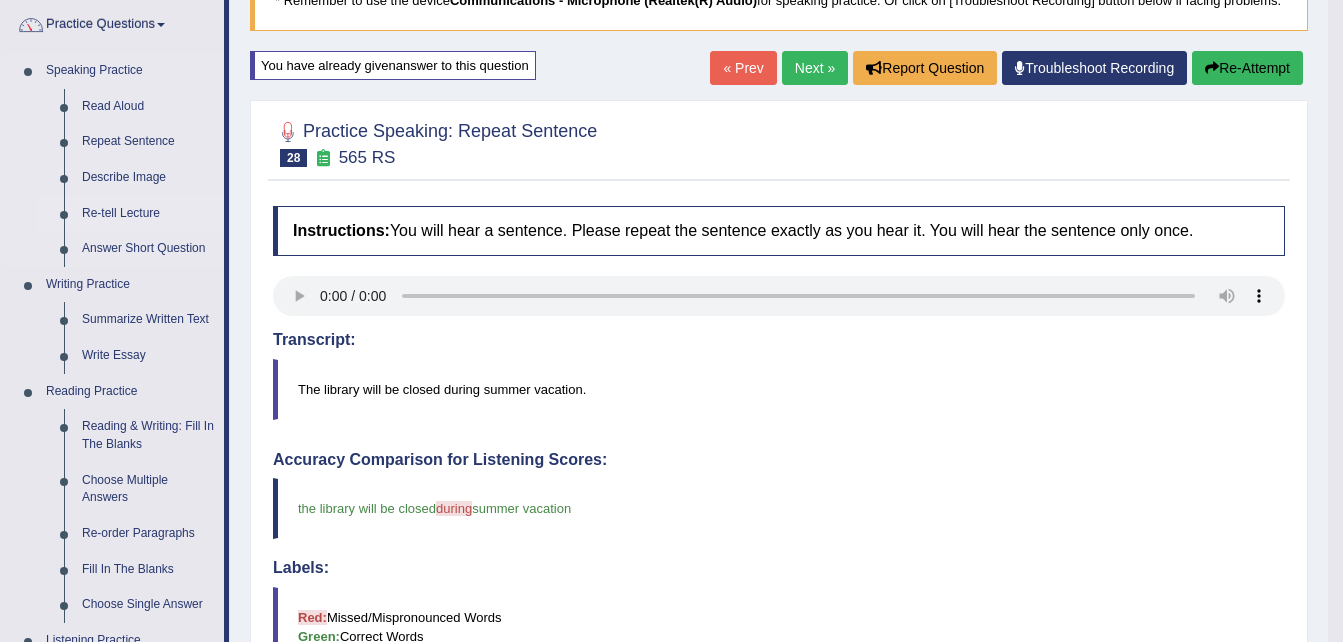 click on "Re-tell Lecture" at bounding box center (148, 214) 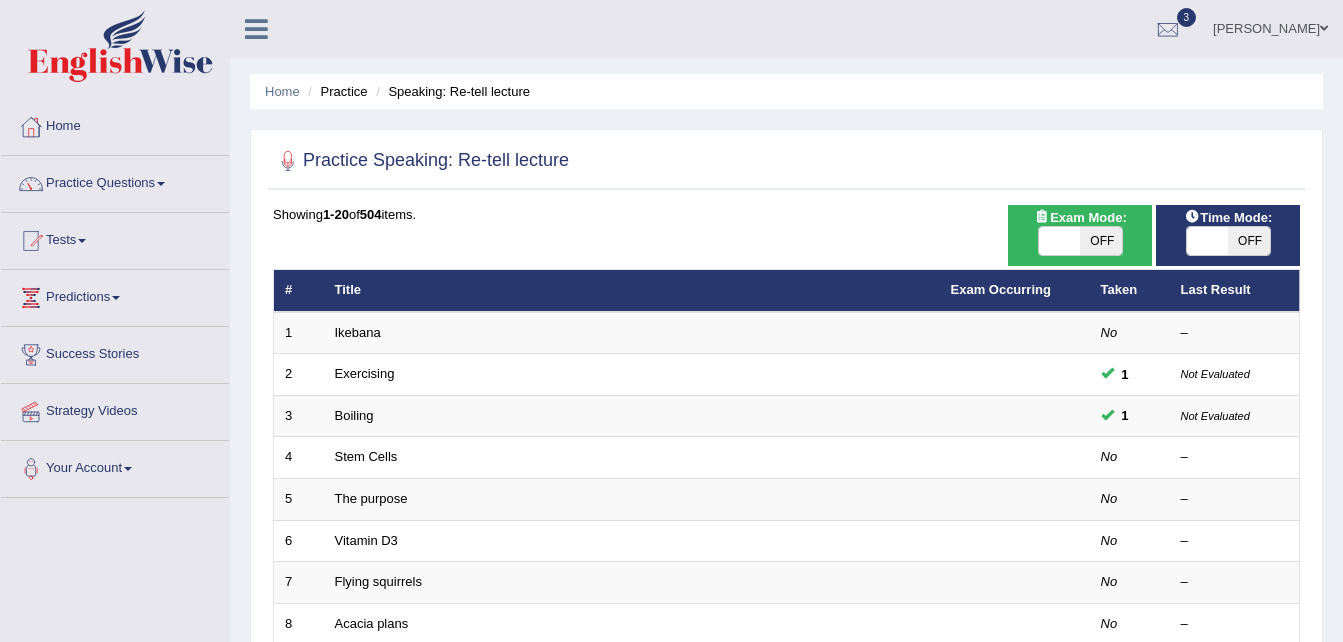 scroll, scrollTop: 0, scrollLeft: 0, axis: both 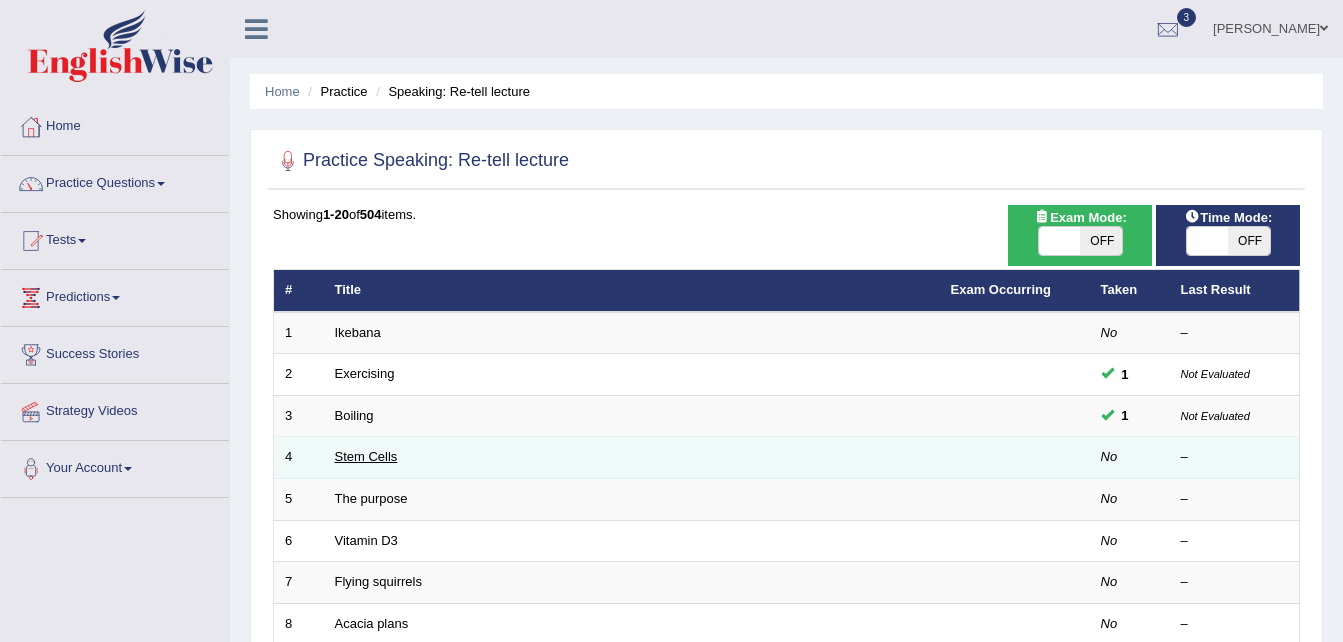 click on "Stem Cells" at bounding box center (366, 456) 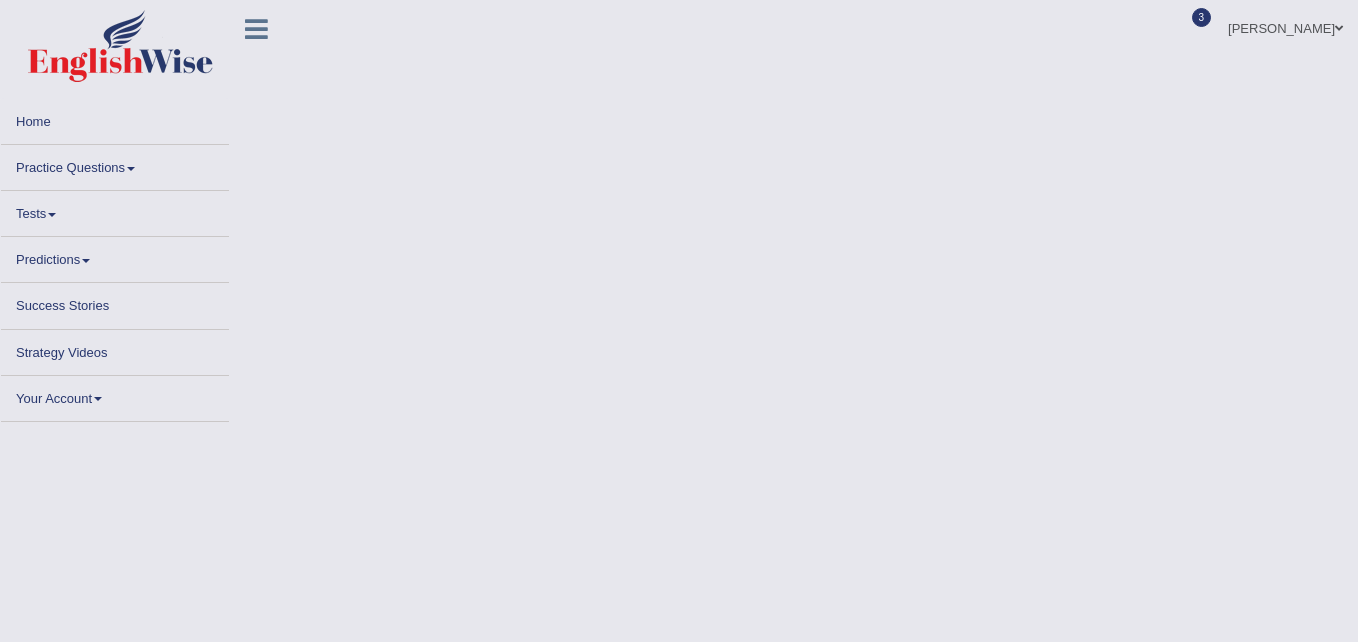 scroll, scrollTop: 0, scrollLeft: 0, axis: both 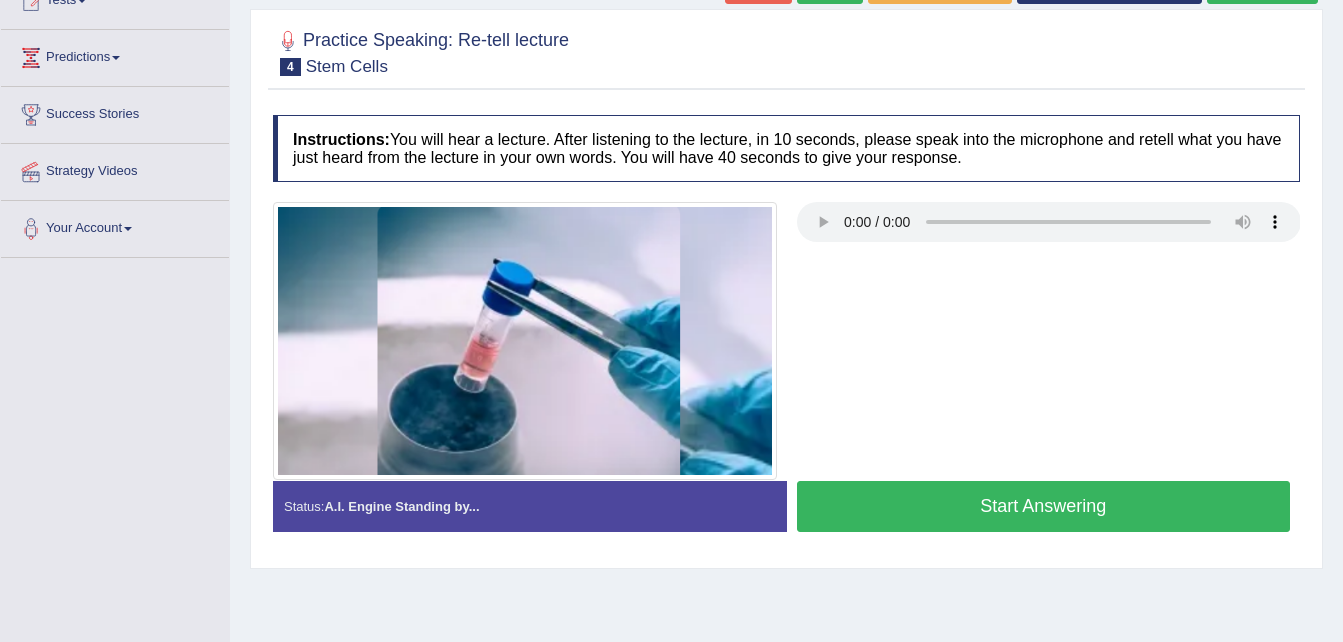 click on "Start Answering" at bounding box center (1044, 506) 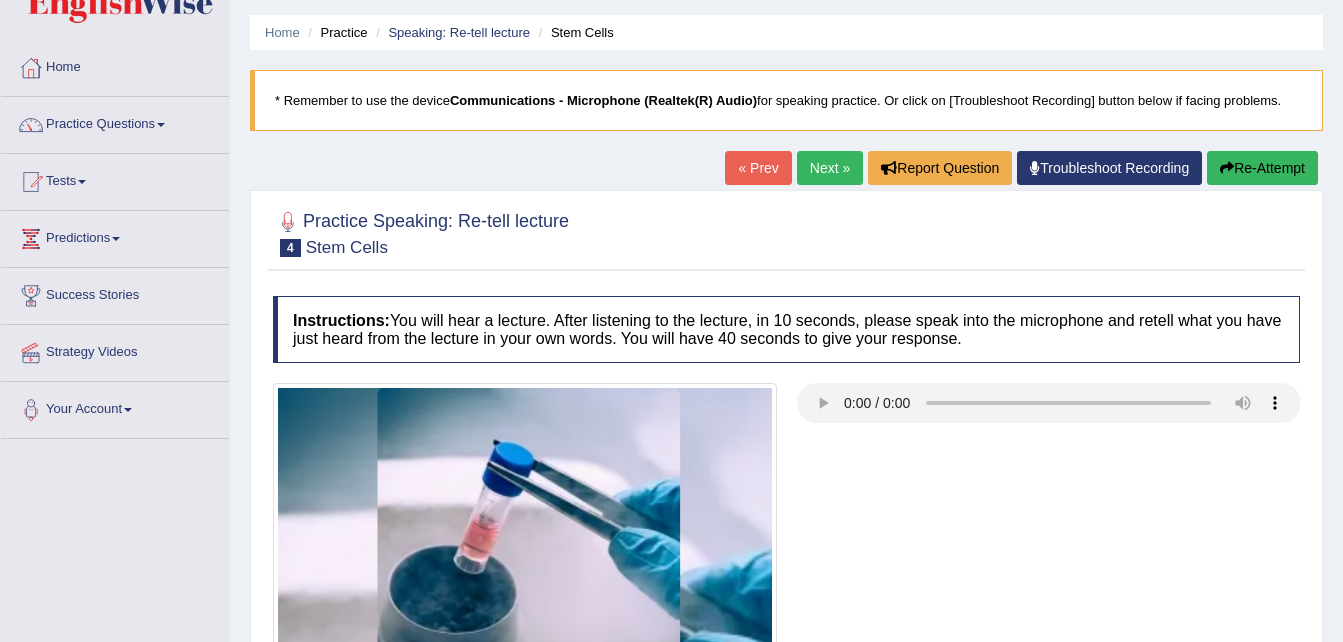 scroll, scrollTop: 0, scrollLeft: 0, axis: both 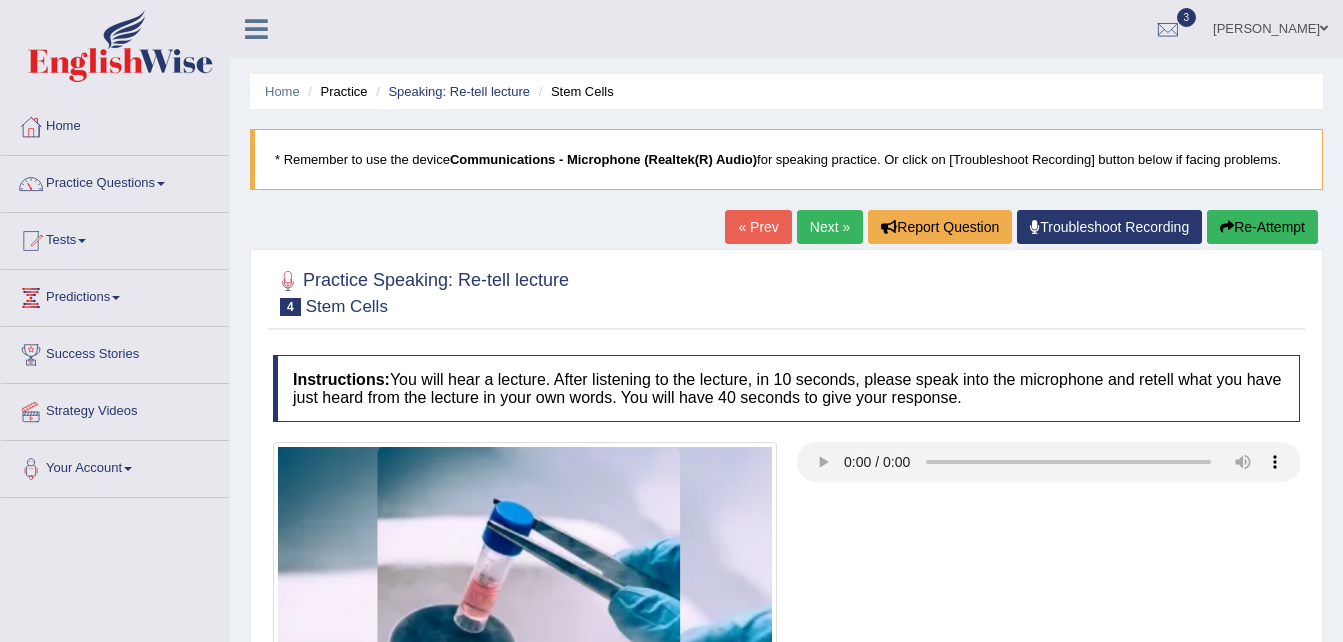 click on "Re-Attempt" at bounding box center (1262, 227) 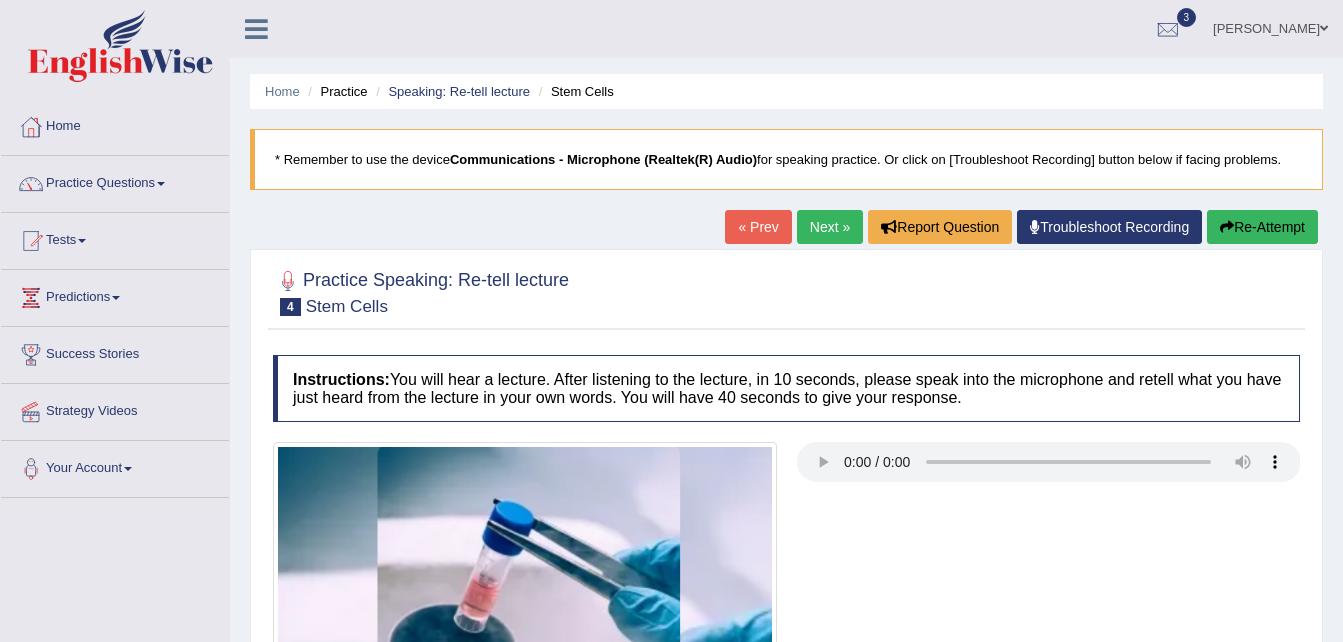 scroll, scrollTop: 0, scrollLeft: 0, axis: both 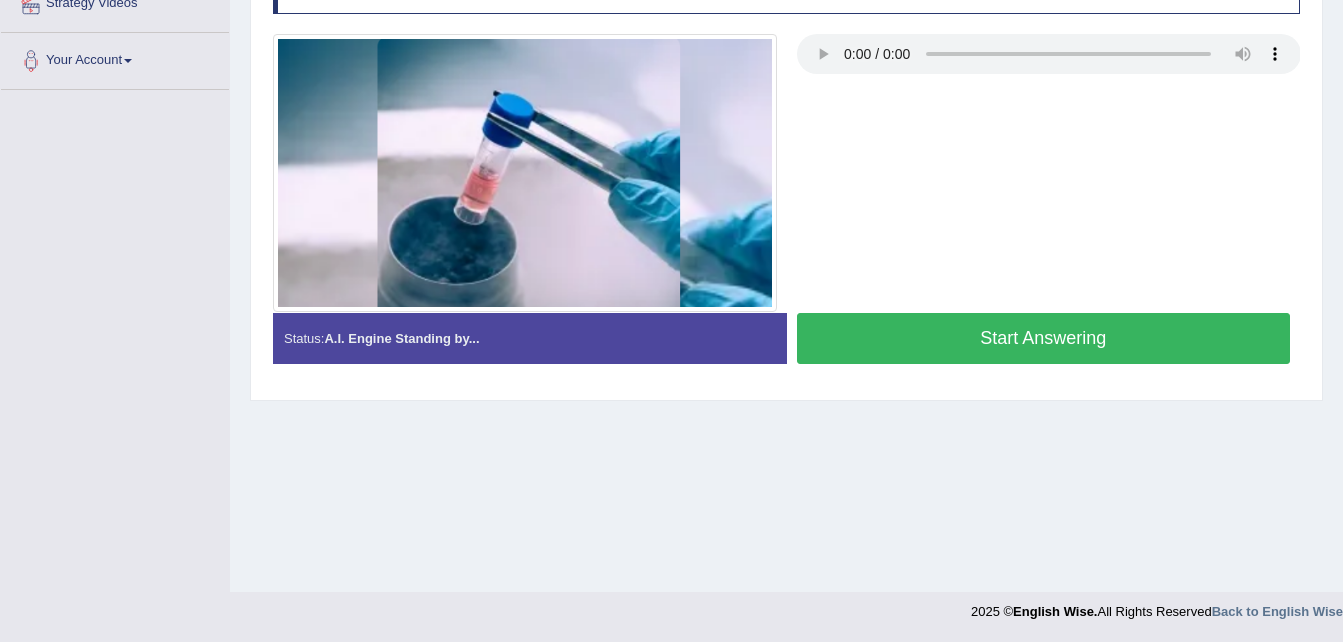 click on "Start Answering" at bounding box center (1044, 338) 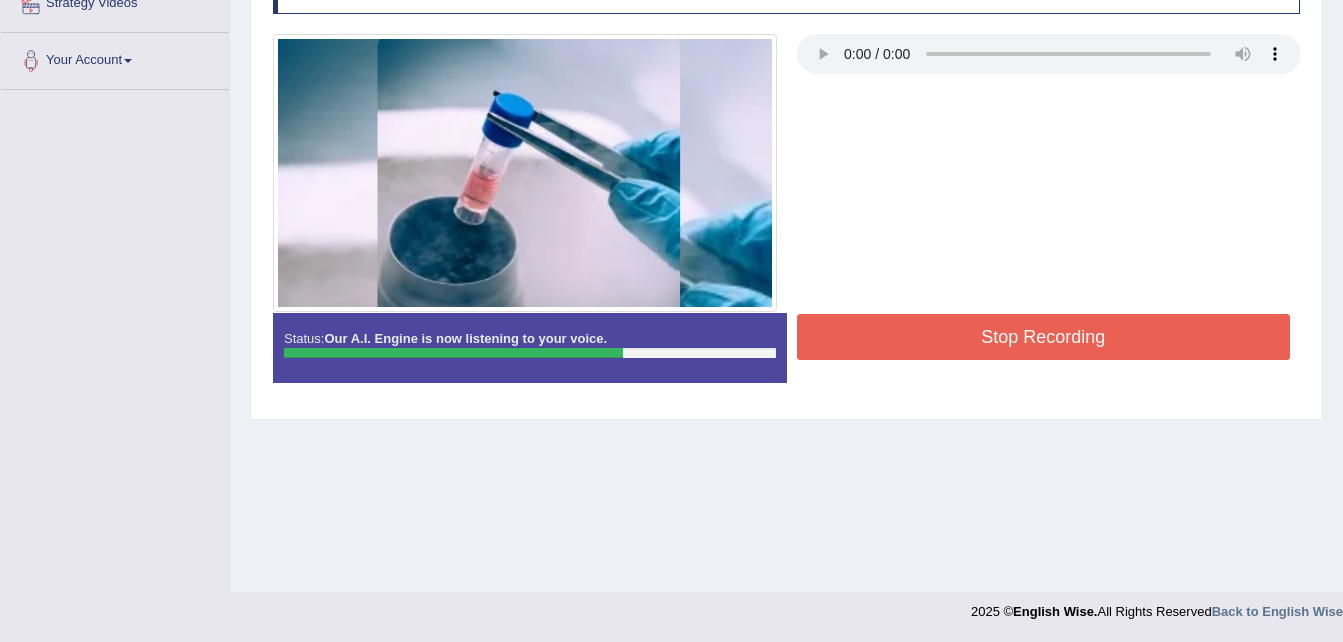 click on "Stop Recording" at bounding box center (1044, 337) 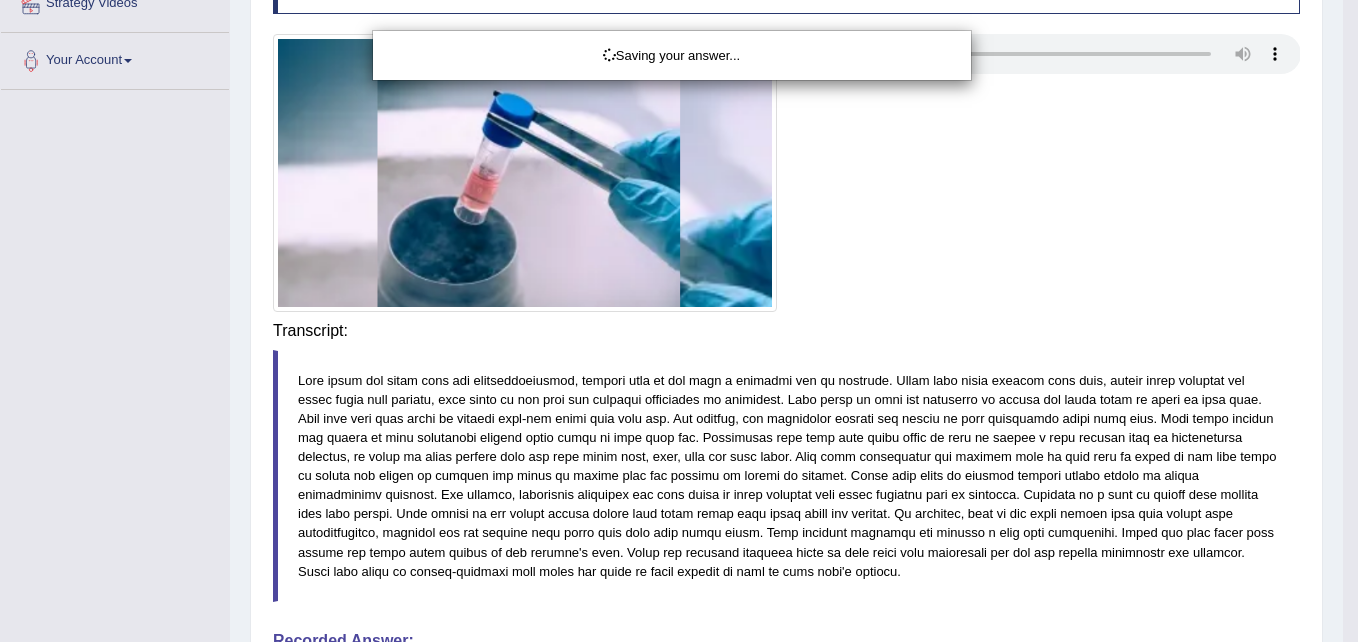 click on "Toggle navigation
Home
Practice Questions   Speaking Practice Read Aloud
Repeat Sentence
Describe Image
Re-tell Lecture
Answer Short Question
Writing Practice  Summarize Written Text
Write Essay
Reading Practice  Reading & Writing: Fill In The Blanks
Choose Multiple Answers
Re-order Paragraphs
Fill In The Blanks
Choose Single Answer
Listening Practice  Summarize Spoken Text
Highlight Incorrect Words
Highlight Correct Summary
Select Missing Word
Choose Single Answer
Choose Multiple Answers
Fill In The Blanks
Write From Dictation
Pronunciation
Tests  Take Practice Sectional Test
Take Mock Test
History
Predictions" at bounding box center [679, -87] 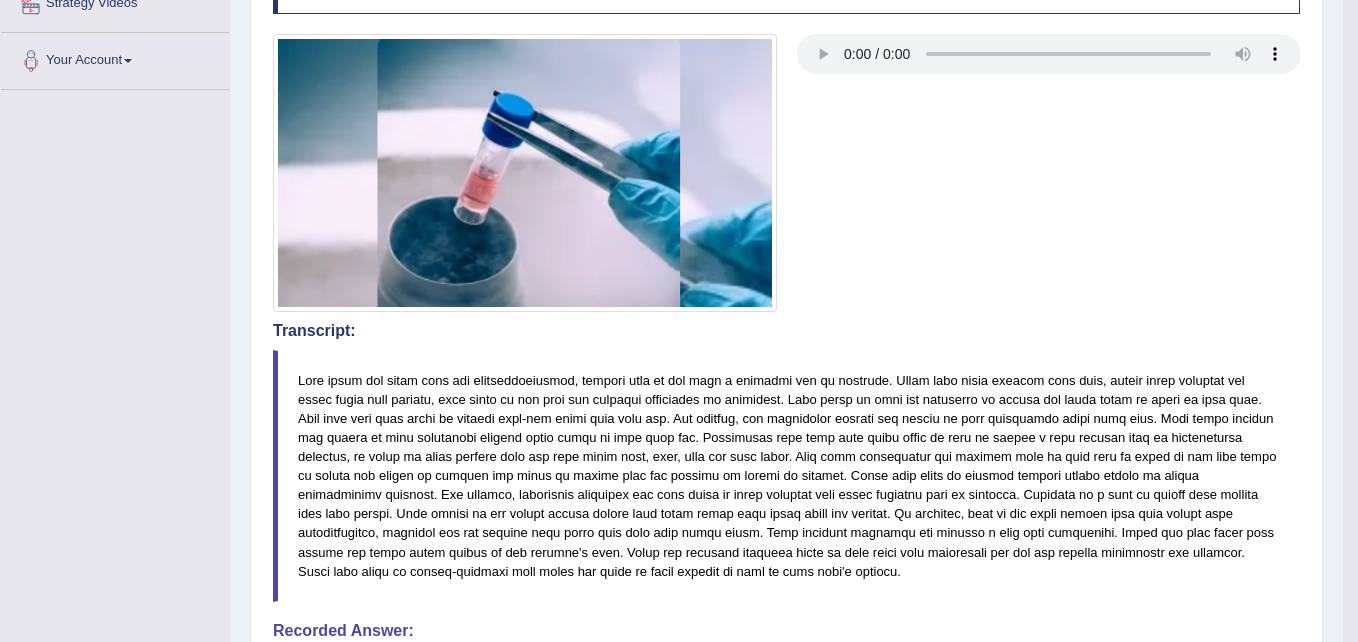 click on "Toggle navigation
Home
Practice Questions   Speaking Practice Read Aloud
Repeat Sentence
Describe Image
Re-tell Lecture
Answer Short Question
Writing Practice  Summarize Written Text
Write Essay
Reading Practice  Reading & Writing: Fill In The Blanks
Choose Multiple Answers
Re-order Paragraphs
Fill In The Blanks
Choose Single Answer
Listening Practice  Summarize Spoken Text
Highlight Incorrect Words
Highlight Correct Summary
Select Missing Word
Choose Single Answer
Choose Multiple Answers
Fill In The Blanks
Write From Dictation
Pronunciation
Tests  Take Practice Sectional Test
Take Mock Test
History
Predictions" at bounding box center (679, -87) 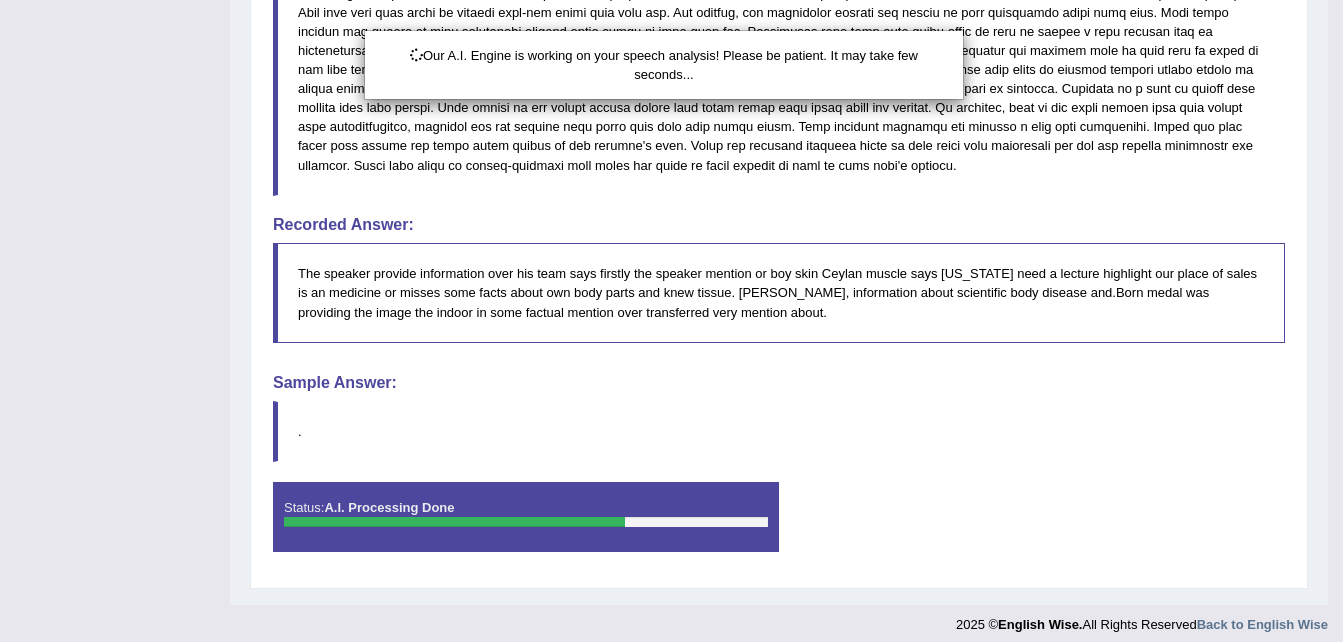 scroll, scrollTop: 823, scrollLeft: 0, axis: vertical 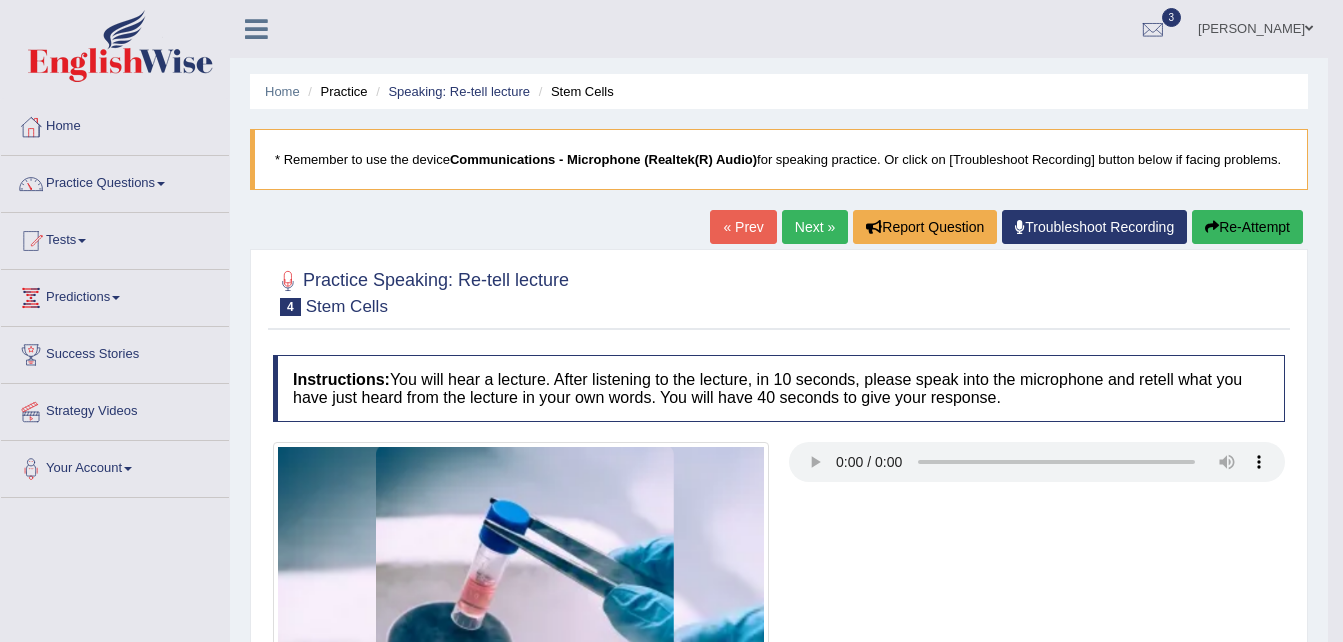 click on "Re-Attempt" at bounding box center [1247, 227] 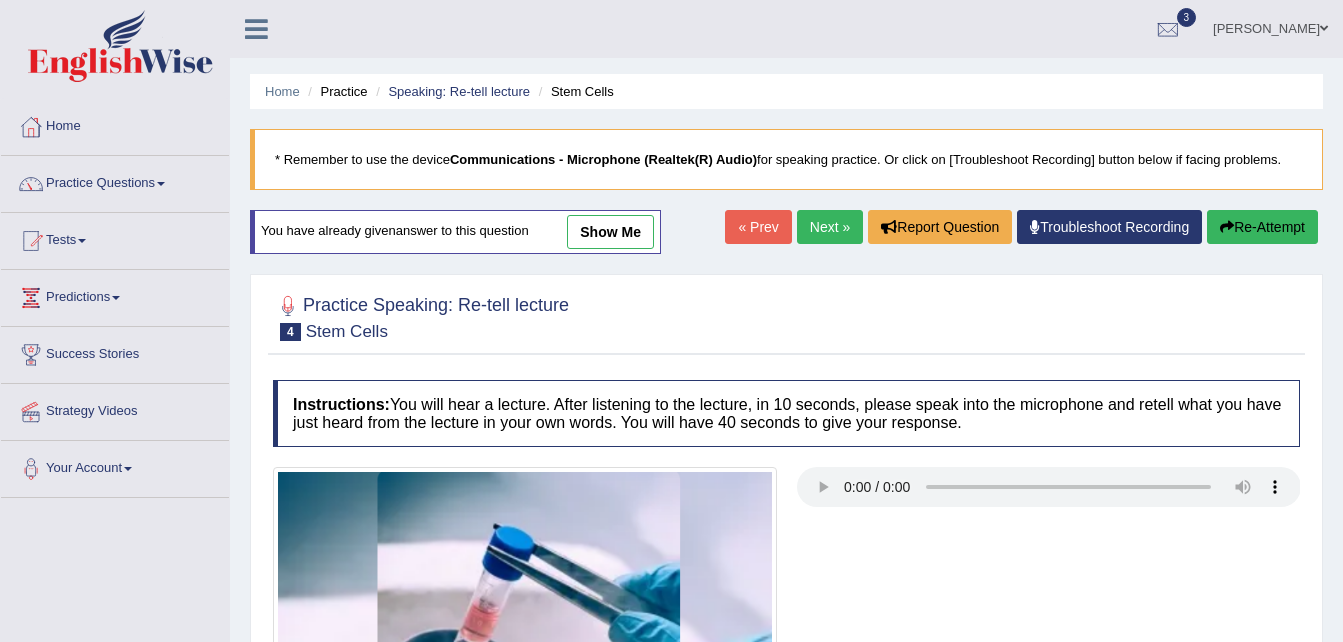 scroll, scrollTop: 90, scrollLeft: 0, axis: vertical 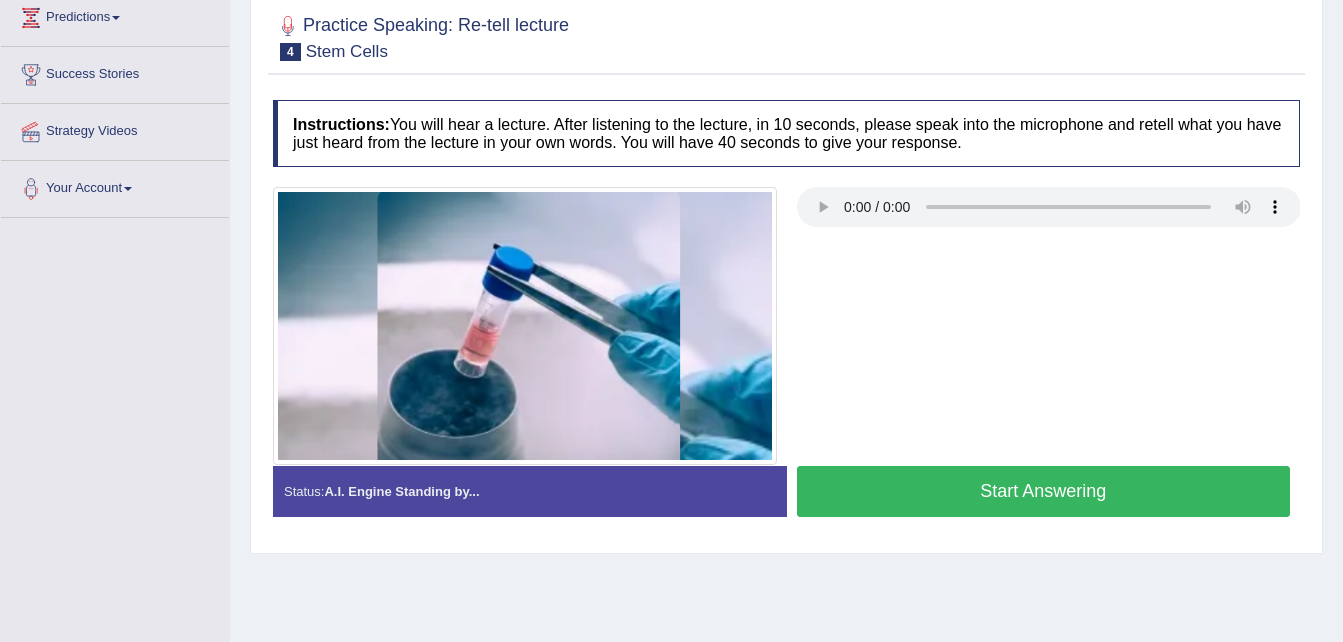 click on "Start Answering" at bounding box center (1044, 491) 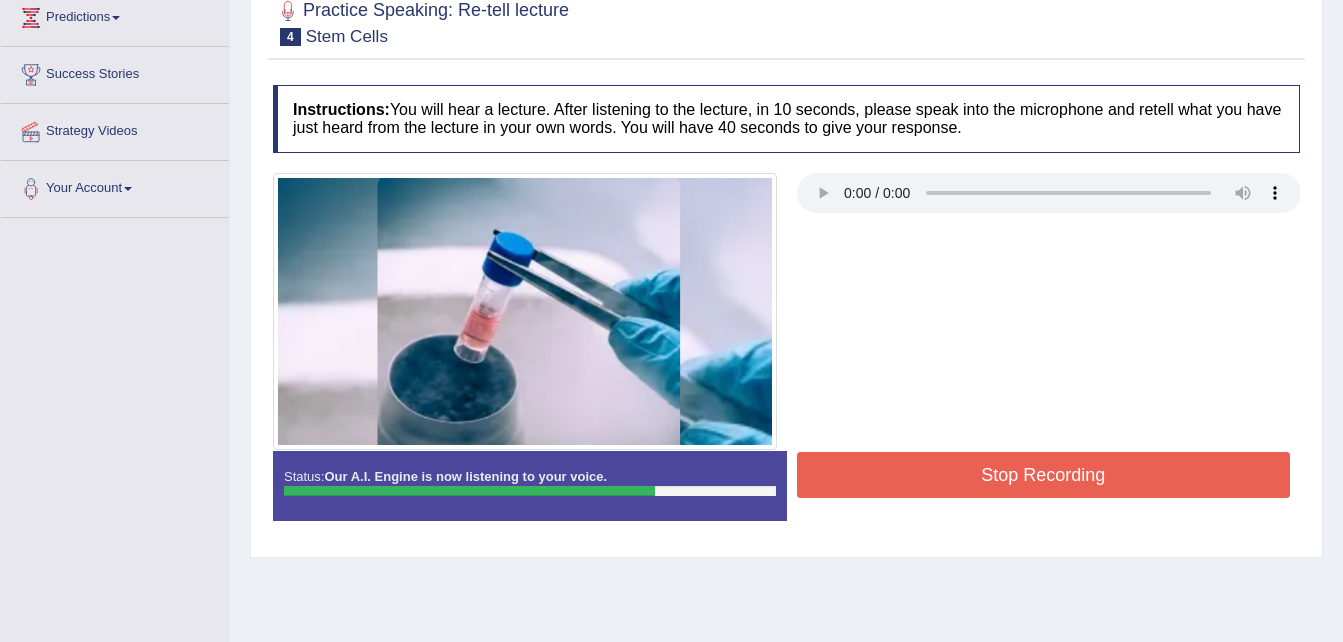 click on "Stop Recording" at bounding box center [1044, 475] 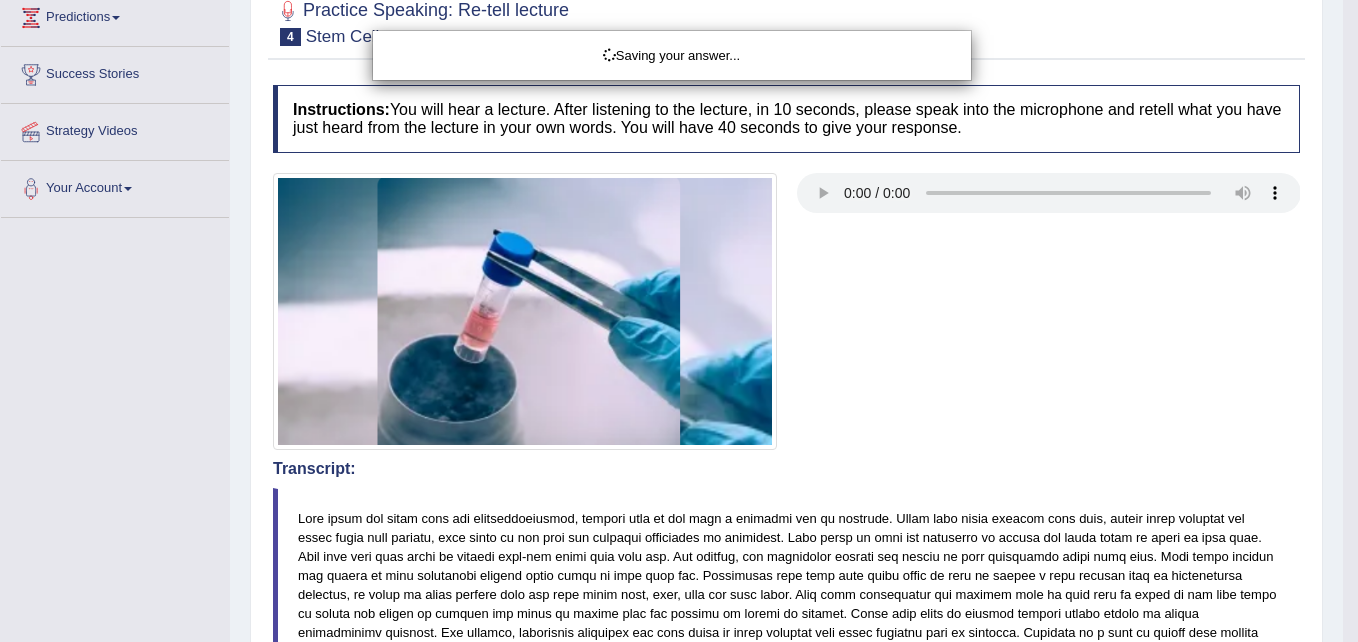 click on "Toggle navigation
Home
Practice Questions   Speaking Practice Read Aloud
Repeat Sentence
Describe Image
Re-tell Lecture
Answer Short Question
Writing Practice  Summarize Written Text
Write Essay
Reading Practice  Reading & Writing: Fill In The Blanks
Choose Multiple Answers
Re-order Paragraphs
Fill In The Blanks
Choose Single Answer
Listening Practice  Summarize Spoken Text
Highlight Incorrect Words
Highlight Correct Summary
Select Missing Word
Choose Single Answer
Choose Multiple Answers
Fill In The Blanks
Write From Dictation
Pronunciation
Tests  Take Practice Sectional Test
Take Mock Test
History
Predictions" at bounding box center [679, 41] 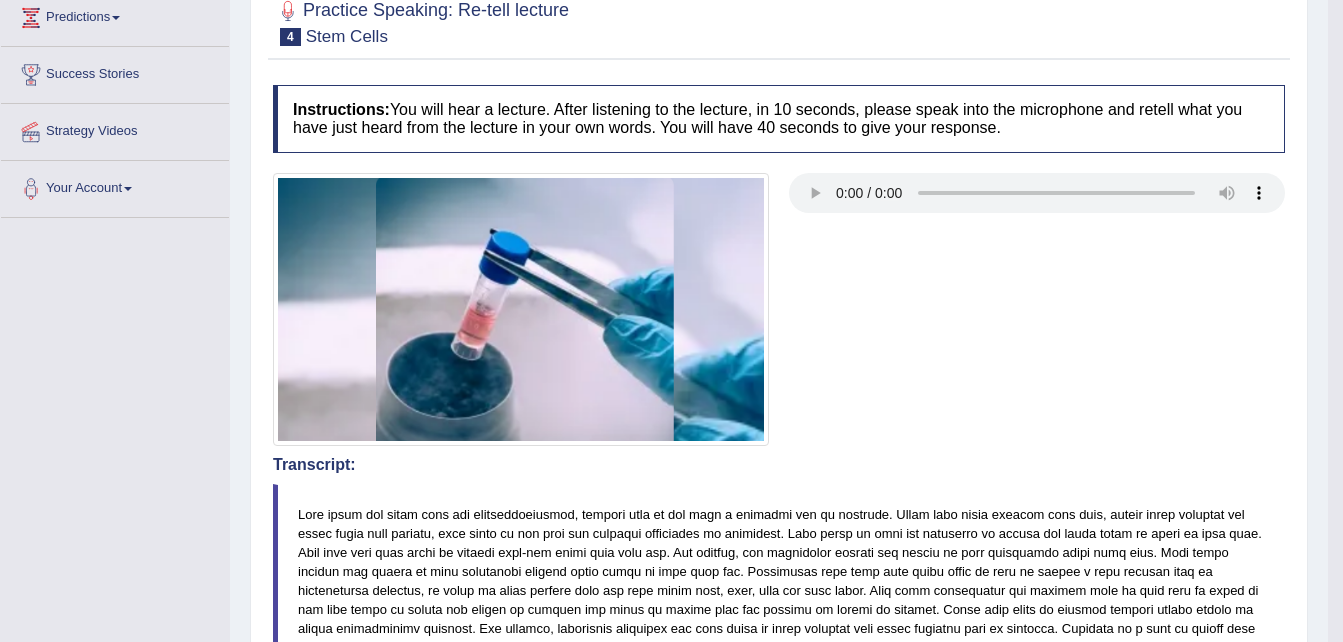 scroll, scrollTop: 841, scrollLeft: 0, axis: vertical 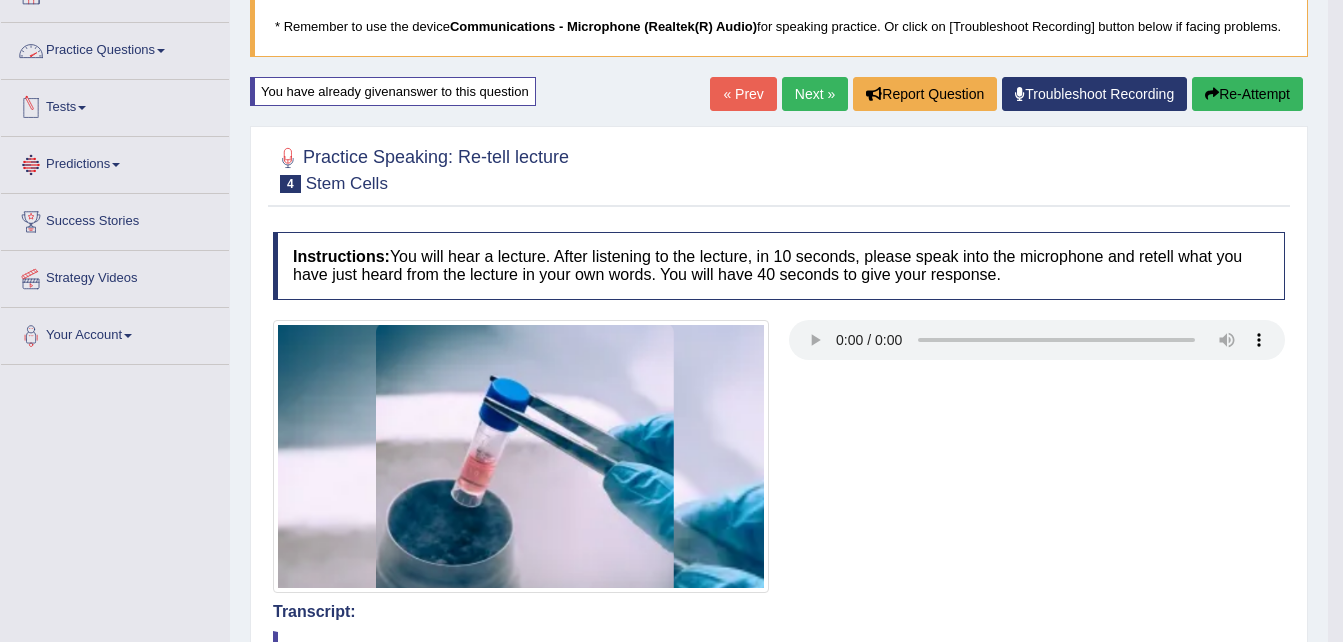 click on "Practice Questions" at bounding box center (115, 48) 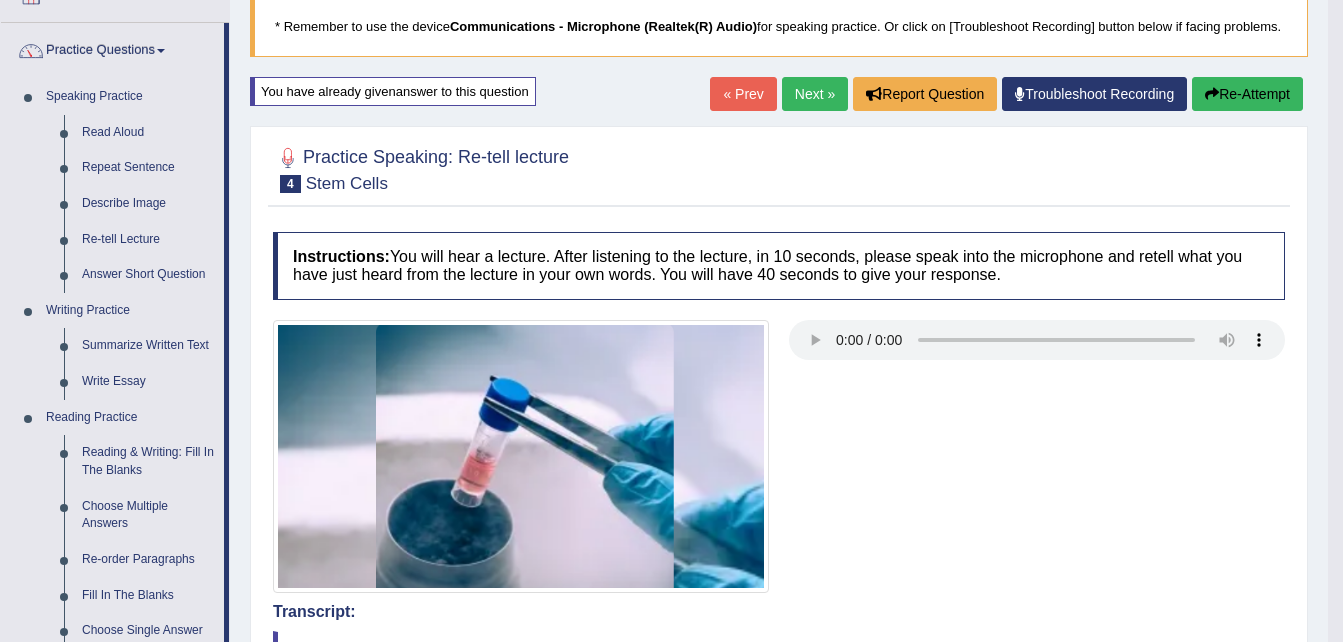 click on "Next »" at bounding box center (815, 94) 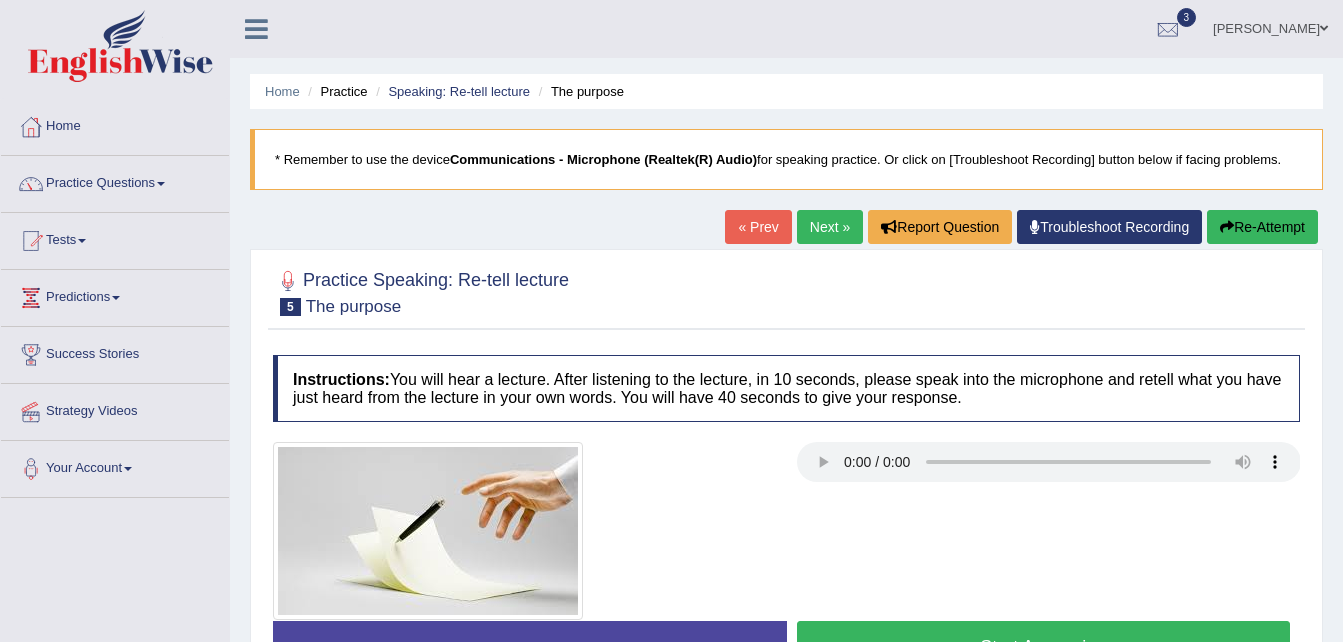 scroll, scrollTop: 0, scrollLeft: 0, axis: both 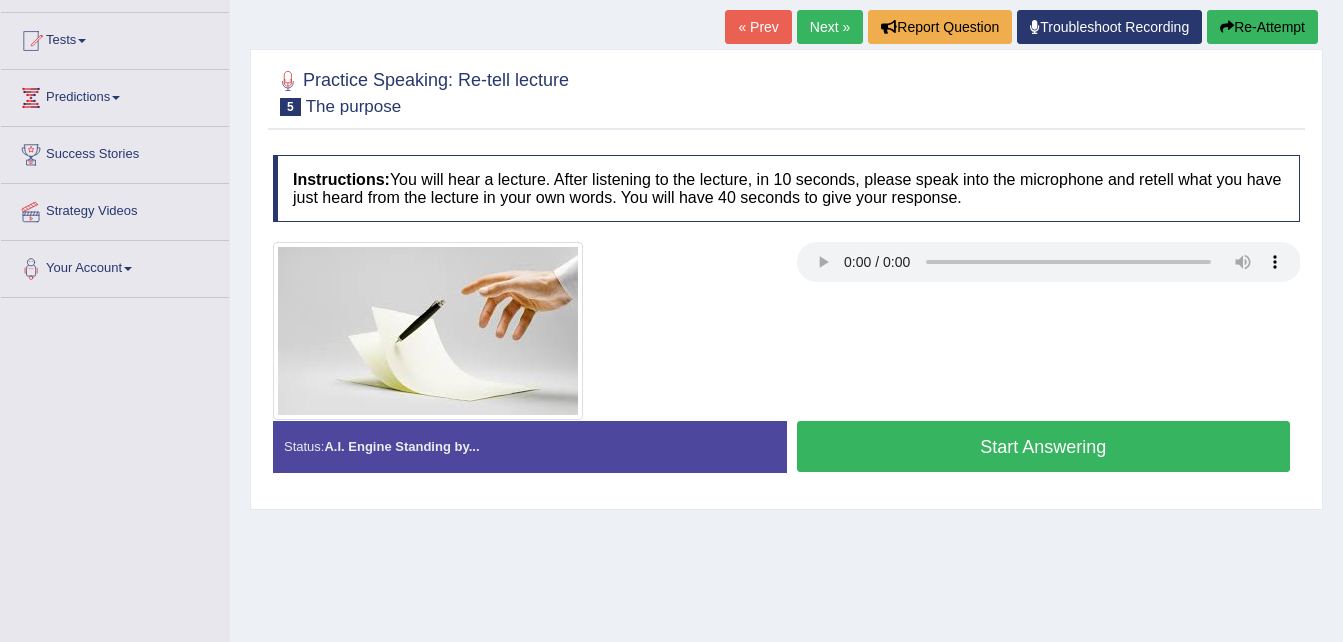 click on "Start Answering" at bounding box center [1044, 446] 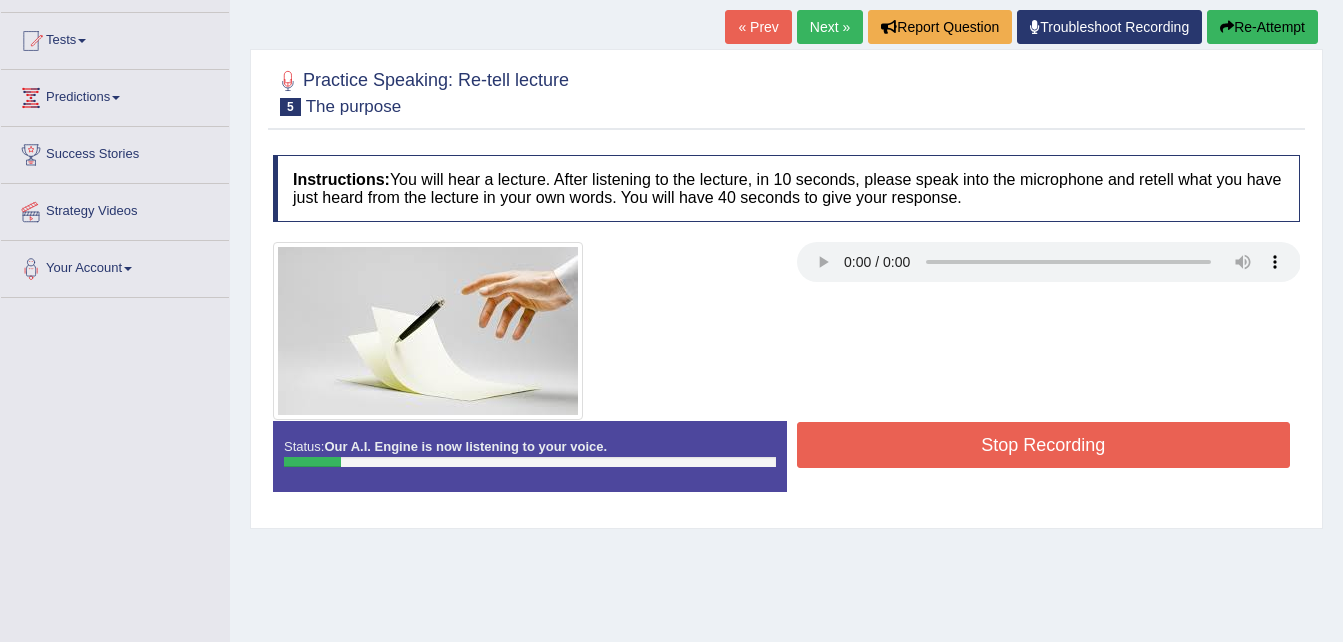 click on "Re-Attempt" at bounding box center (1262, 27) 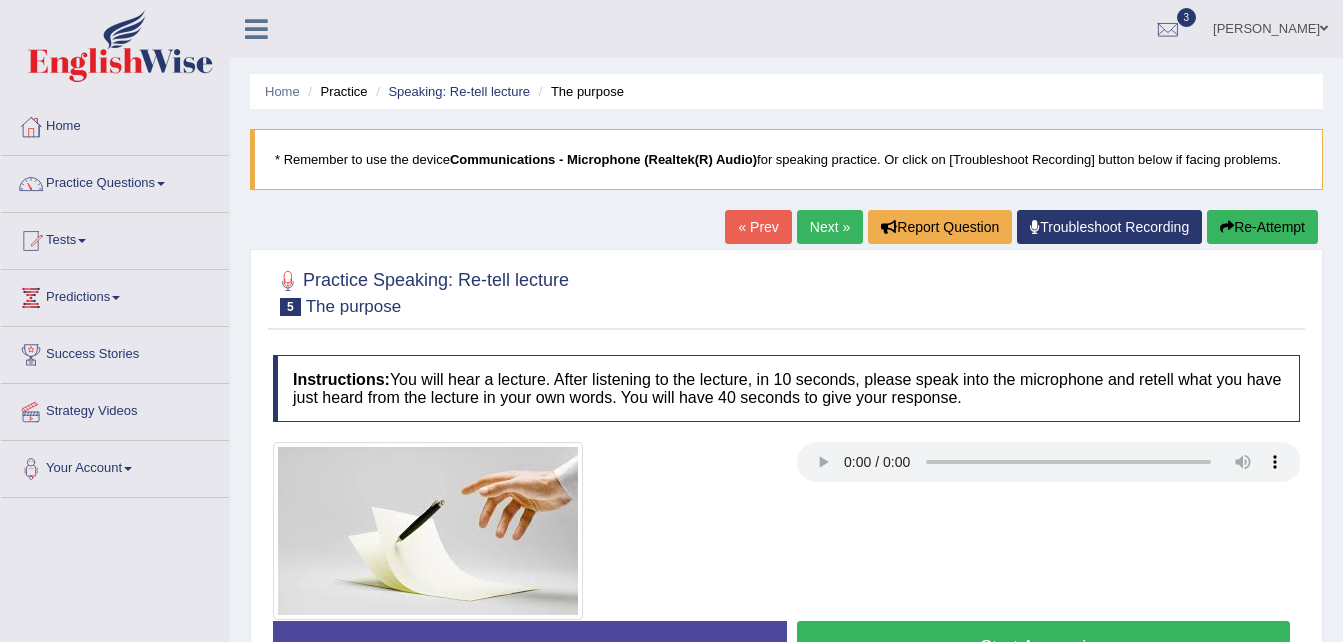 scroll, scrollTop: 200, scrollLeft: 0, axis: vertical 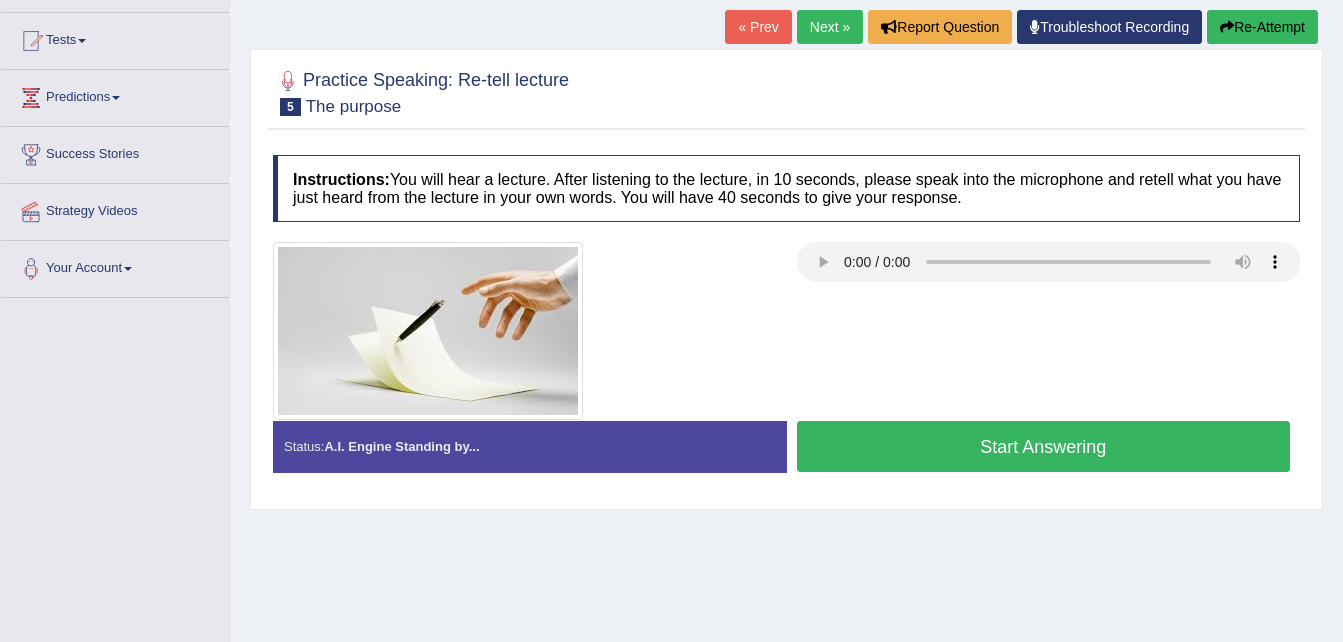 click on "Start Answering" at bounding box center [1044, 446] 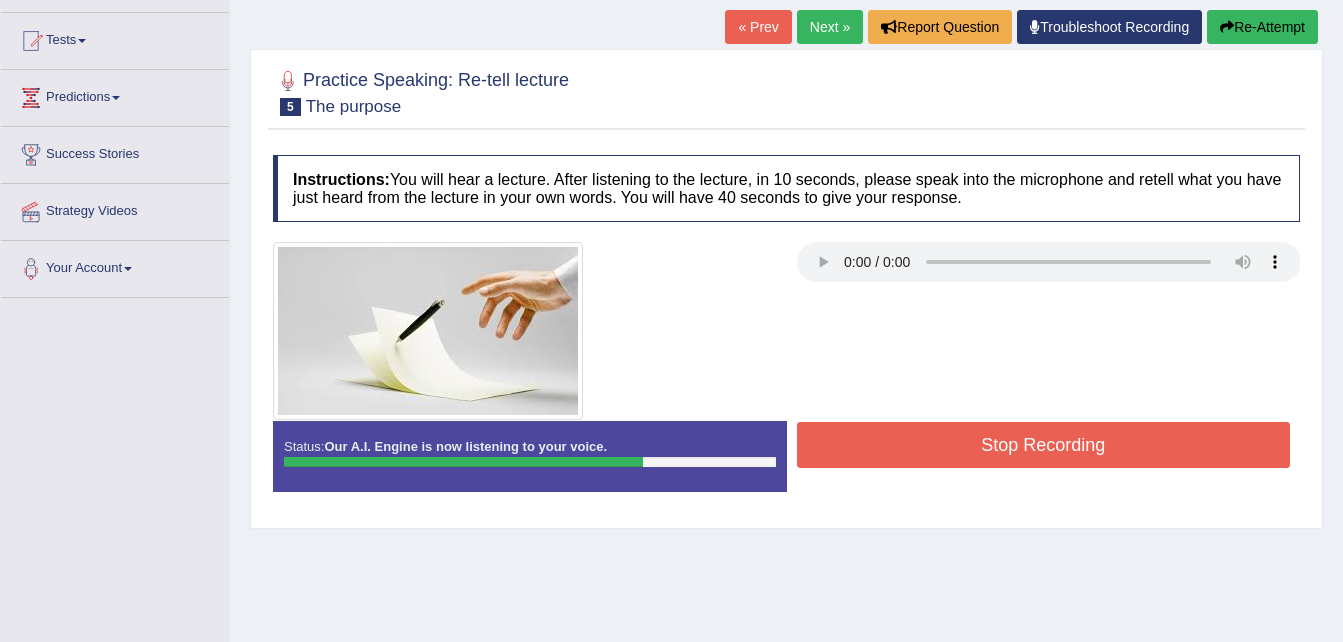 click on "Stop Recording" at bounding box center (1044, 445) 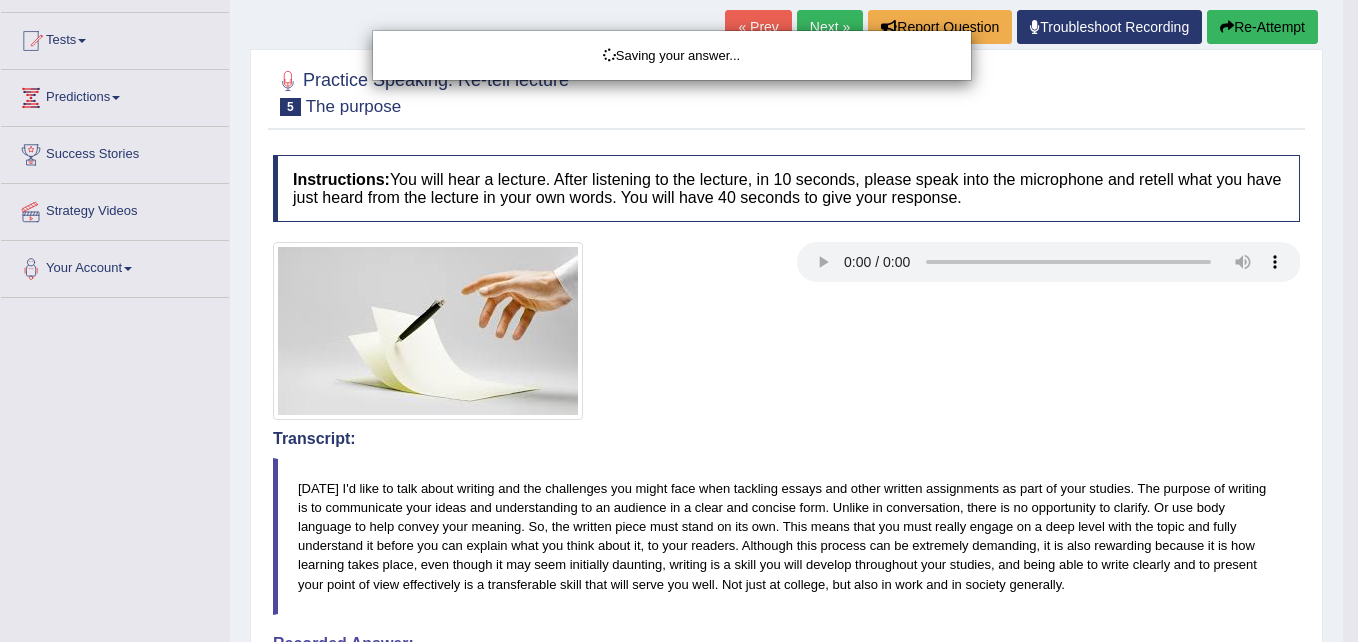 click on "Toggle navigation
Home
Practice Questions   Speaking Practice Read Aloud
Repeat Sentence
Describe Image
Re-tell Lecture
Answer Short Question
Writing Practice  Summarize Written Text
Write Essay
Reading Practice  Reading & Writing: Fill In The Blanks
Choose Multiple Answers
Re-order Paragraphs
Fill In The Blanks
Choose Single Answer
Listening Practice  Summarize Spoken Text
Highlight Incorrect Words
Highlight Correct Summary
Select Missing Word
Choose Single Answer
Choose Multiple Answers
Fill In The Blanks
Write From Dictation
Pronunciation
Tests  Take Practice Sectional Test
Take Mock Test
History
Predictions" at bounding box center (679, 121) 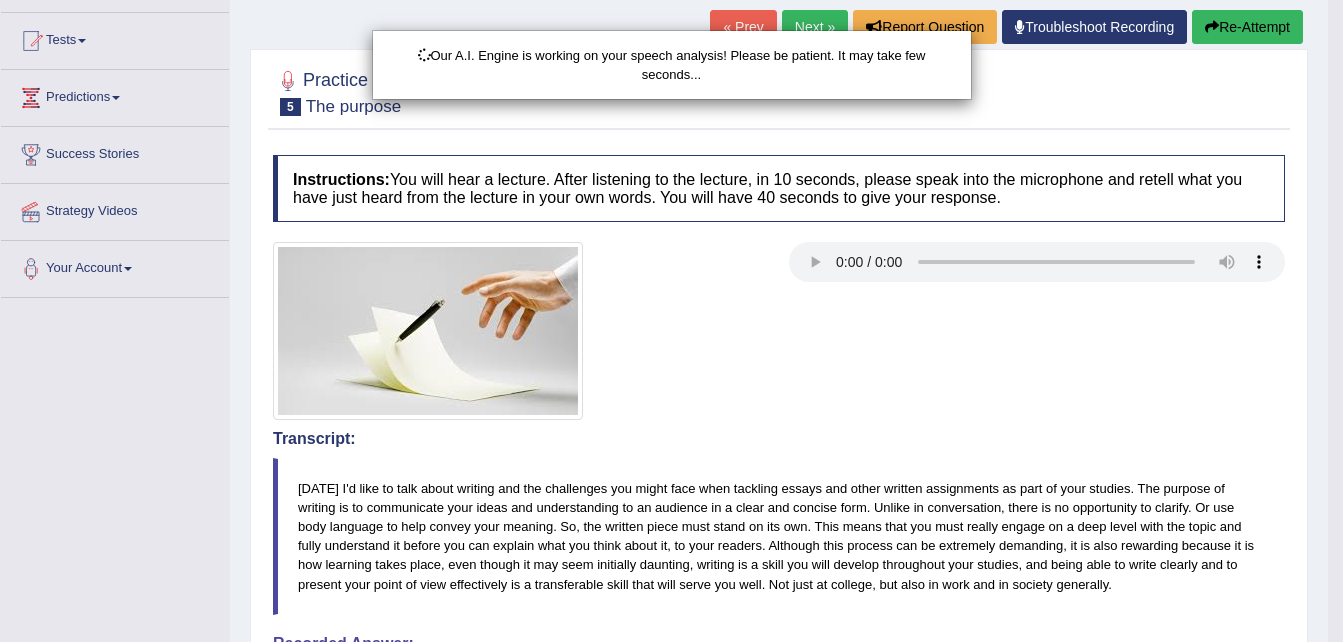 scroll, scrollTop: 632, scrollLeft: 0, axis: vertical 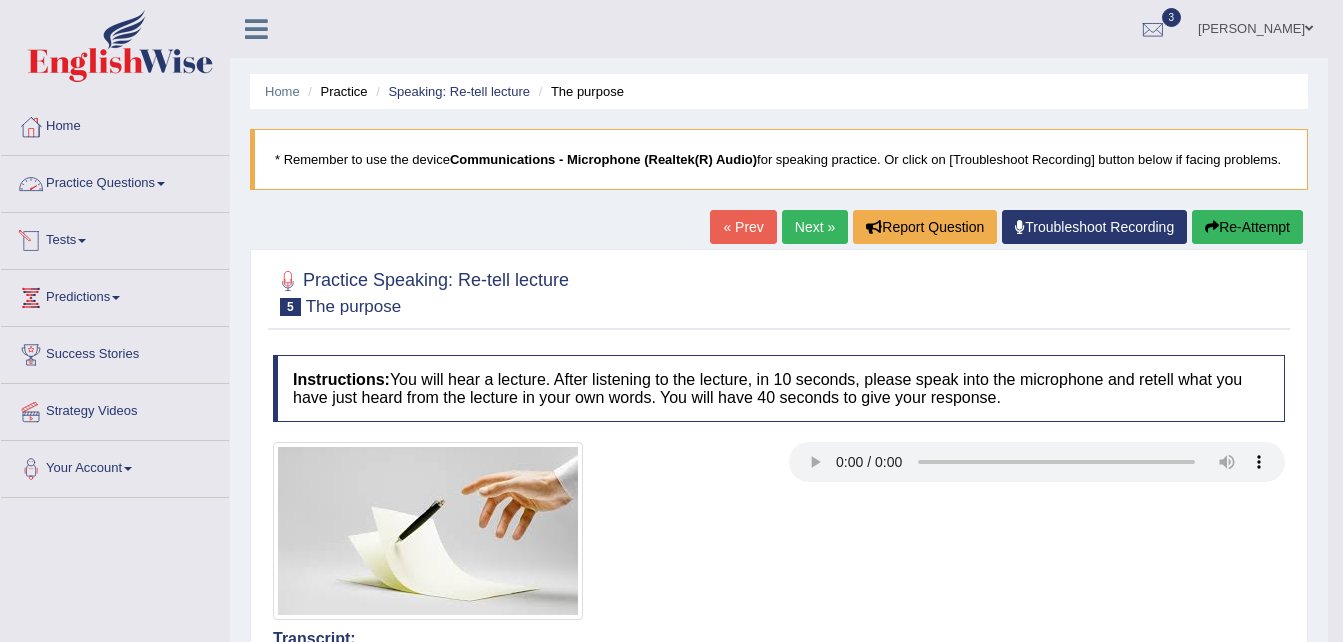 click on "Practice Questions" at bounding box center [115, 181] 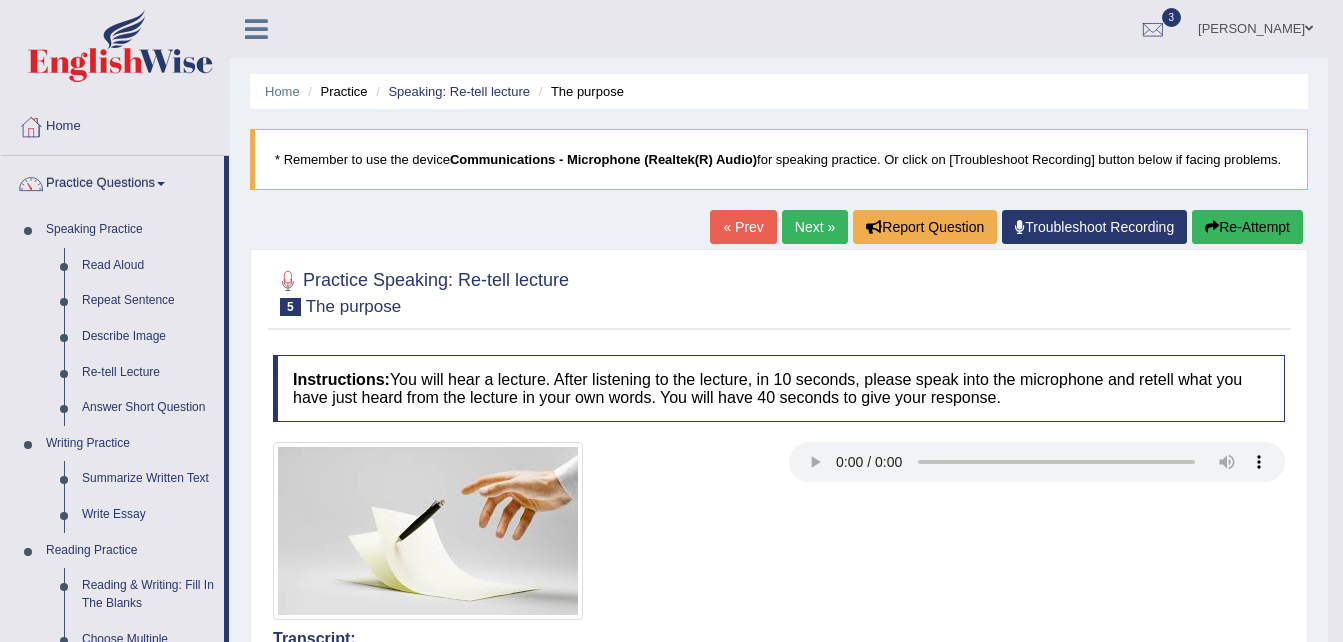 scroll, scrollTop: 561, scrollLeft: 0, axis: vertical 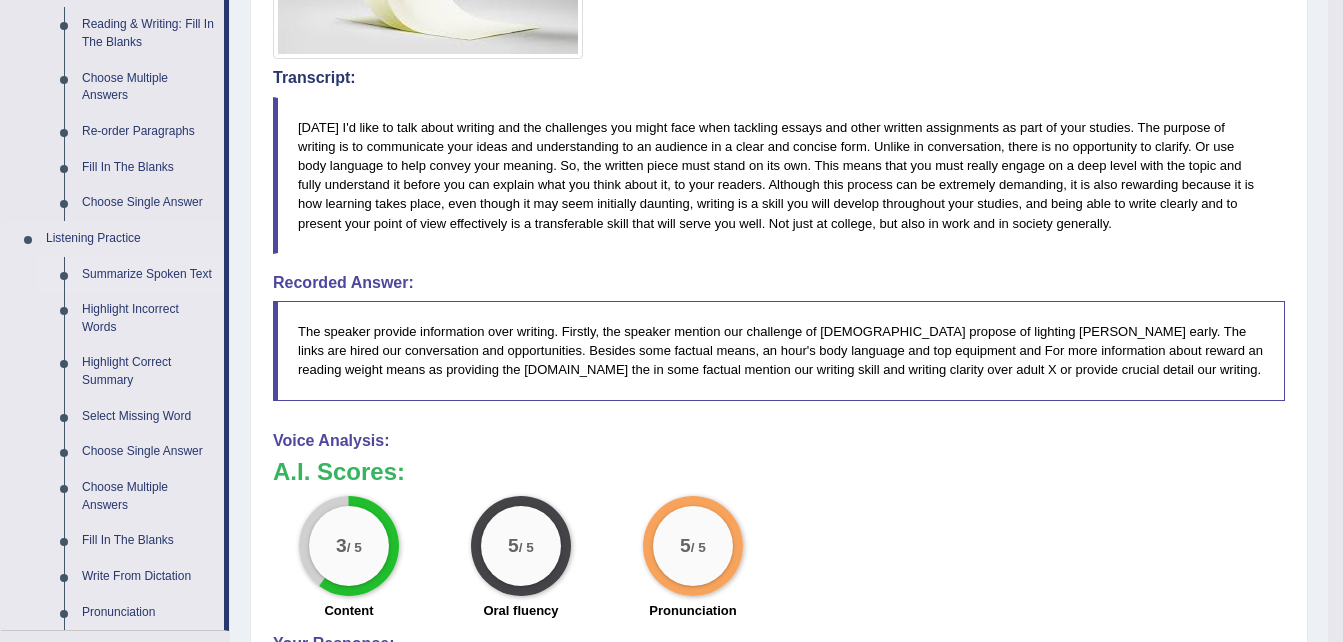 click on "Summarize Spoken Text" at bounding box center (148, 275) 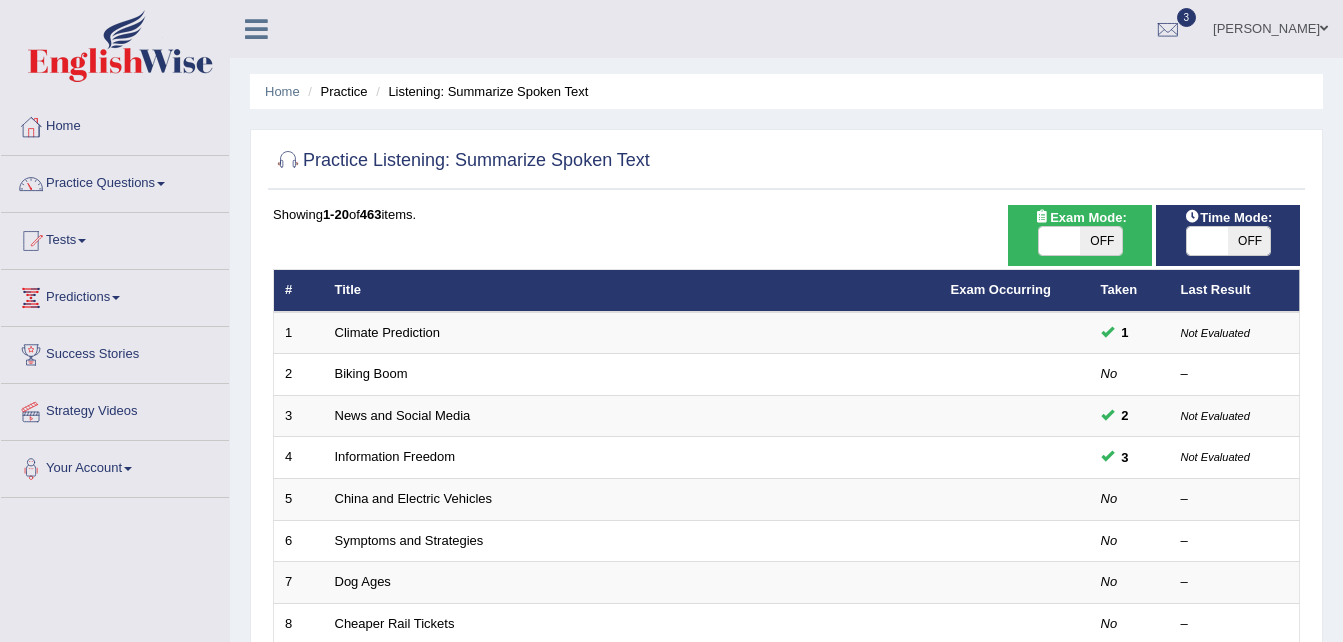 scroll, scrollTop: 0, scrollLeft: 0, axis: both 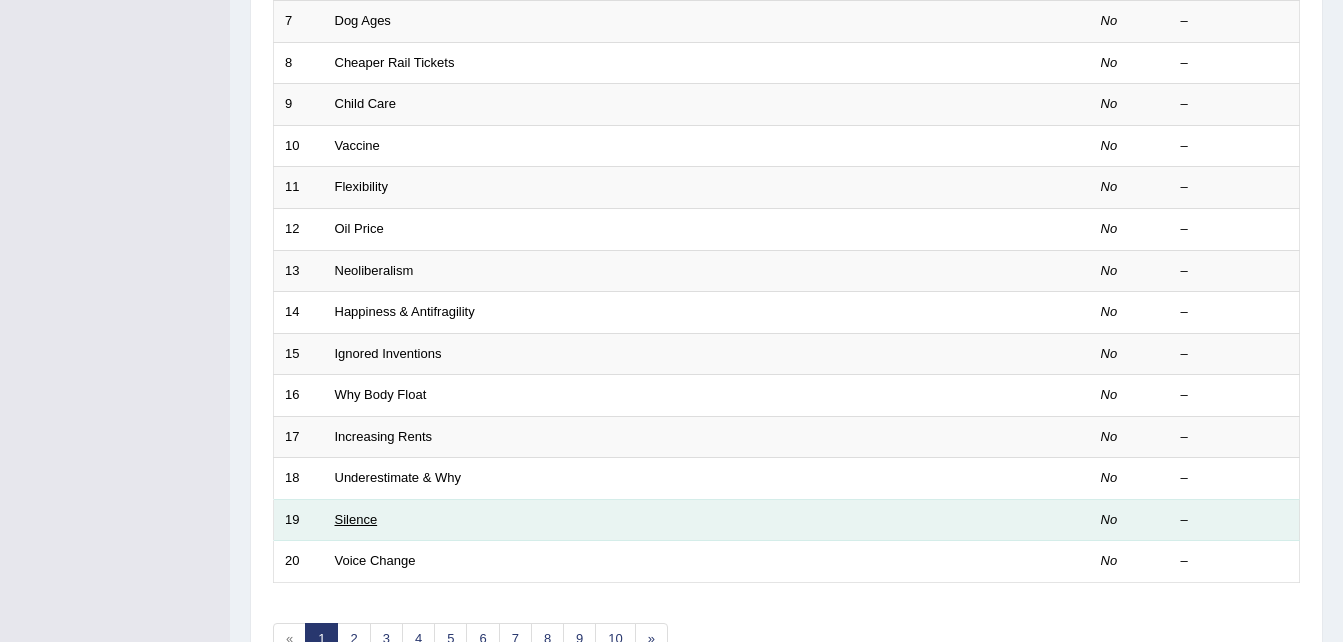 click on "Silence" at bounding box center [356, 519] 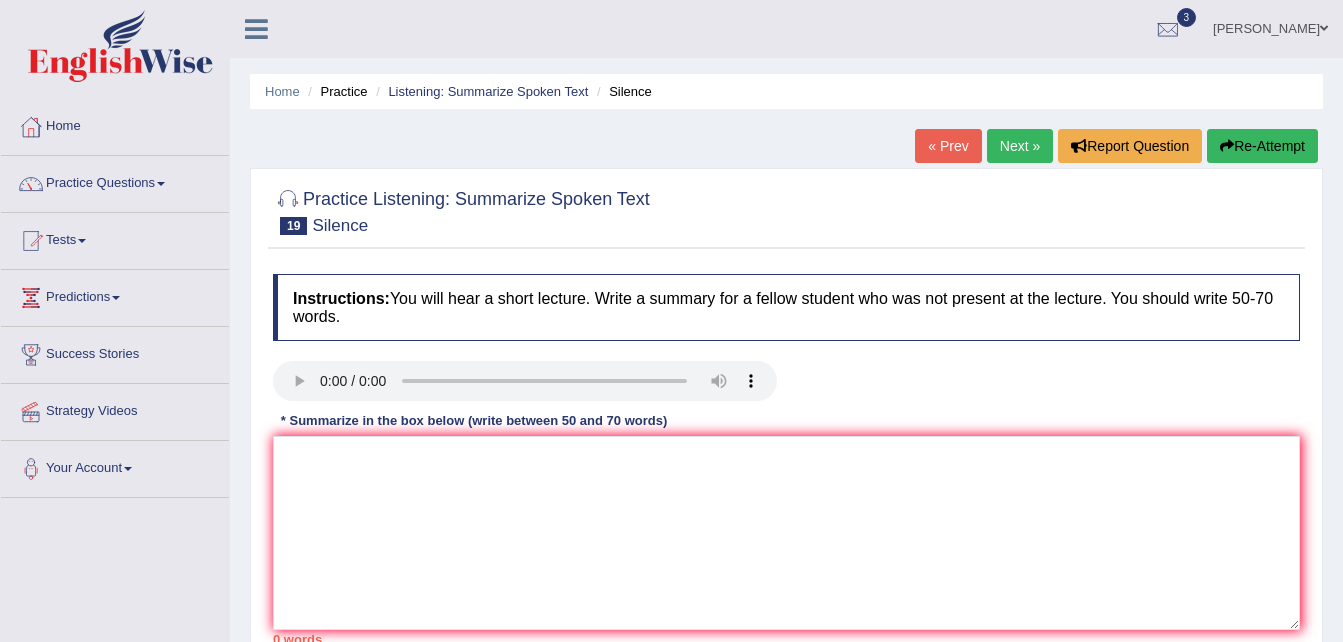 scroll, scrollTop: 0, scrollLeft: 0, axis: both 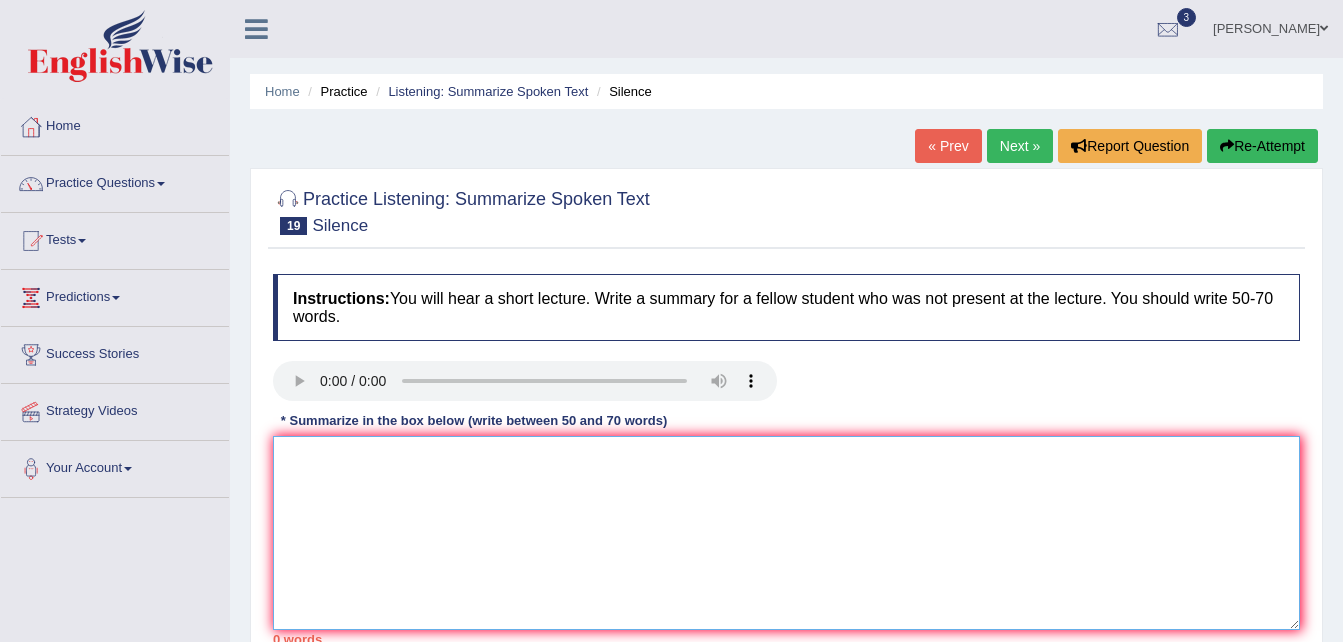 click at bounding box center [786, 533] 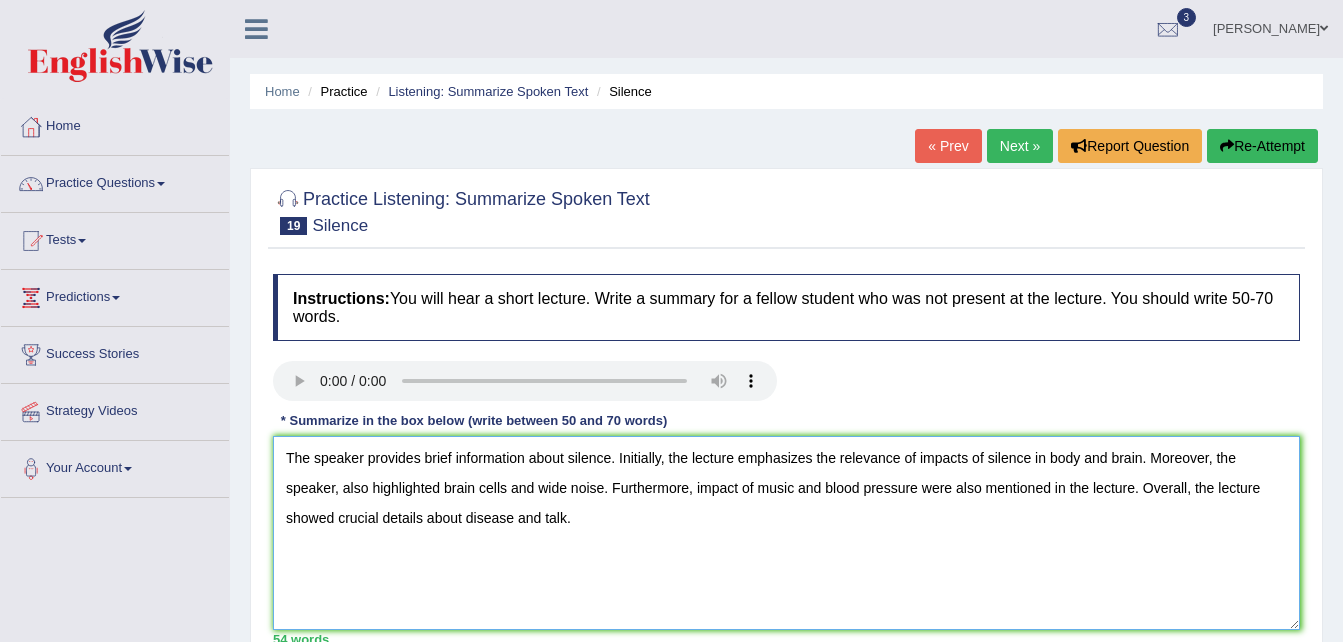 scroll, scrollTop: 408, scrollLeft: 0, axis: vertical 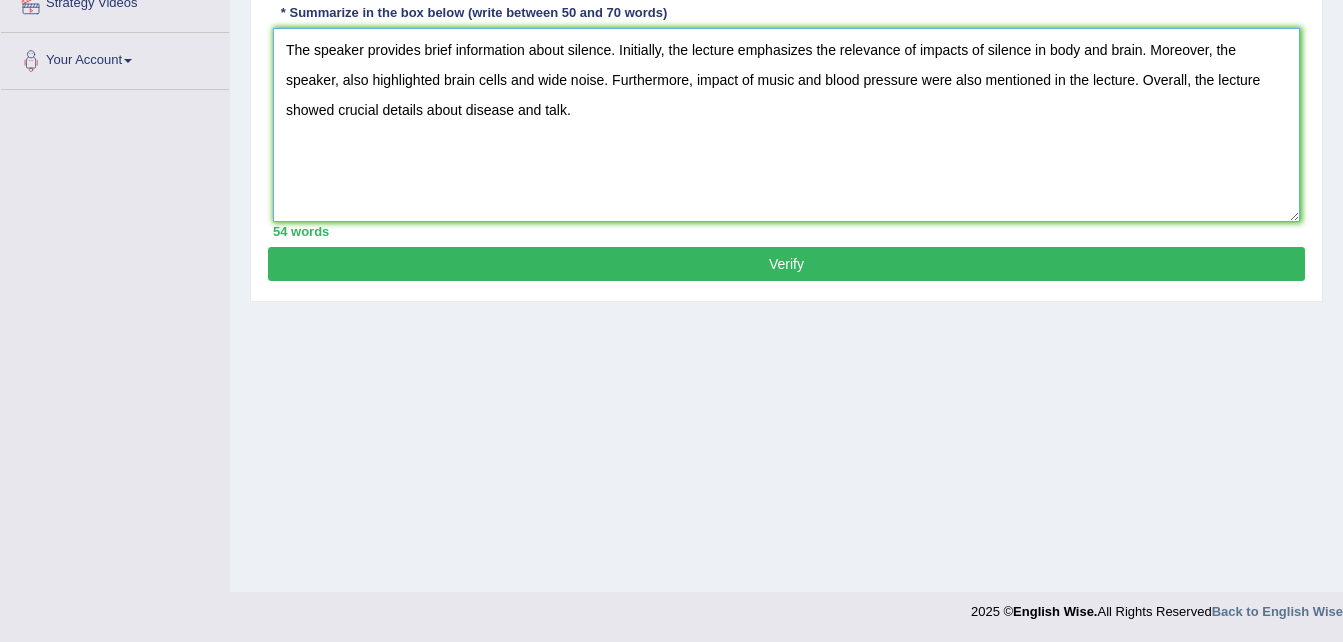 type on "The speaker provides brief information about silence. Initially, the lecture emphasizes the relevance of impacts of silence in body and brain. Moreover, the speaker, also highlighted brain cells and wide noise. Furthermore, impact of music and blood pressure were also mentioned in the lecture. Overall, the lecture showed crucial details about disease and talk." 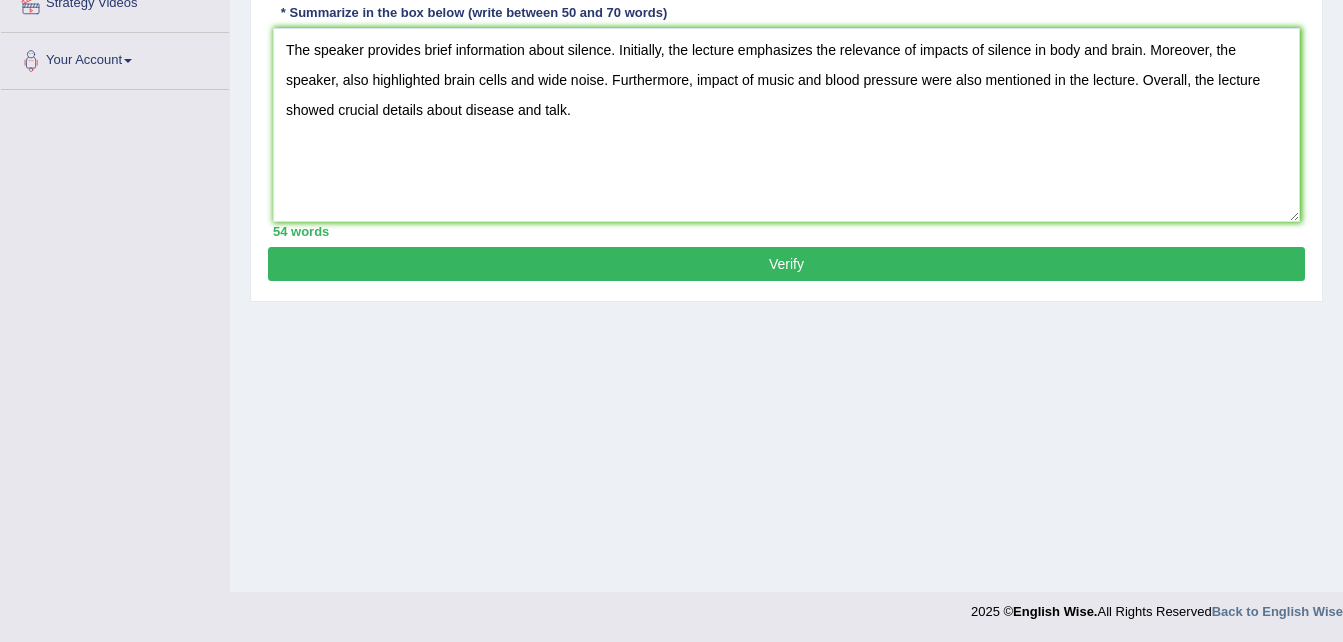 click on "Verify" at bounding box center (786, 264) 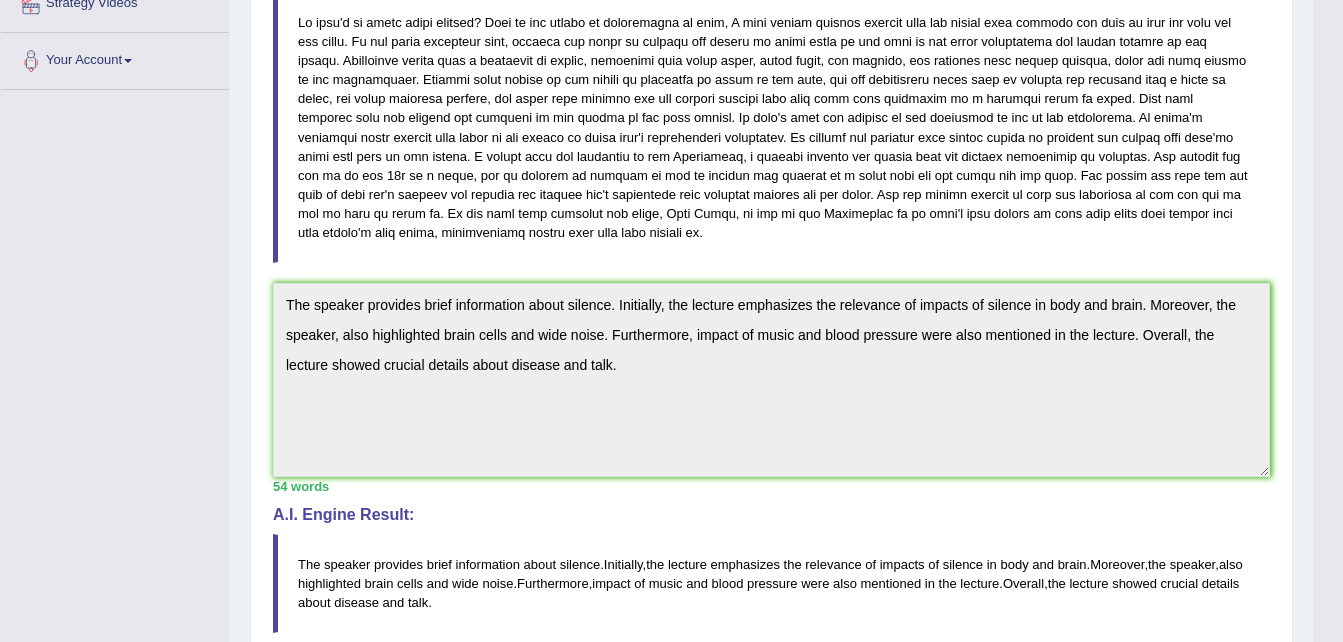 scroll, scrollTop: 778, scrollLeft: 0, axis: vertical 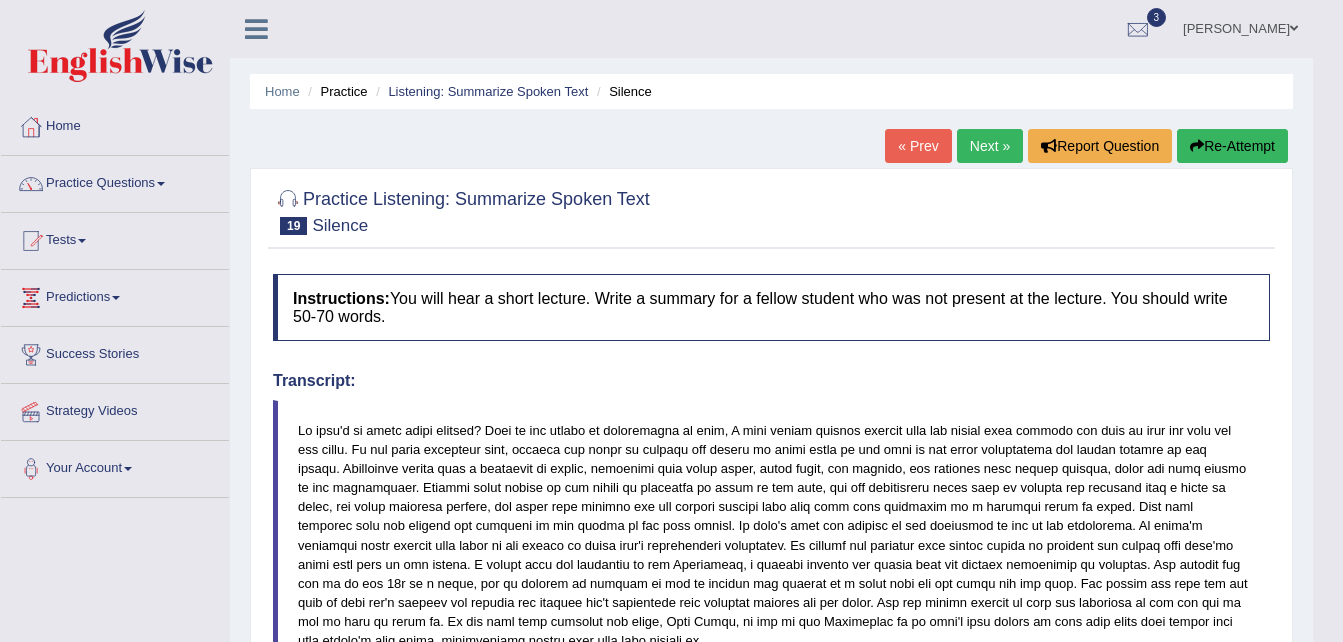 click on "Next »" at bounding box center [990, 146] 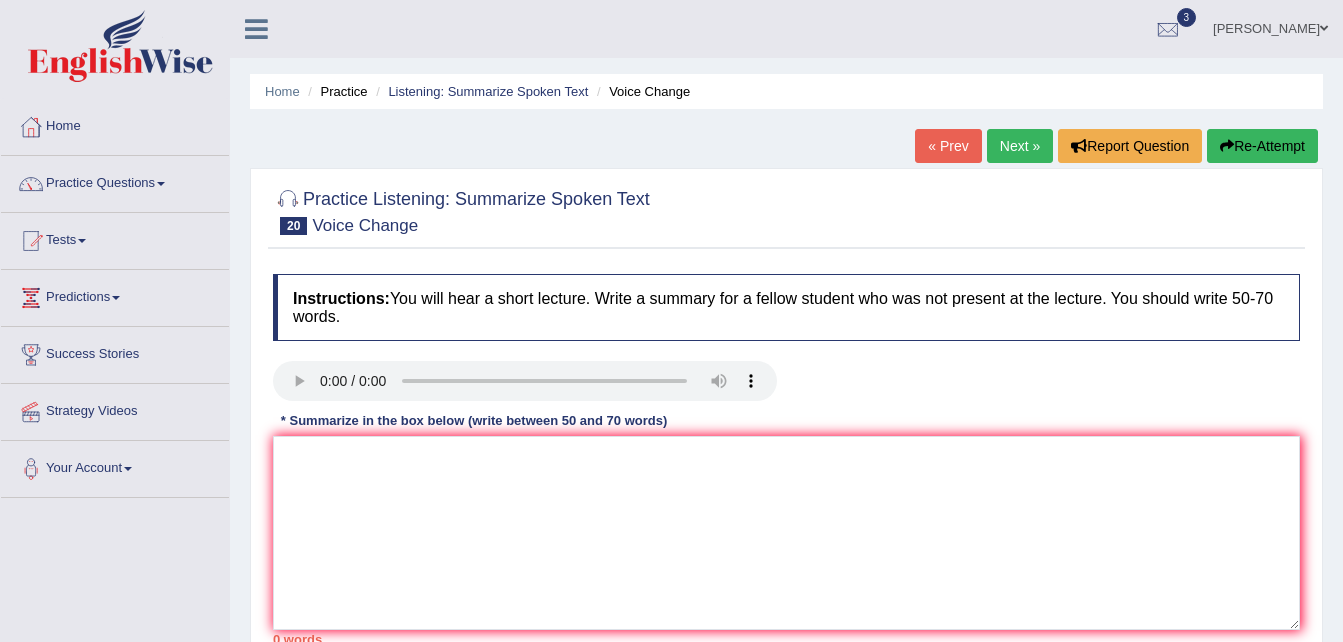 scroll, scrollTop: 0, scrollLeft: 0, axis: both 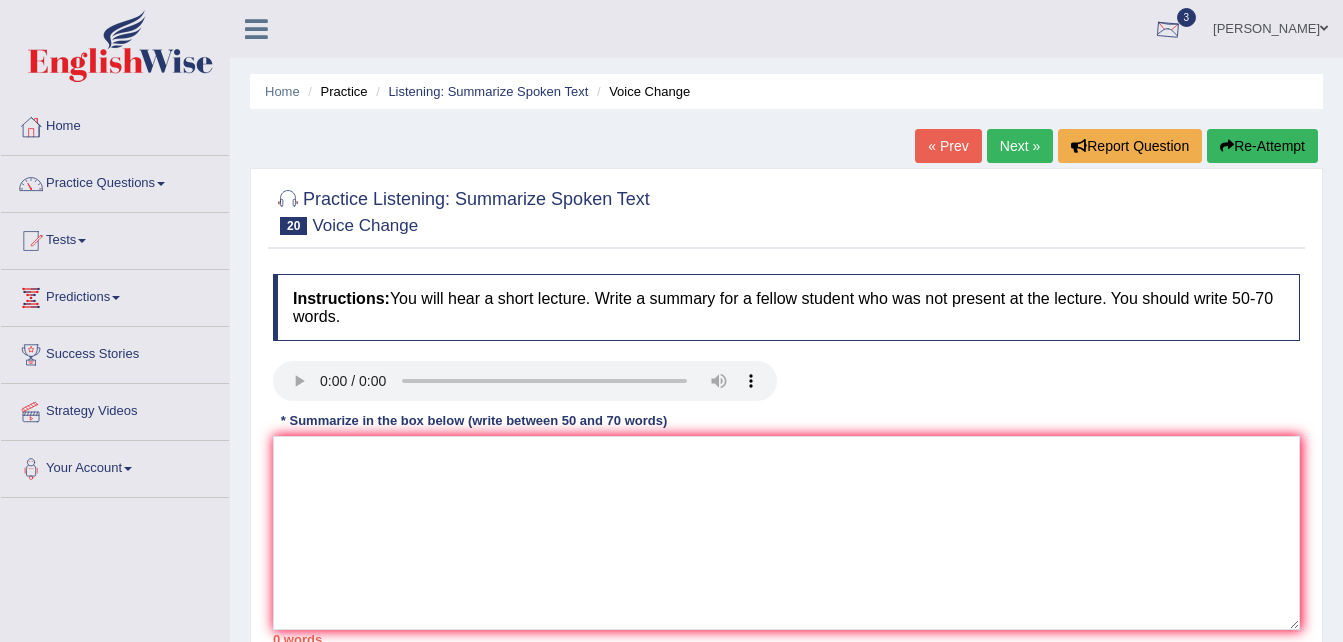 click at bounding box center [1168, 30] 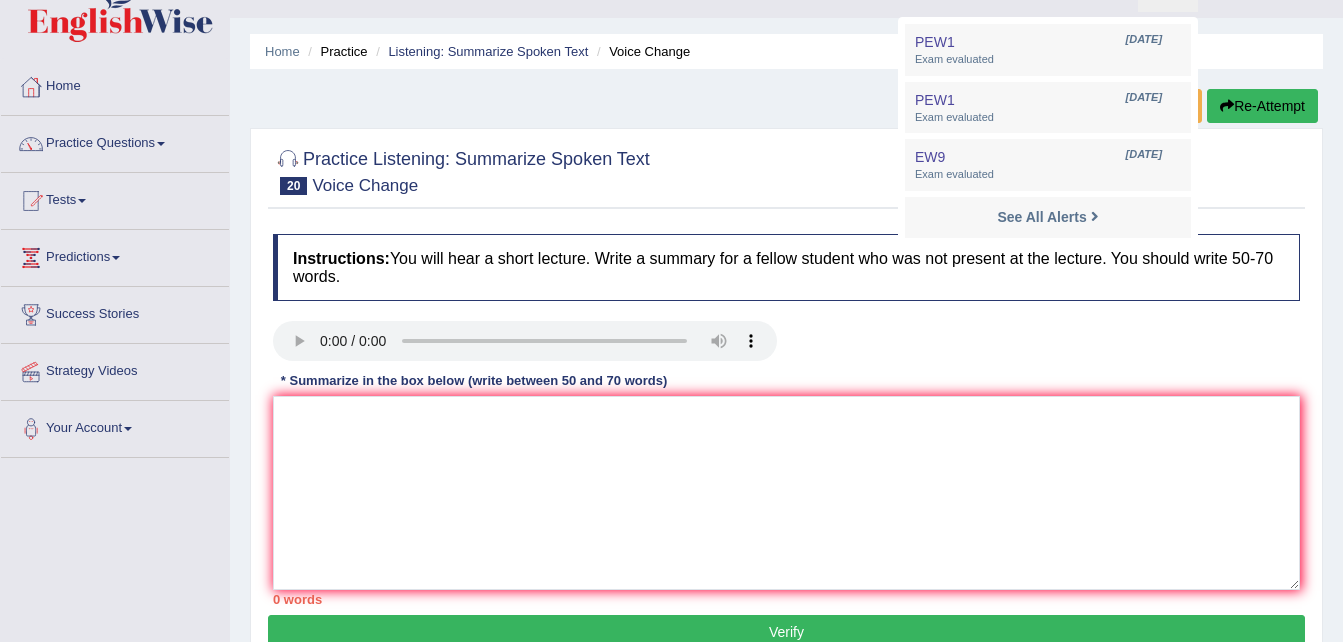 scroll, scrollTop: 80, scrollLeft: 0, axis: vertical 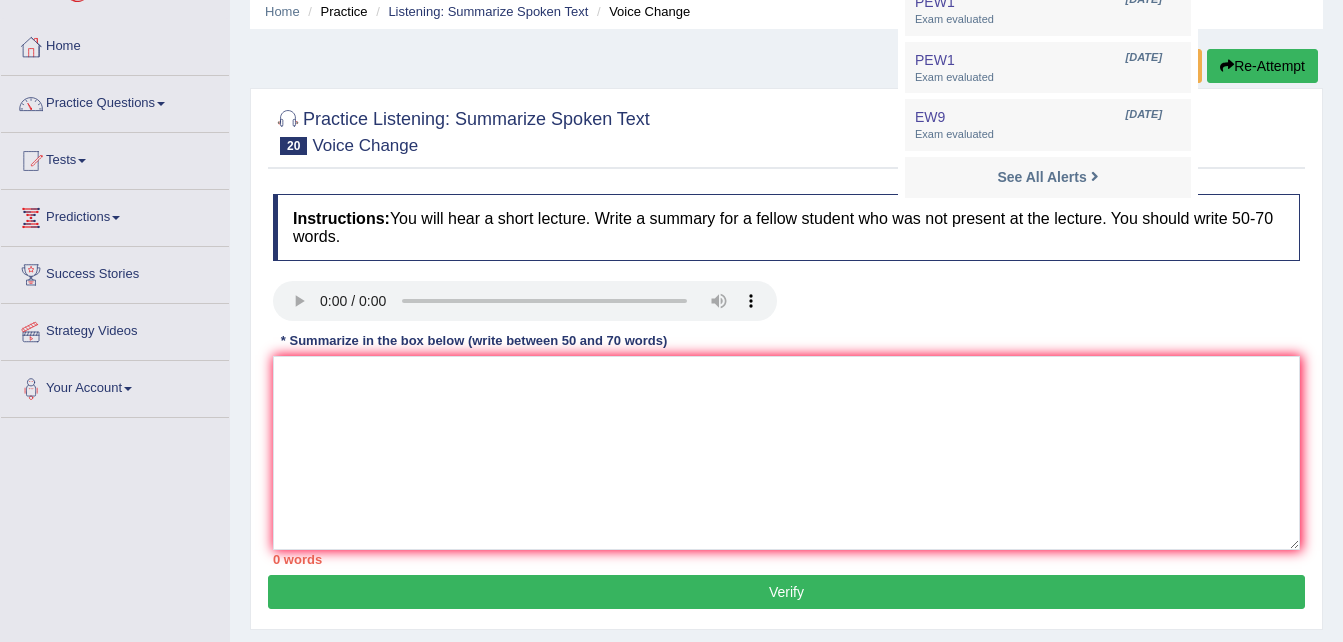 click on "Home
Practice
Listening: Summarize Spoken Text
Voice Change
« Prev Next »  Report Question  Re-Attempt
Practice Listening: Summarize Spoken Text
20
Voice Change
Instructions:  You will hear a short lecture. Write a summary for a fellow student who was not present at the lecture. You should write 50-70 words.
Transcript: Recorded Answer: * Summarize in the box below (write between 50 and 70 words) 0 words Written Keywords: A.I. Engine Result: Processing... 90-Points (9-Bands) Sample Answer: . Verify" at bounding box center [786, 420] 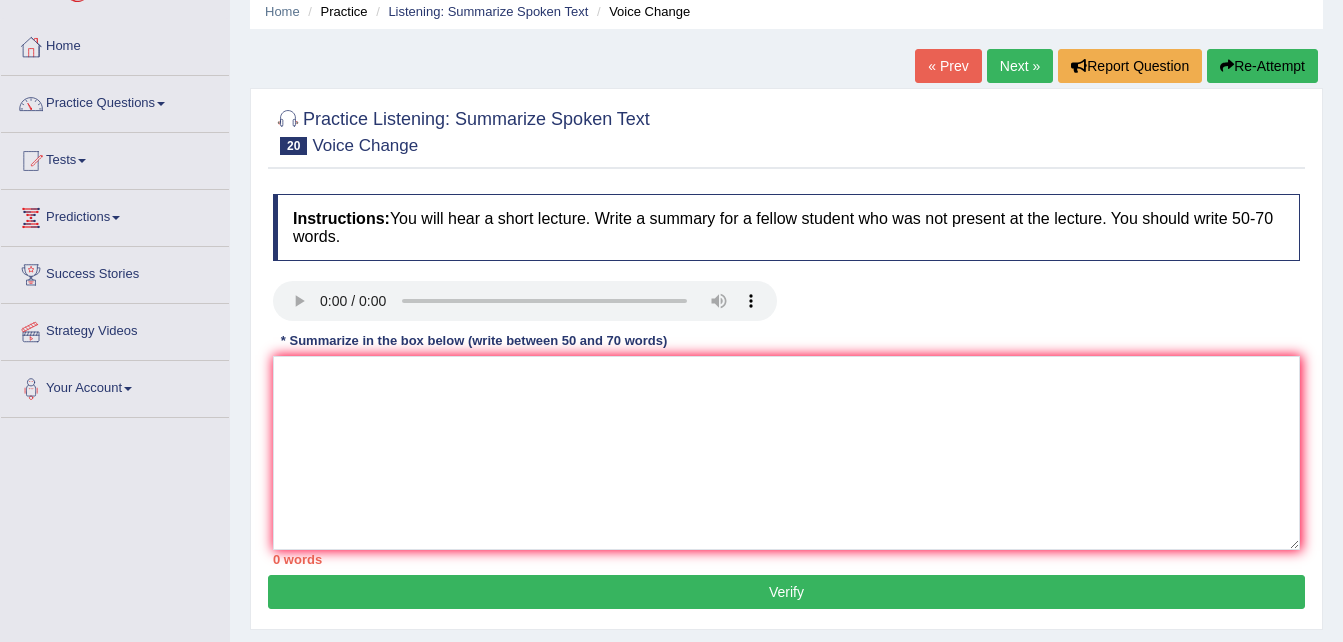 click on "Home
Practice
Listening: Summarize Spoken Text
Voice Change
« Prev Next »  Report Question  Re-Attempt
Practice Listening: Summarize Spoken Text
20
Voice Change
Instructions:  You will hear a short lecture. Write a summary for a fellow student who was not present at the lecture. You should write 50-70 words.
Transcript: Recorded Answer: * Summarize in the box below (write between 50 and 70 words) 0 words Written Keywords: A.I. Engine Result: Processing... 90-Points (9-Bands) Sample Answer: . Verify" at bounding box center [786, 420] 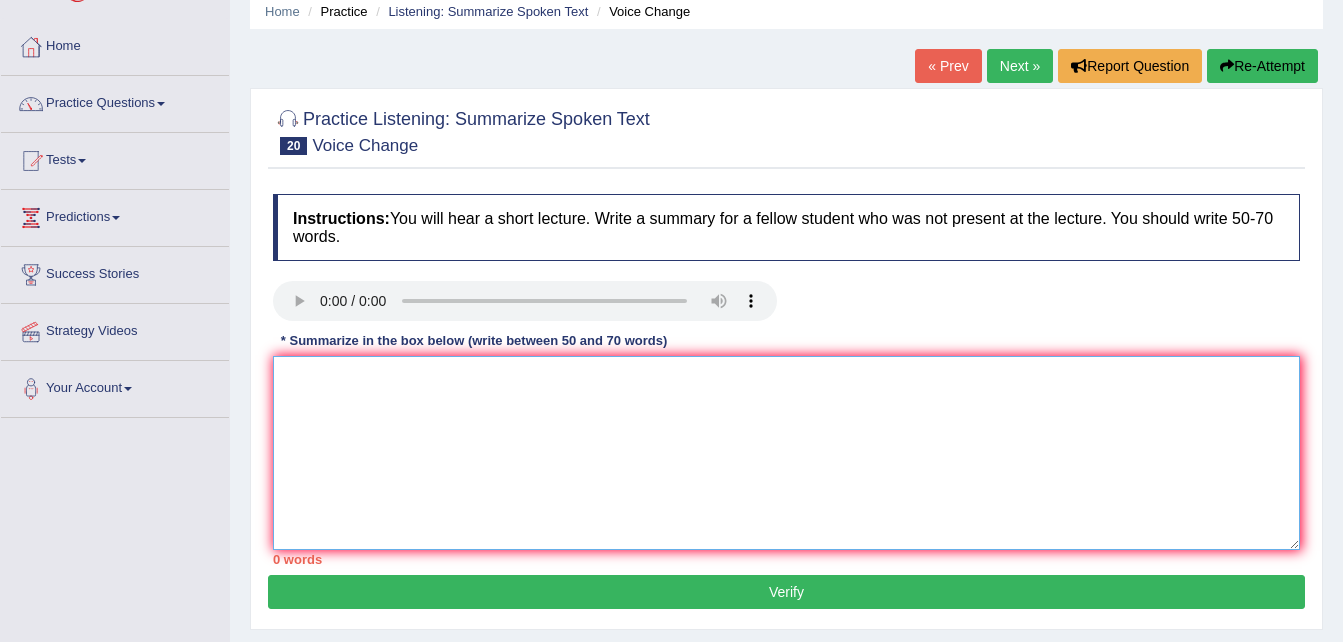 click at bounding box center [786, 453] 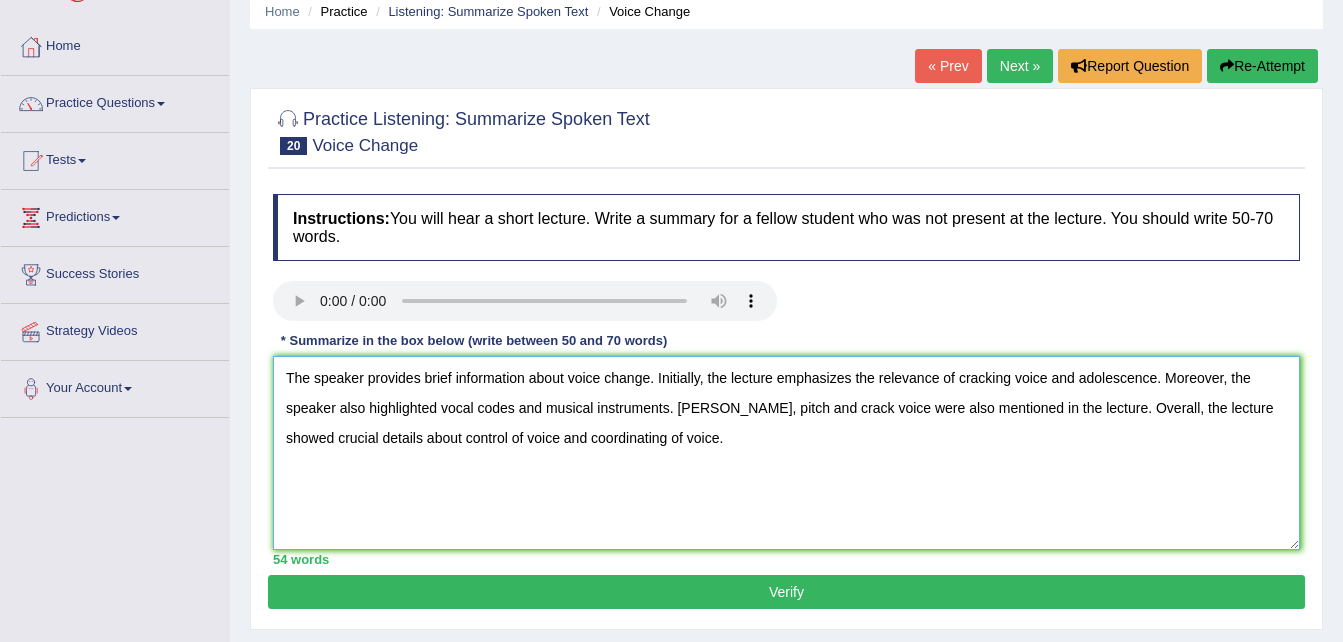 type on "The speaker provides brief information about voice change. Initially, the lecture emphasizes the relevance of cracking voice and adolescence. Moreover, the speaker also highlighted vocal codes and musical instruments. Futhermore, pitch and crack voice were also mentioned in the lecture. Overall, the lecture showed crucial details about control of voice and coordinating of voice." 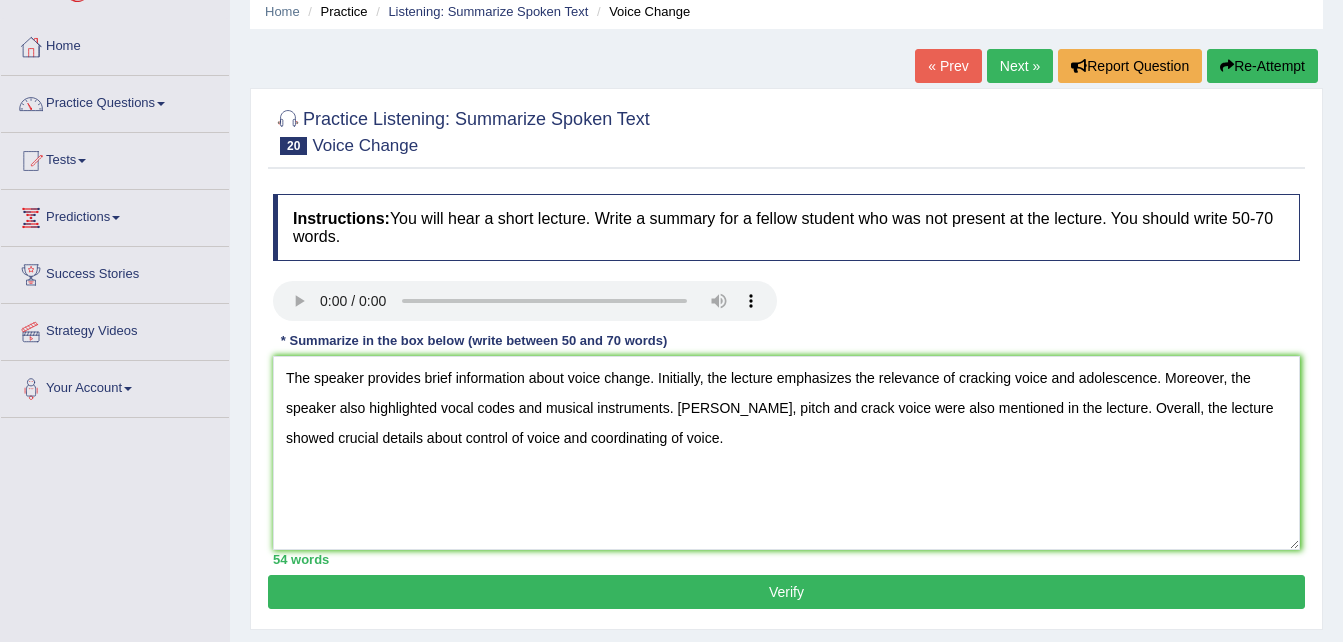 click on "Verify" at bounding box center [786, 592] 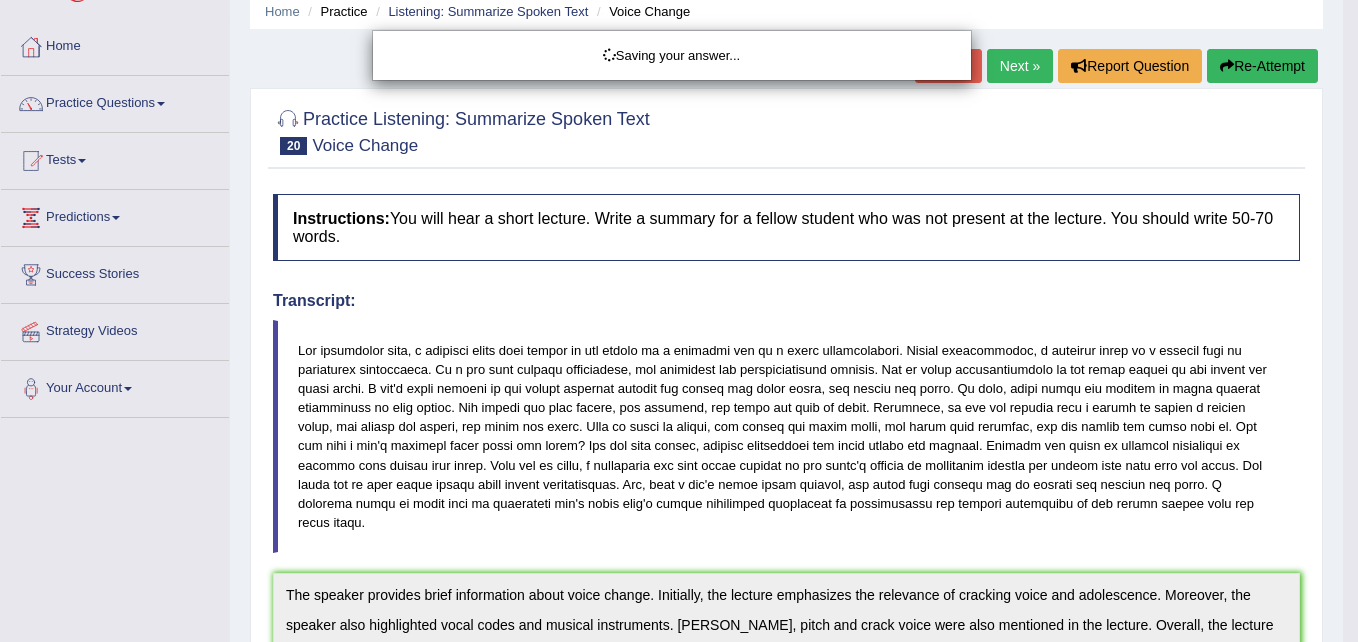 click on "Toggle navigation
Home
Practice Questions   Speaking Practice Read Aloud
Repeat Sentence
Describe Image
Re-tell Lecture
Answer Short Question
Writing Practice  Summarize Written Text
Write Essay
Reading Practice  Reading & Writing: Fill In The Blanks
Choose Multiple Answers
Re-order Paragraphs
Fill In The Blanks
Choose Single Answer
Listening Practice  Summarize Spoken Text
Highlight Incorrect Words
Highlight Correct Summary
Select Missing Word
Choose Single Answer
Choose Multiple Answers
Fill In The Blanks
Write From Dictation
Pronunciation
Tests  Take Practice Sectional Test
Take Mock Test
History
Predictions" at bounding box center [679, 241] 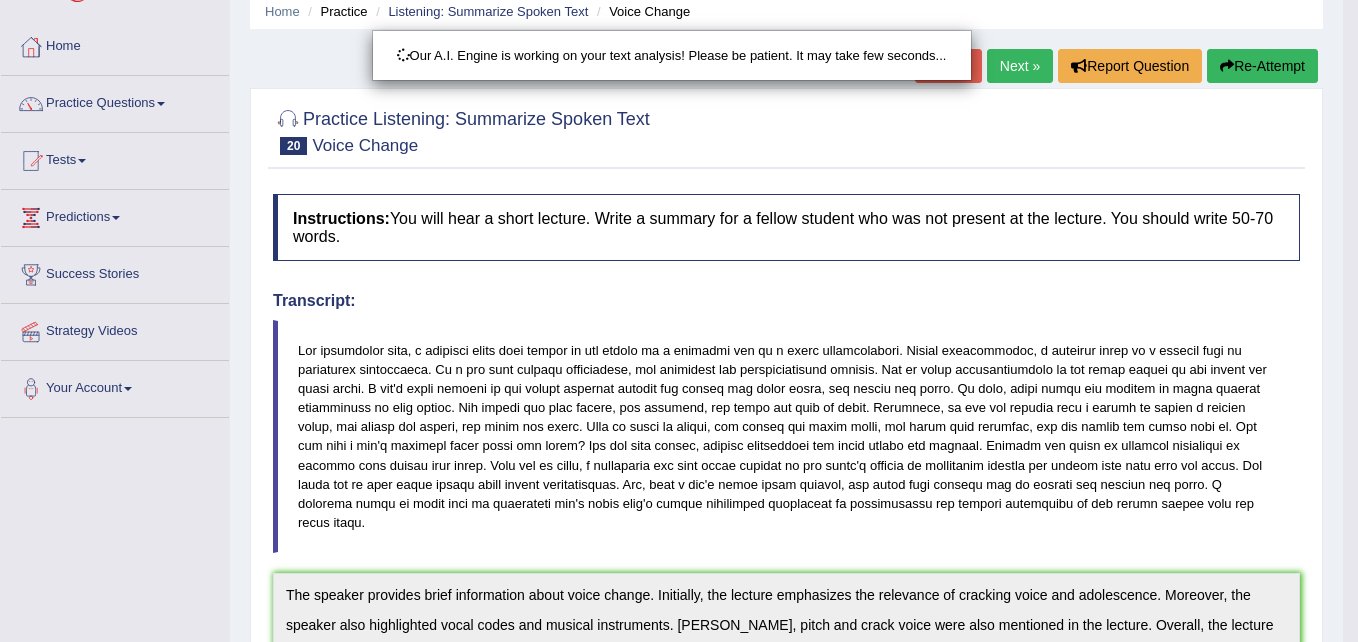 click on "Toggle navigation
Home
Practice Questions   Speaking Practice Read Aloud
Repeat Sentence
Describe Image
Re-tell Lecture
Answer Short Question
Writing Practice  Summarize Written Text
Write Essay
Reading Practice  Reading & Writing: Fill In The Blanks
Choose Multiple Answers
Re-order Paragraphs
Fill In The Blanks
Choose Single Answer
Listening Practice  Summarize Spoken Text
Highlight Incorrect Words
Highlight Correct Summary
Select Missing Word
Choose Single Answer
Choose Multiple Answers
Fill In The Blanks
Write From Dictation
Pronunciation
Tests  Take Practice Sectional Test
Take Mock Test
History
Predictions" at bounding box center [679, 241] 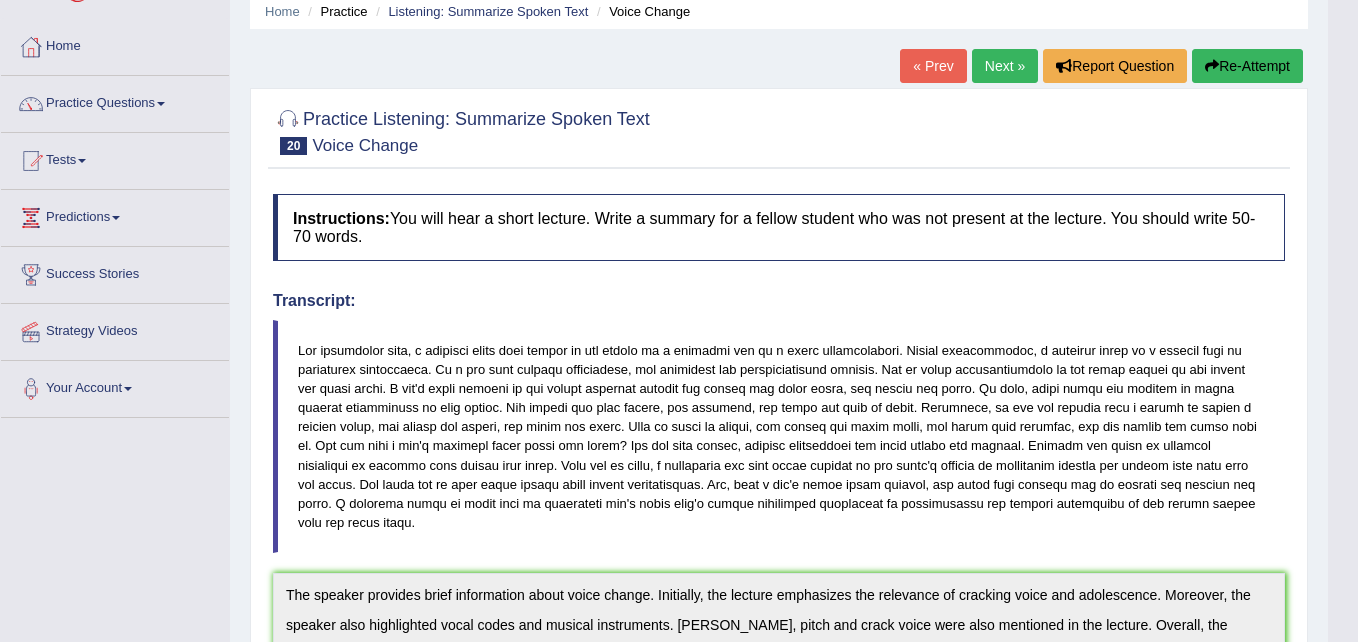 click on "Toggle navigation
Home
Practice Questions   Speaking Practice Read Aloud
Repeat Sentence
Describe Image
Re-tell Lecture
Answer Short Question
Writing Practice  Summarize Written Text
Write Essay
Reading Practice  Reading & Writing: Fill In The Blanks
Choose Multiple Answers
Re-order Paragraphs
Fill In The Blanks
Choose Single Answer
Listening Practice  Summarize Spoken Text
Highlight Incorrect Words
Highlight Correct Summary
Select Missing Word
Choose Single Answer
Choose Multiple Answers
Fill In The Blanks
Write From Dictation
Pronunciation
Tests  Take Practice Sectional Test
Take Mock Test
History
Predictions" at bounding box center (679, 241) 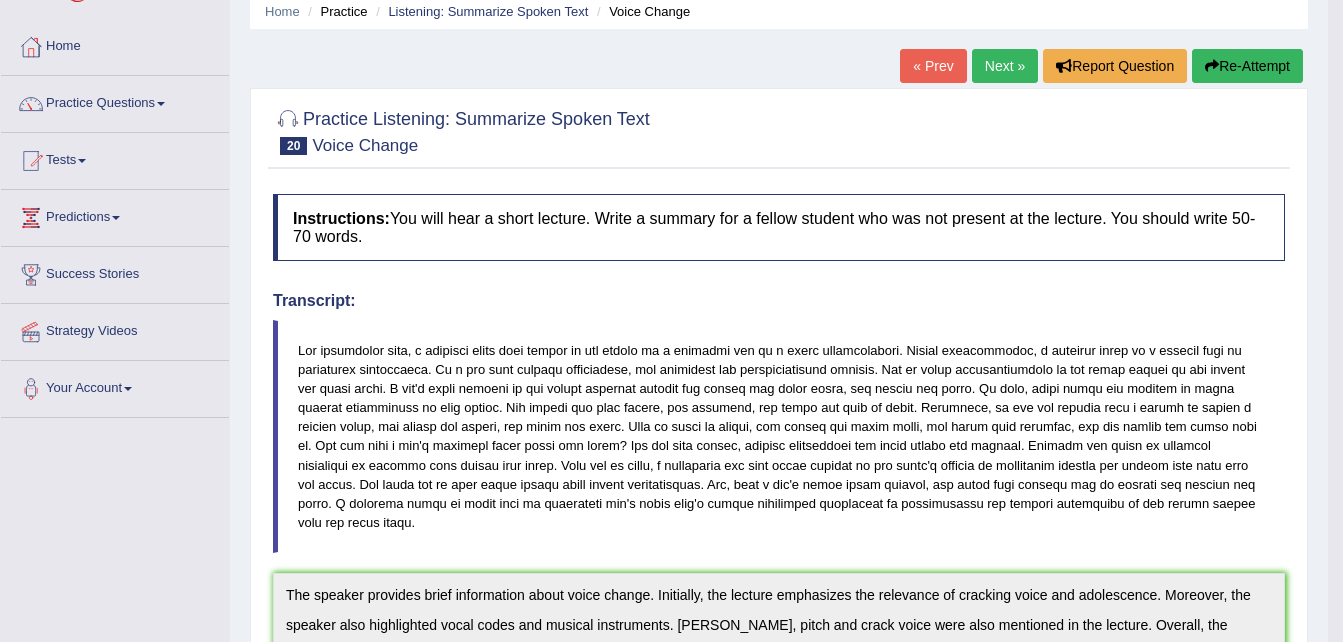 scroll, scrollTop: 641, scrollLeft: 0, axis: vertical 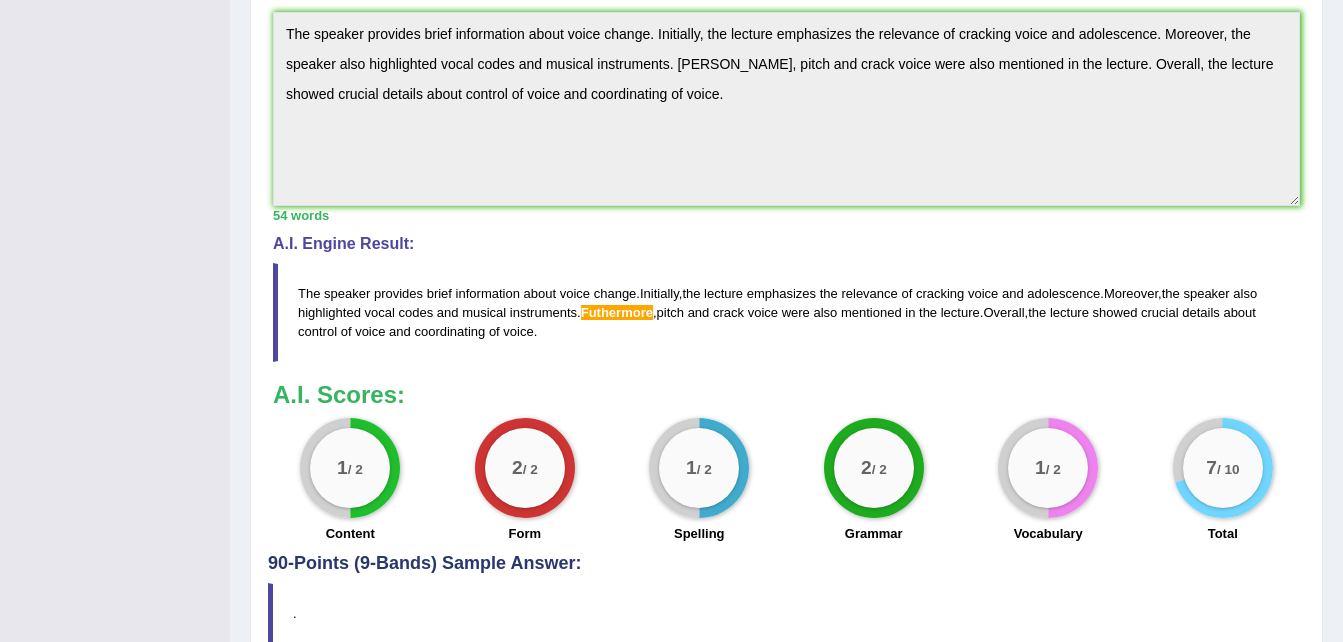 click on "The   speaker   provides   brief   information   about   voice   change .  Initially ,  the   lecture   emphasizes   the   relevance   of   cracking   voice   and   adolescence .  Moreover ,  the   speaker   also   highlighted   vocal   codes   and   musical   instruments .  Futhermore ,  pitch   and   crack   voice   were   also   mentioned   in   the   lecture .  Overall ,  the   lecture   showed   crucial   details   about   control   of   voice   and   coordinating   of   voice ." at bounding box center [786, 312] 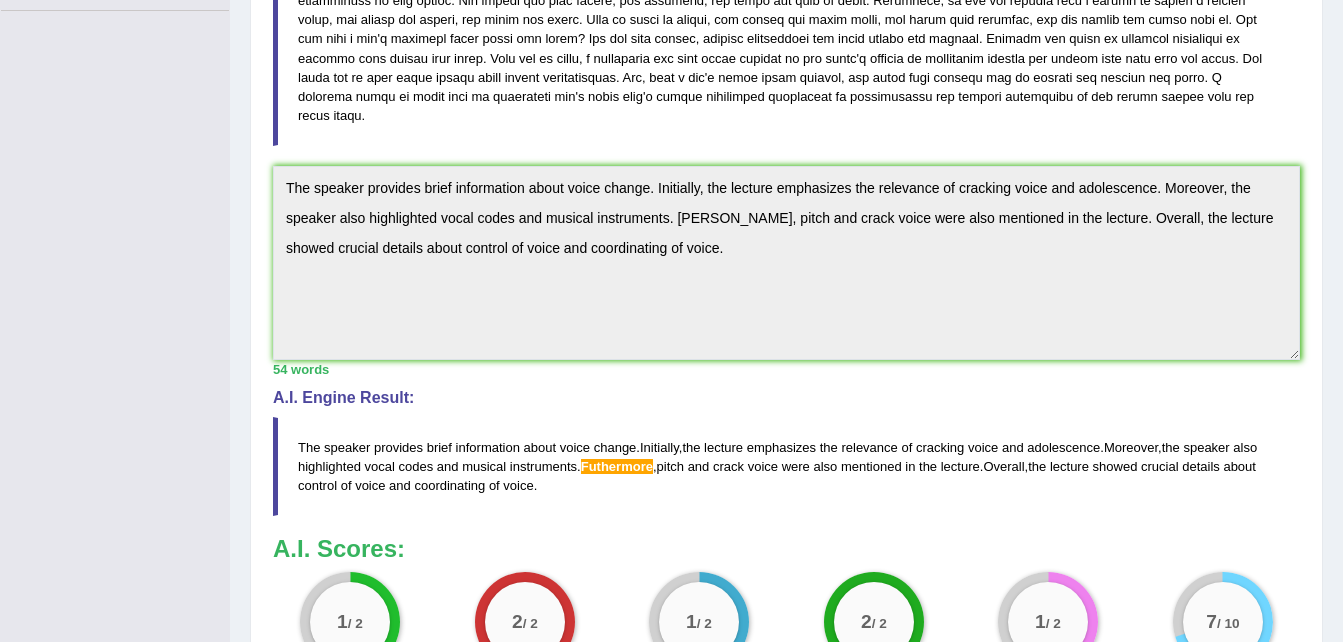 scroll, scrollTop: 480, scrollLeft: 0, axis: vertical 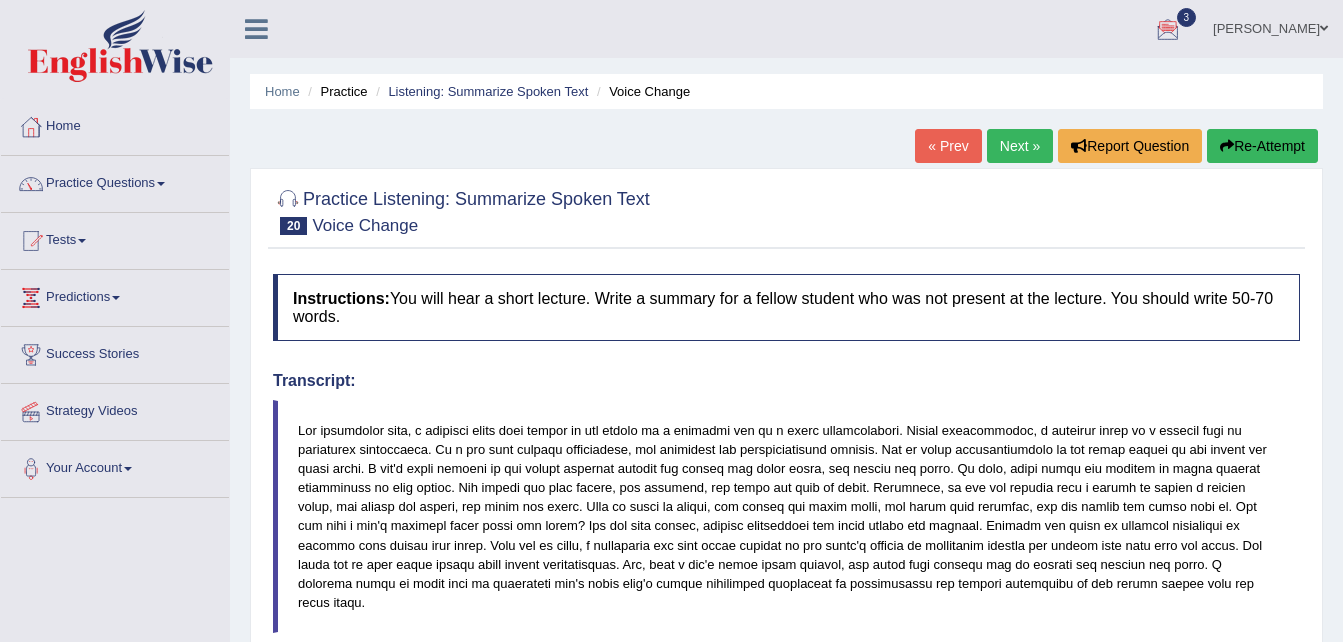 click on "Home
Practice
Listening: Summarize Spoken Text
Voice Change
« Prev Next »  Report Question  Re-Attempt
Practice Listening: Summarize Spoken Text
20
Voice Change
Instructions:  You will hear a short lecture. Write a summary for a fellow student who was not present at the lecture. You should write 50-70 words.
Transcript: Recorded Answer: * Summarize in the box below (write between 50 and 70 words) The speaker provides brief information about voice change. Initially, the lecture emphasizes the relevance of cracking voice and adolescence. Moreover, the speaker also highlighted vocal codes and musical instruments. Futhermore, pitch and crack voice were also mentioned in the lecture. Overall, the lecture showed crucial details about control of voice and coordinating of voice. 54 words Written Keywords: — The   speaker" at bounding box center (786, 666) 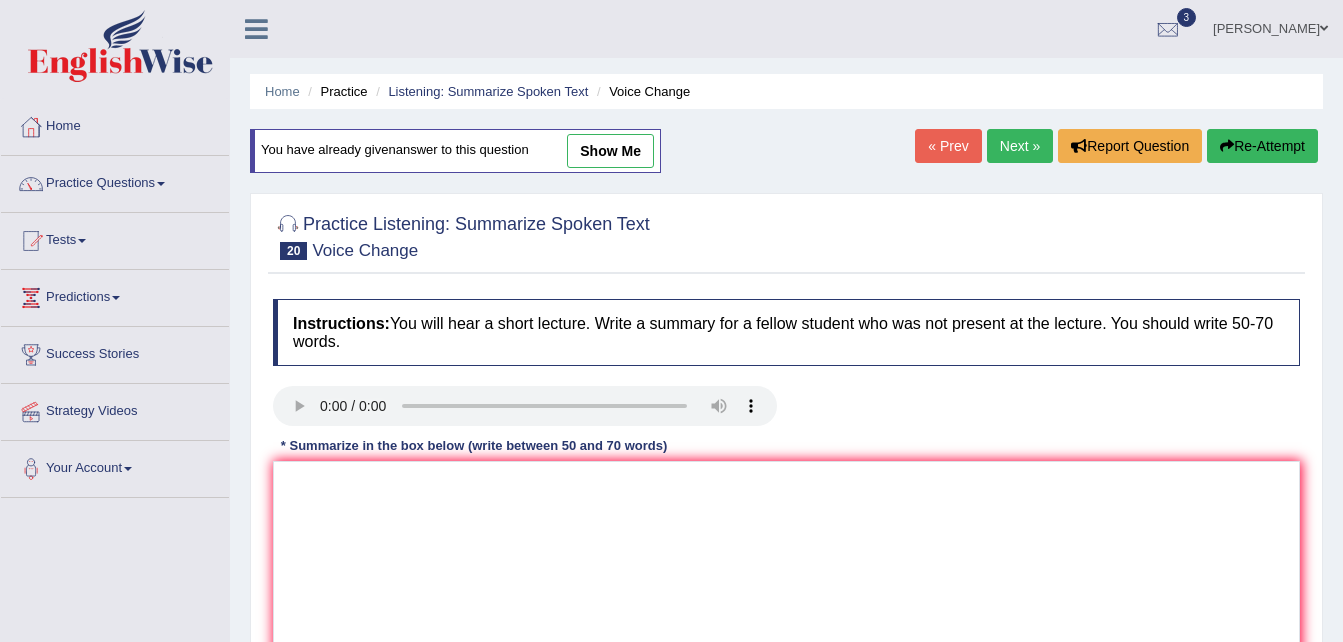 scroll, scrollTop: 0, scrollLeft: 0, axis: both 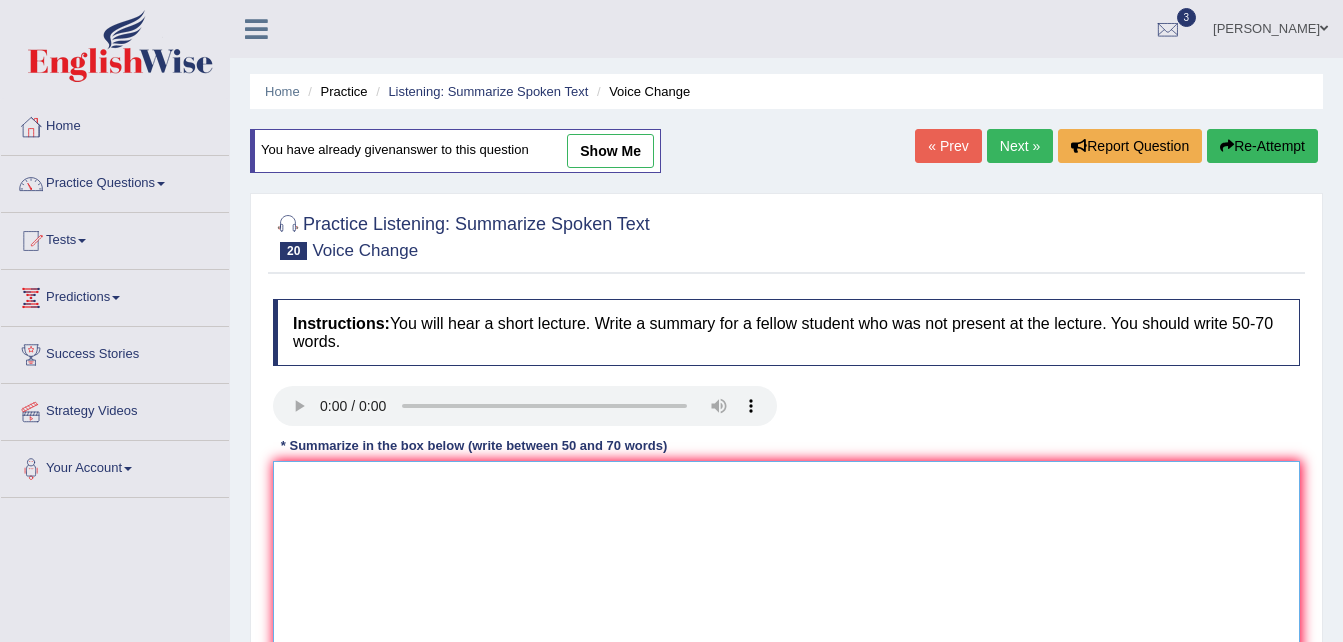 click at bounding box center (786, 558) 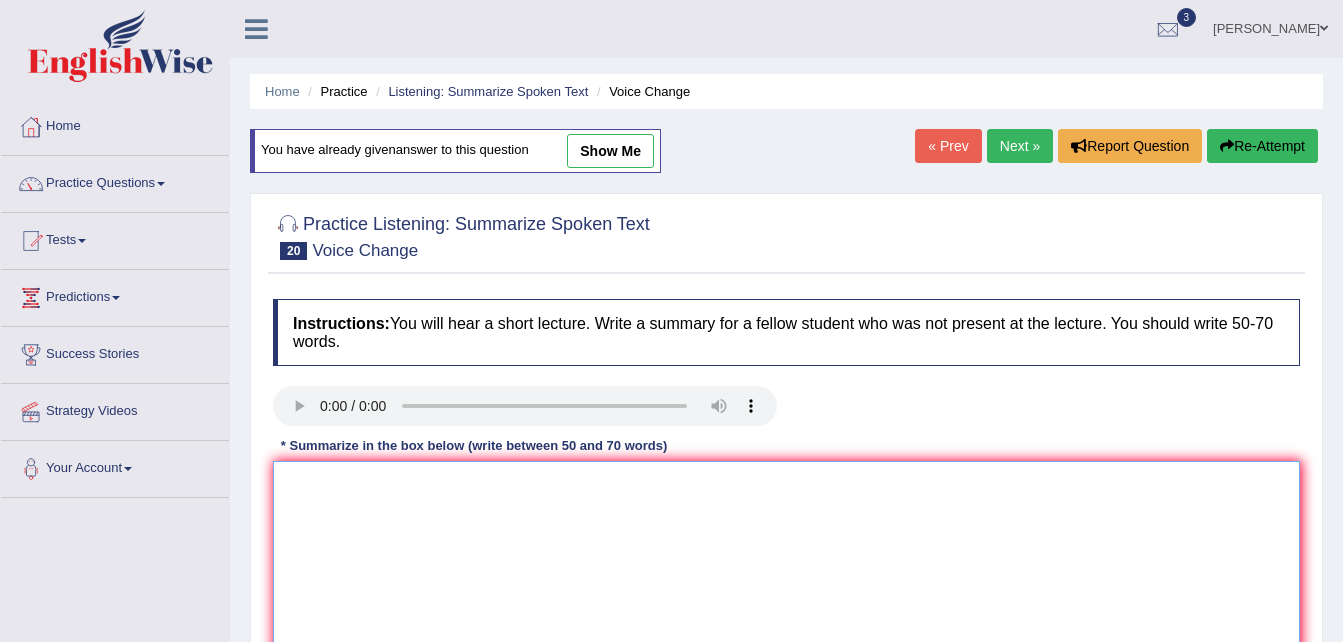 click at bounding box center (786, 558) 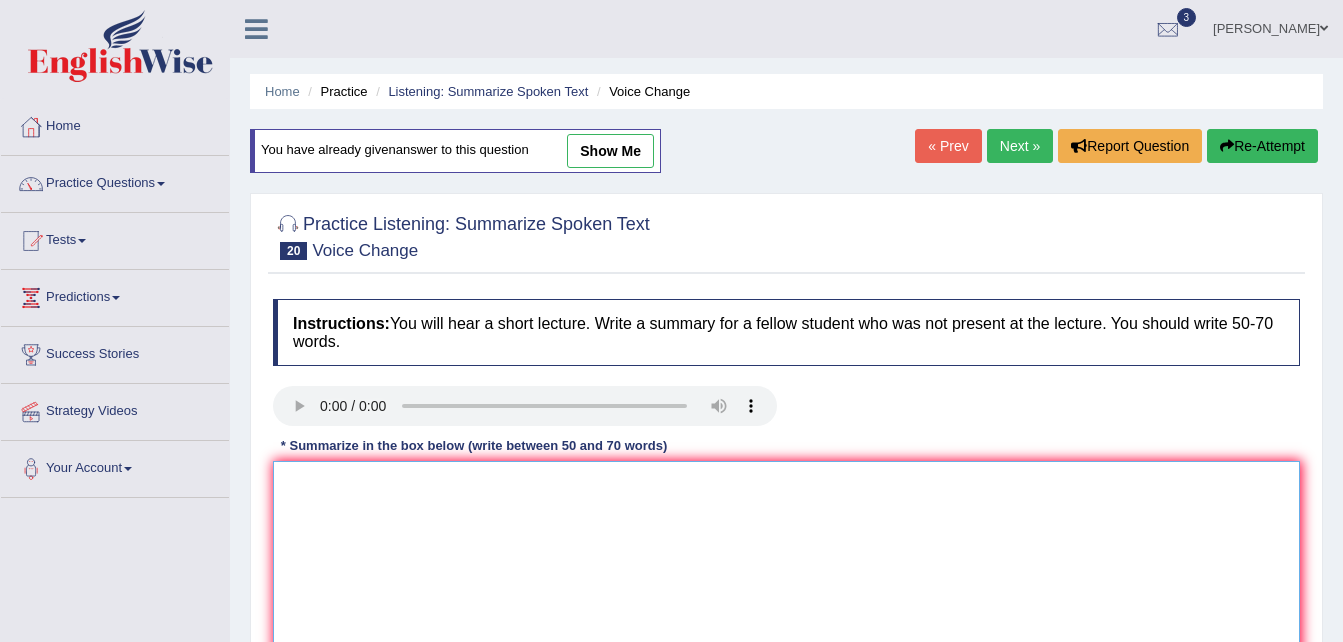 paste on "The speaker provides brief information about voice change. Initially, the lecture emphasizes the relevance of cracking voice and adolescence. Moreover, the speaker also highlighted vocal codes and musical instruments. Futhermore, pitch and crack voice were also mentioned in the lecture. Overall, the lecture showed crucial details about control of voice and coordinating of voice." 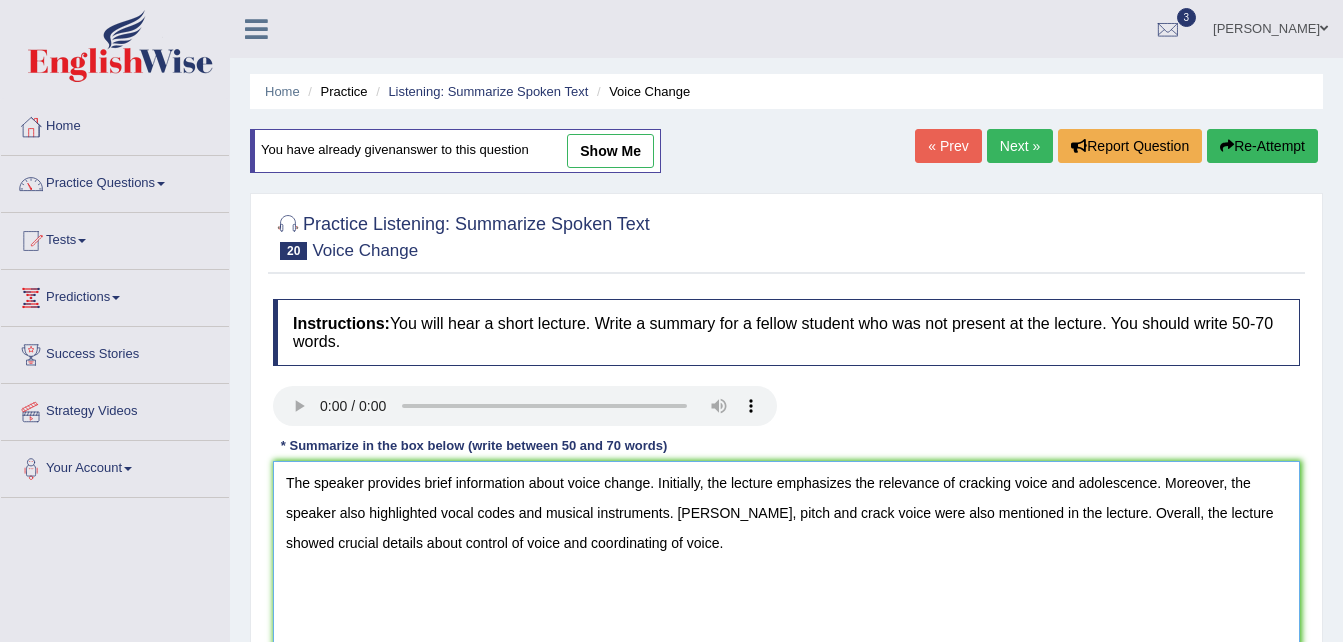 click on "The speaker provides brief information about voice change. Initially, the lecture emphasizes the relevance of cracking voice and adolescence. Moreover, the speaker also highlighted vocal codes and musical instruments. Futhermore, pitch and crack voice were also mentioned in the lecture. Overall, the lecture showed crucial details about control of voice and coordinating of voice." at bounding box center (786, 558) 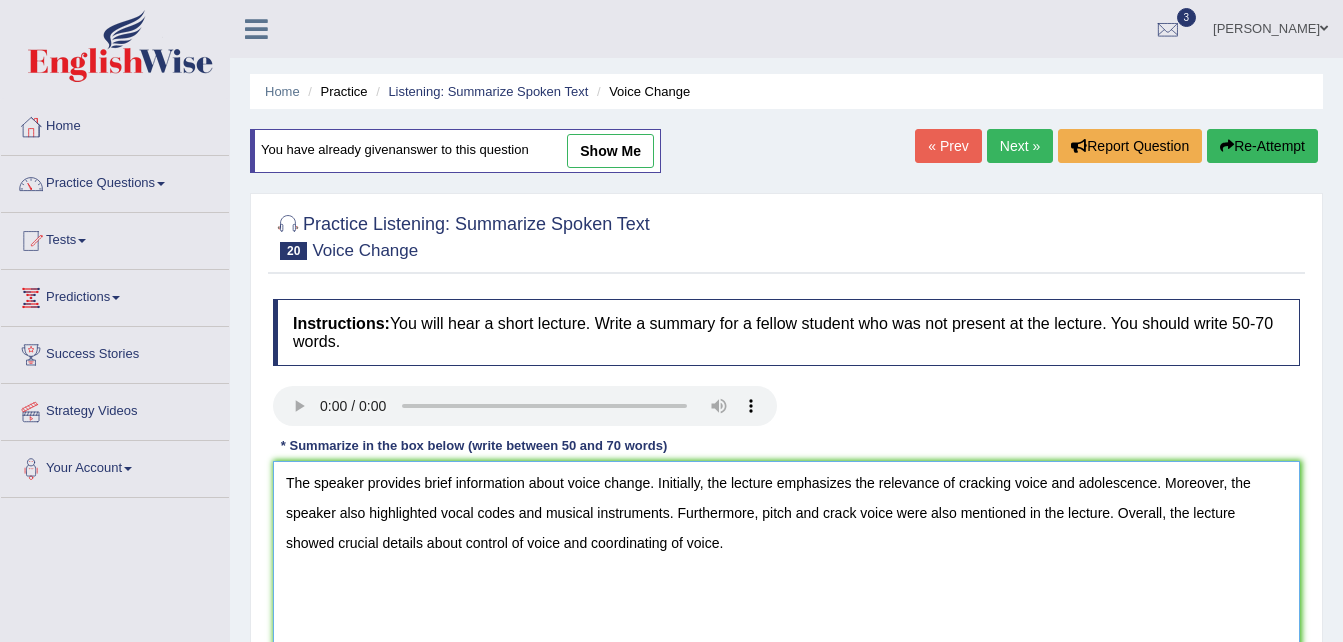 scroll, scrollTop: 408, scrollLeft: 0, axis: vertical 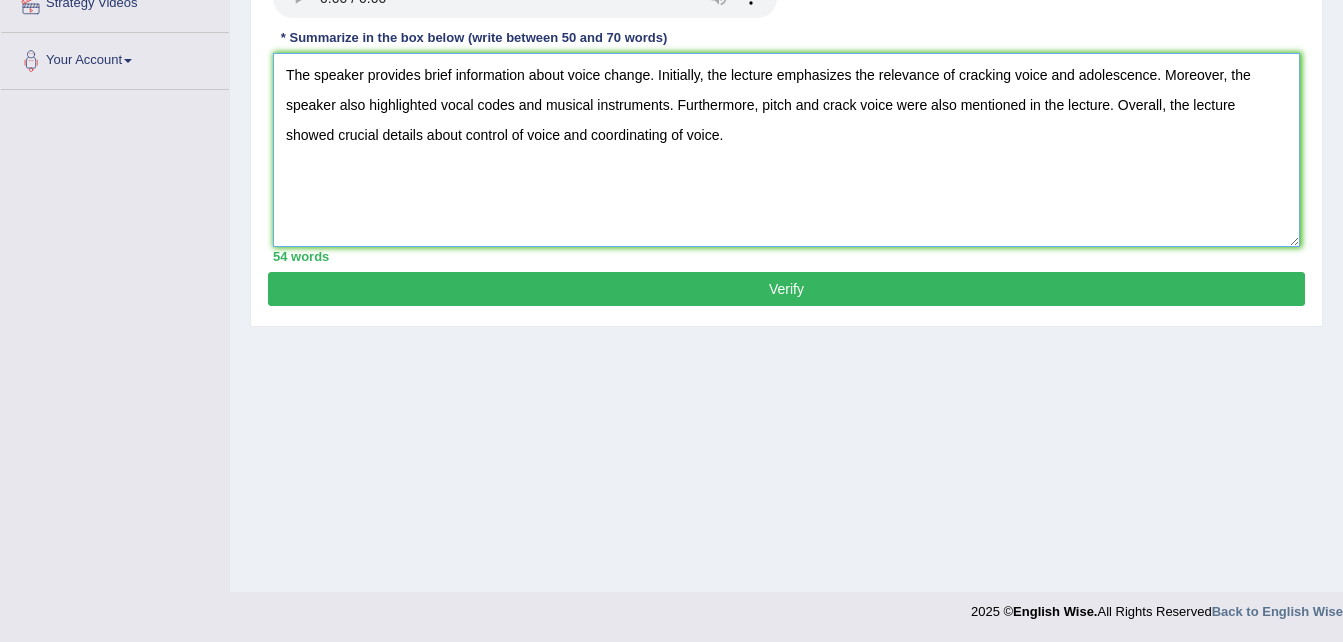 type on "The speaker provides brief information about voice change. Initially, the lecture emphasizes the relevance of cracking voice and adolescence. Moreover, the speaker also highlighted vocal codes and musical instruments. Furthermore, pitch and crack voice were also mentioned in the lecture. Overall, the lecture showed crucial details about control of voice and coordinating of voice." 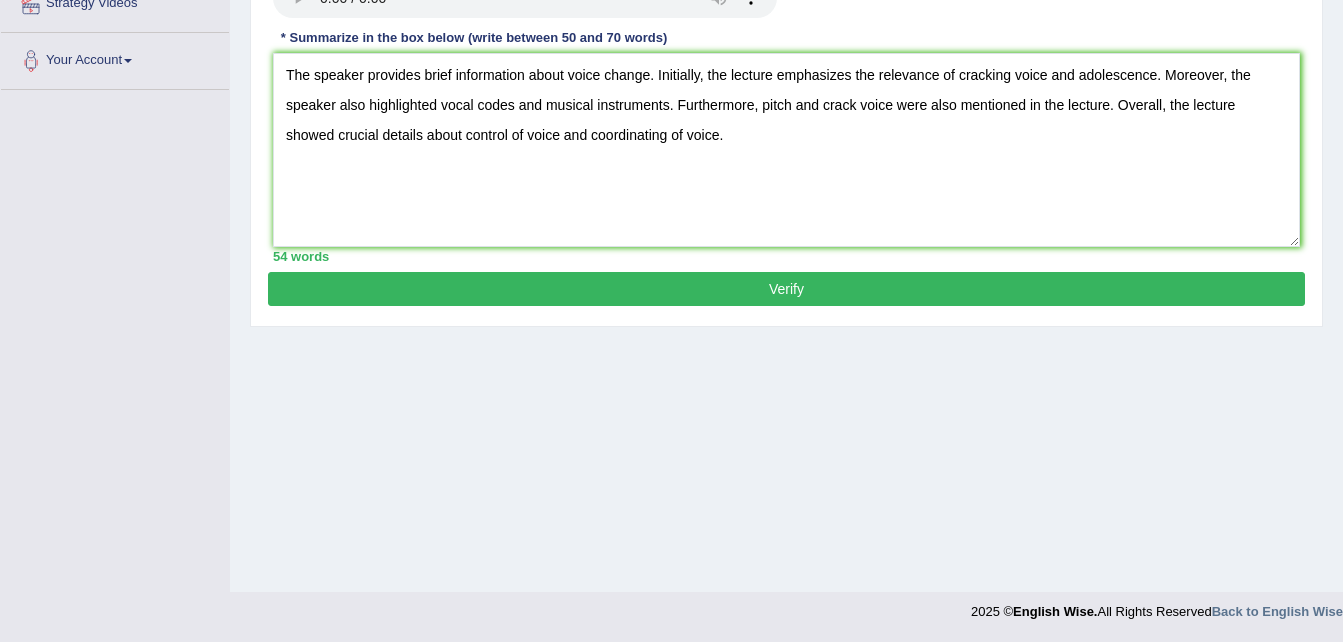 click on "Instructions:  You will hear a short lecture. Write a summary for a fellow student who was not present at the lecture. You should write 50-70 words.
Transcript: Recorded Answer: * Summarize in the box below (write between 50 and 70 words) The speaker provides brief information about voice change. Initially, the lecture emphasizes the relevance of cracking voice and adolescence. Moreover, the speaker also highlighted vocal codes and musical instruments. Furthermore, pitch and crack voice were also mentioned in the lecture. Overall, the lecture showed crucial details about control of voice and coordinating of voice. 54 words Written Keywords: A.I. Engine Result: Processing... A.I. Scores:
1  / 2              Content
2  / 2              Form
1  / 2              Spelling
2  / 2              Grammar
1  / 2              7" at bounding box center (786, 76) 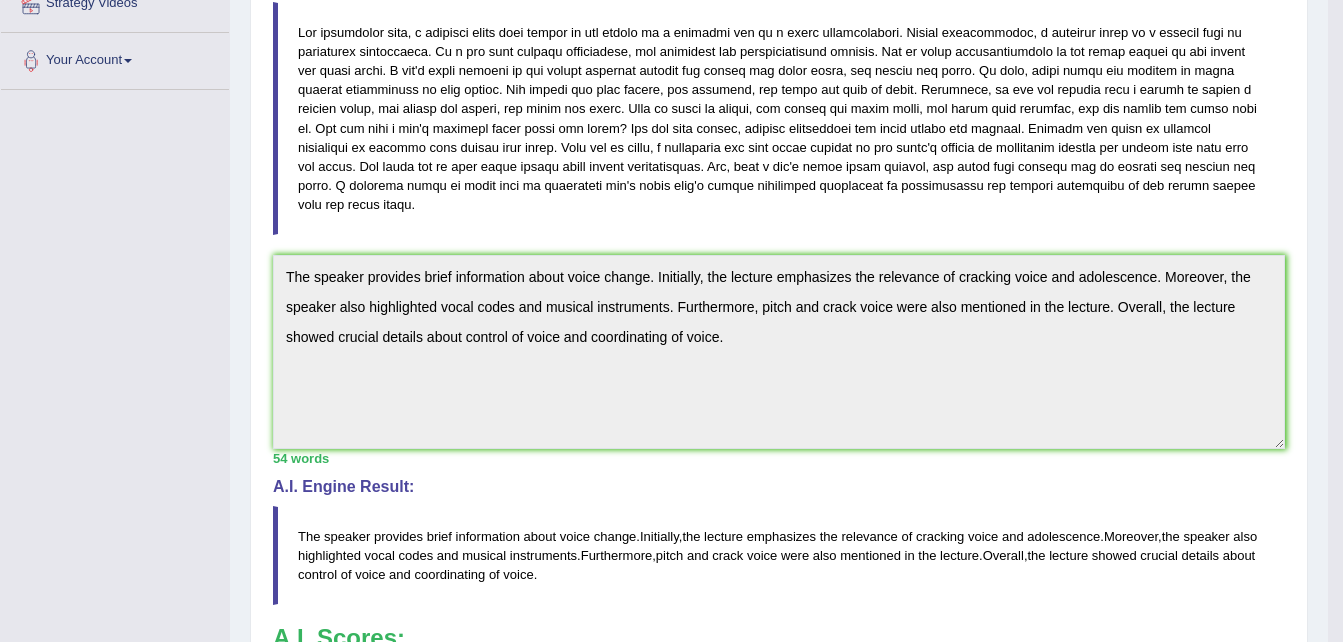 click on "Toggle navigation
Home
Practice Questions   Speaking Practice Read Aloud
Repeat Sentence
Describe Image
Re-tell Lecture
Answer Short Question
Writing Practice  Summarize Written Text
Write Essay
Reading Practice  Reading & Writing: Fill In The Blanks
Choose Multiple Answers
Re-order Paragraphs
Fill In The Blanks
Choose Single Answer
Listening Practice  Summarize Spoken Text
Highlight Incorrect Words
Highlight Correct Summary
Select Missing Word
Choose Single Answer
Choose Multiple Answers
Fill In The Blanks
Write From Dictation
Pronunciation
Tests  Take Practice Sectional Test
Take Mock Test
History
Predictions" at bounding box center (671, -87) 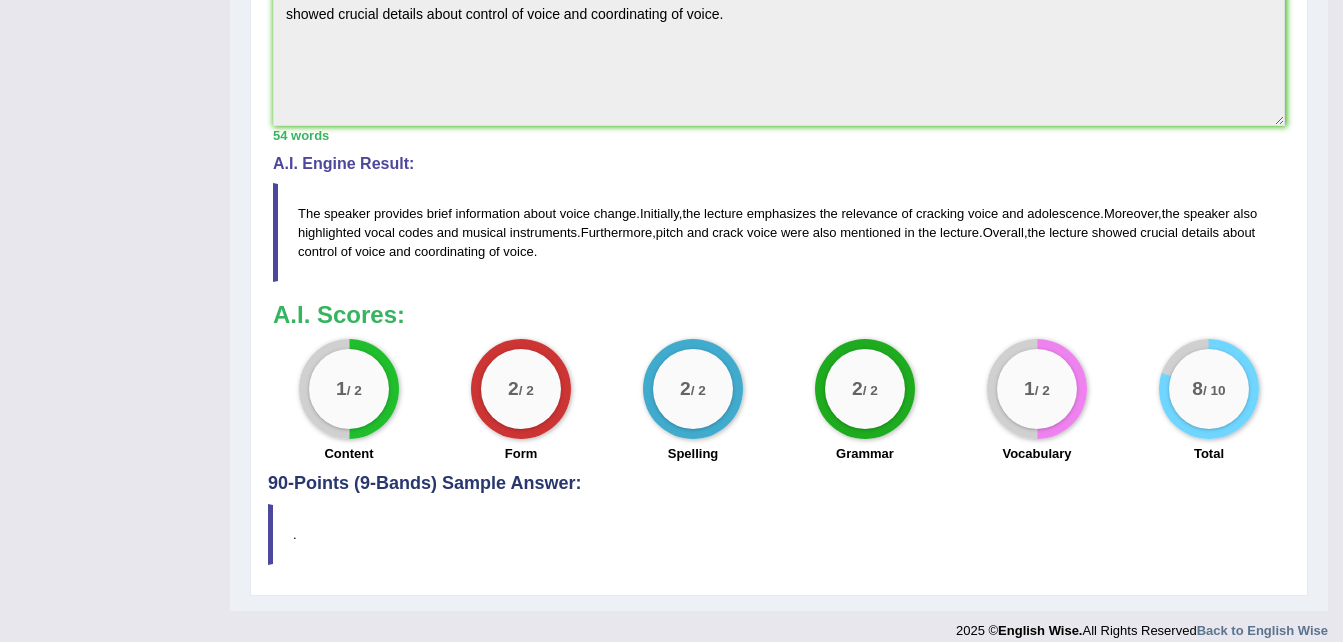 scroll, scrollTop: 170, scrollLeft: 0, axis: vertical 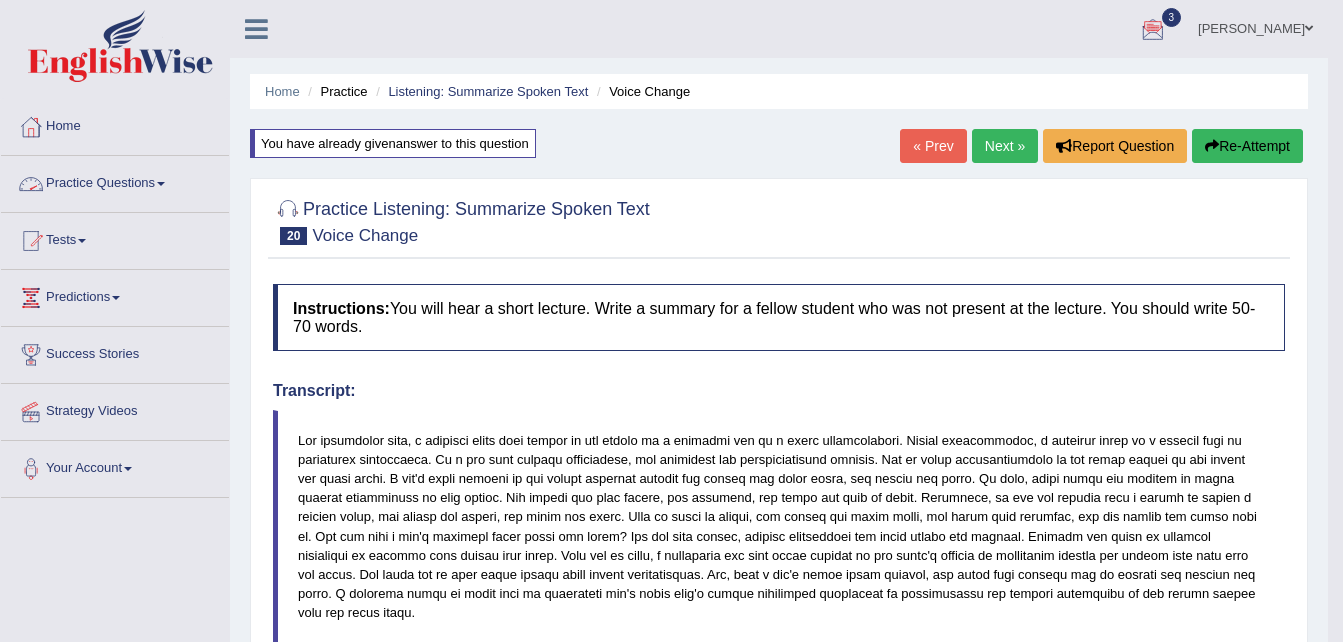 click on "Practice Questions" at bounding box center (115, 181) 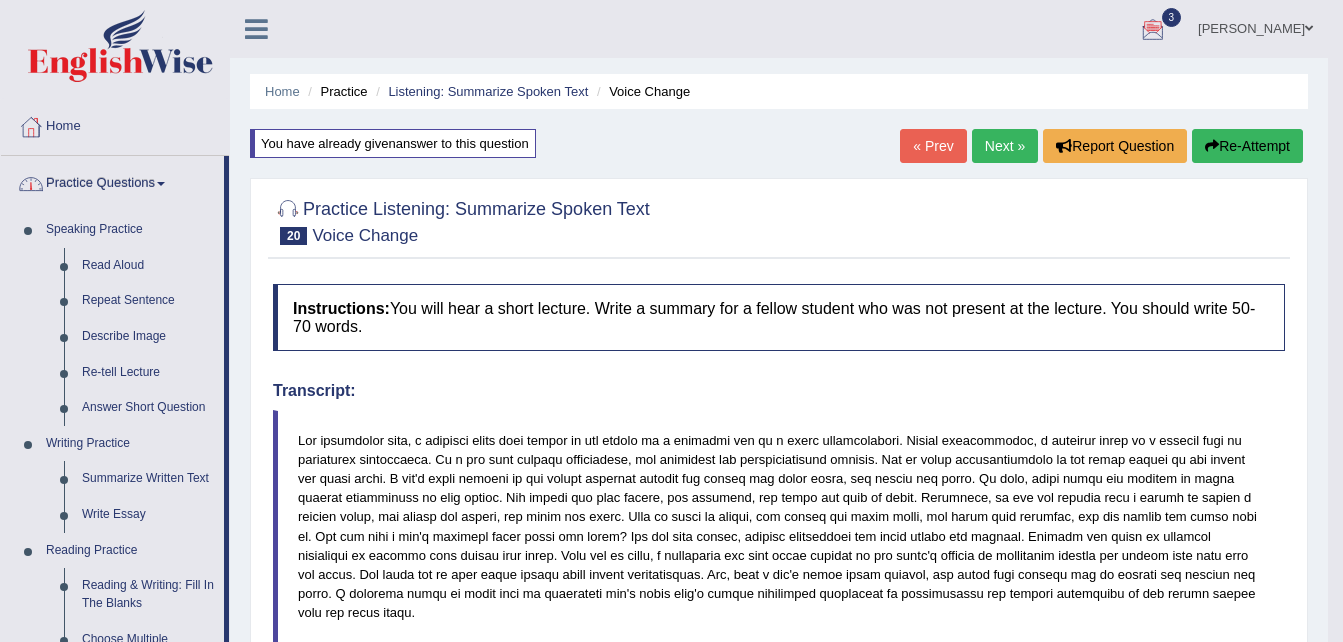 click on "Practice Questions" at bounding box center [112, 181] 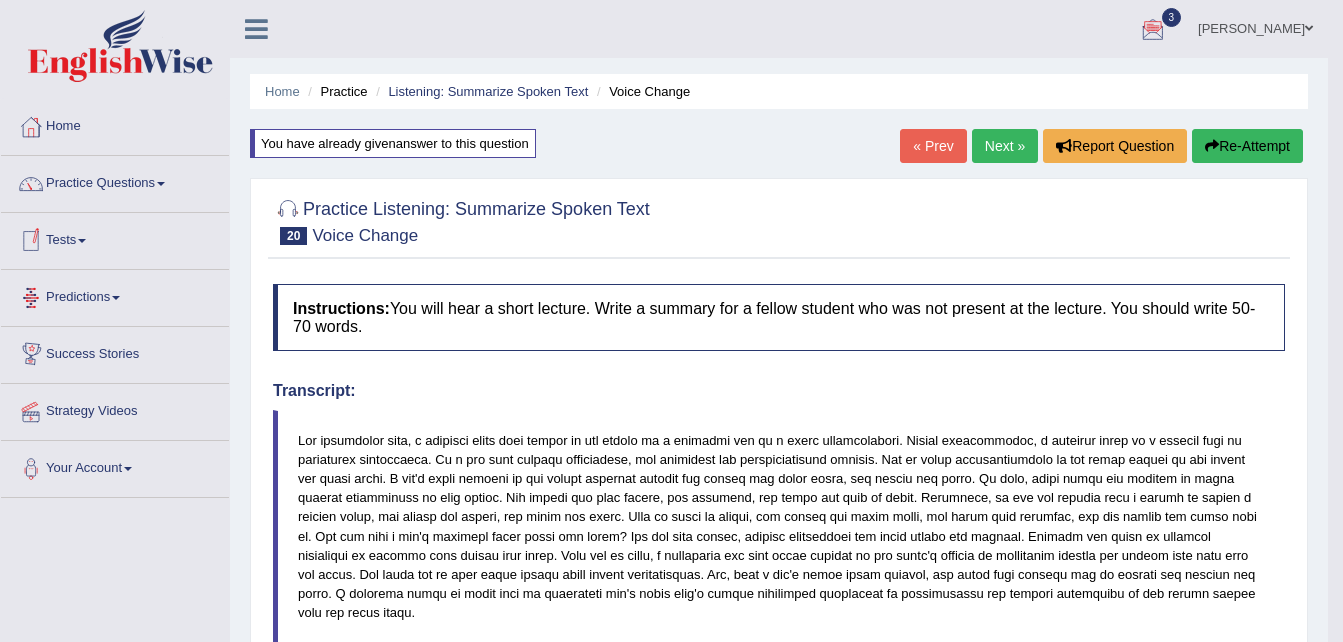 click on "Tests" at bounding box center (115, 238) 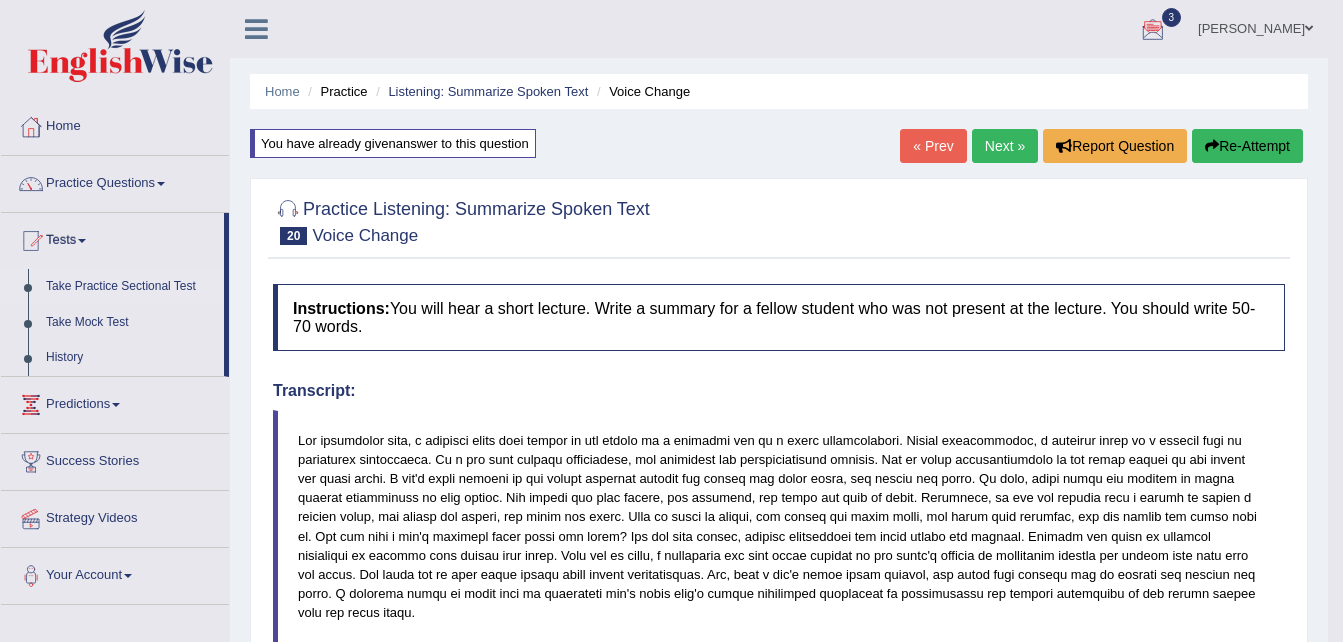click on "Take Practice Sectional Test" at bounding box center [130, 287] 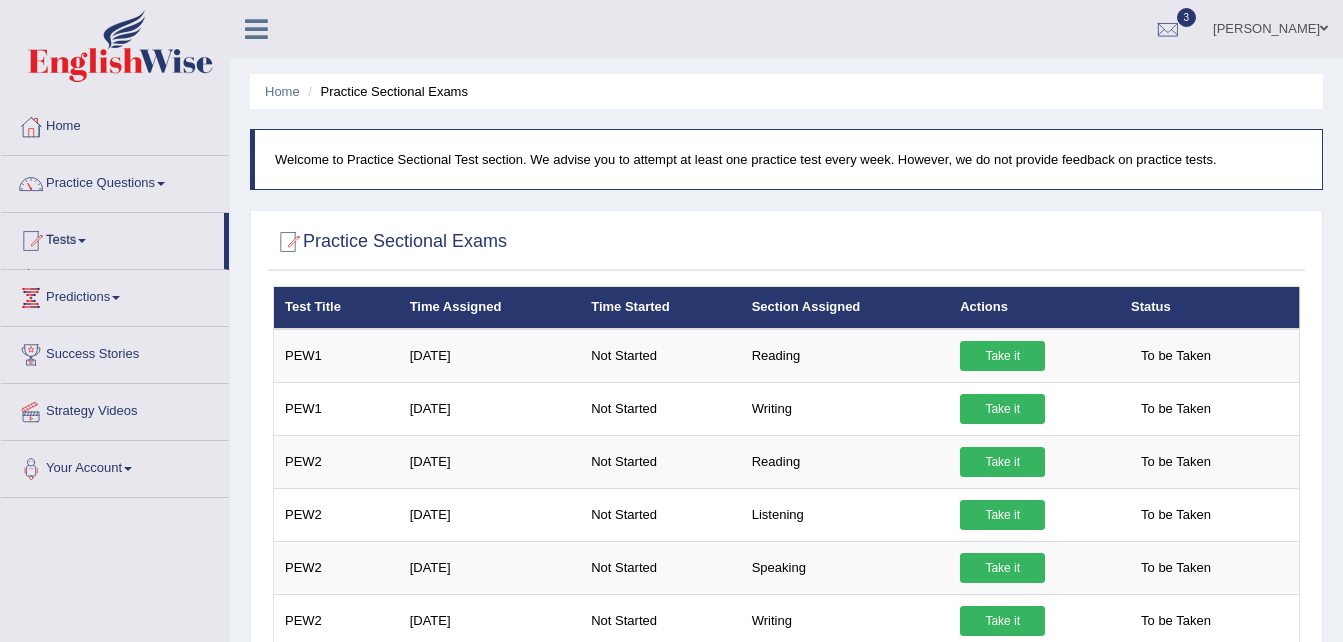 scroll, scrollTop: 0, scrollLeft: 0, axis: both 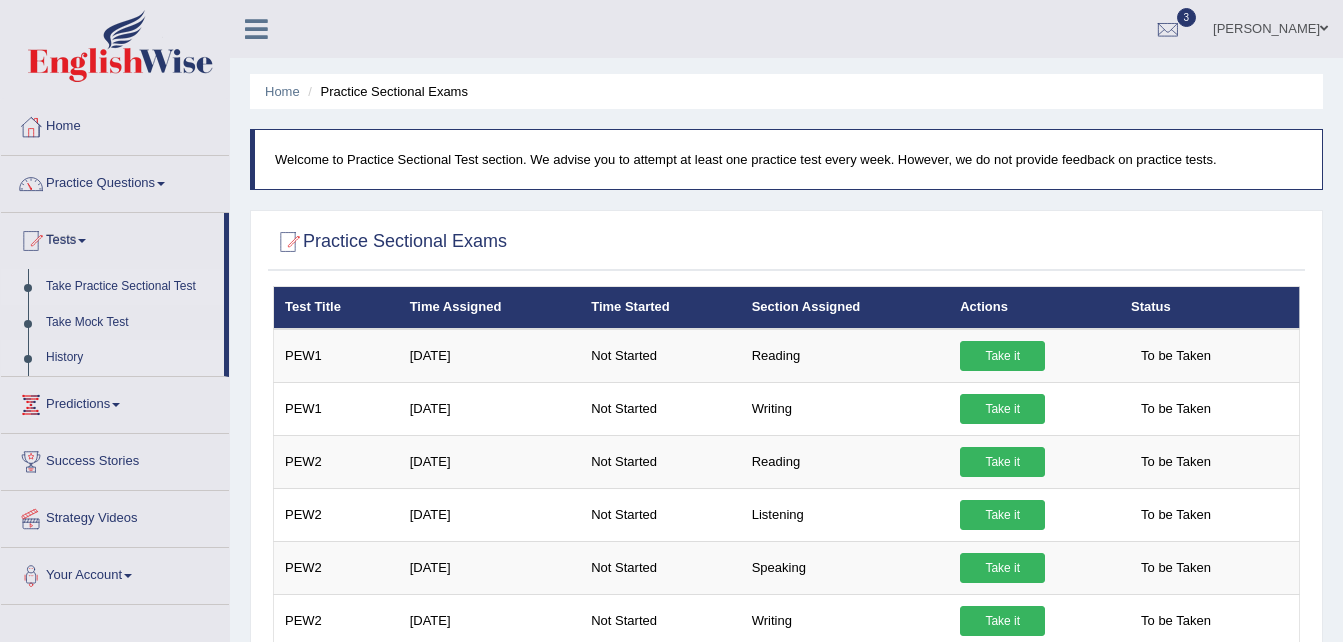 click on "History" at bounding box center (130, 358) 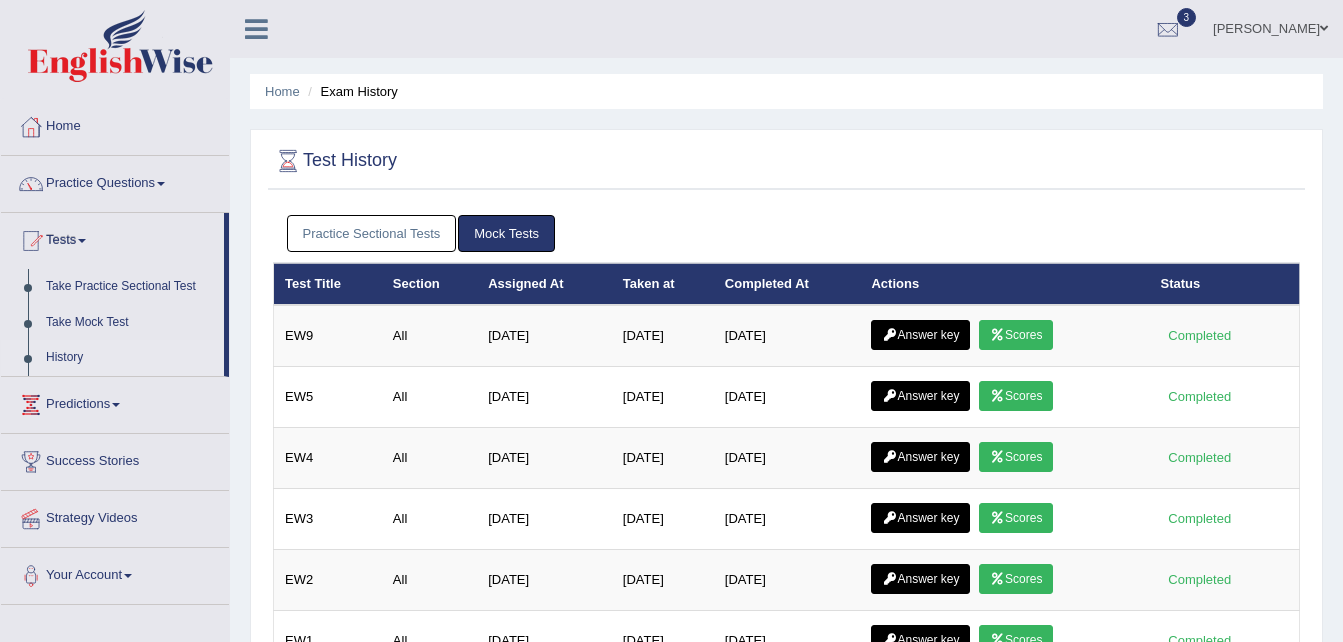 scroll, scrollTop: 0, scrollLeft: 0, axis: both 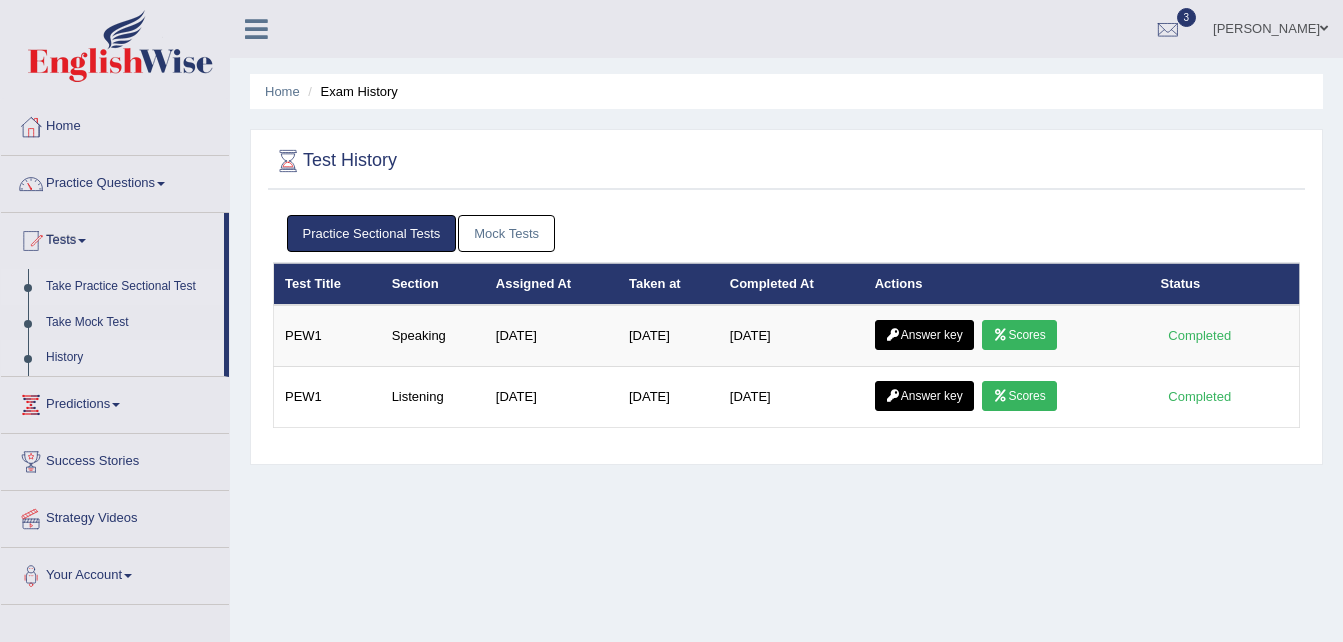 click on "Take Practice Sectional Test" at bounding box center (130, 287) 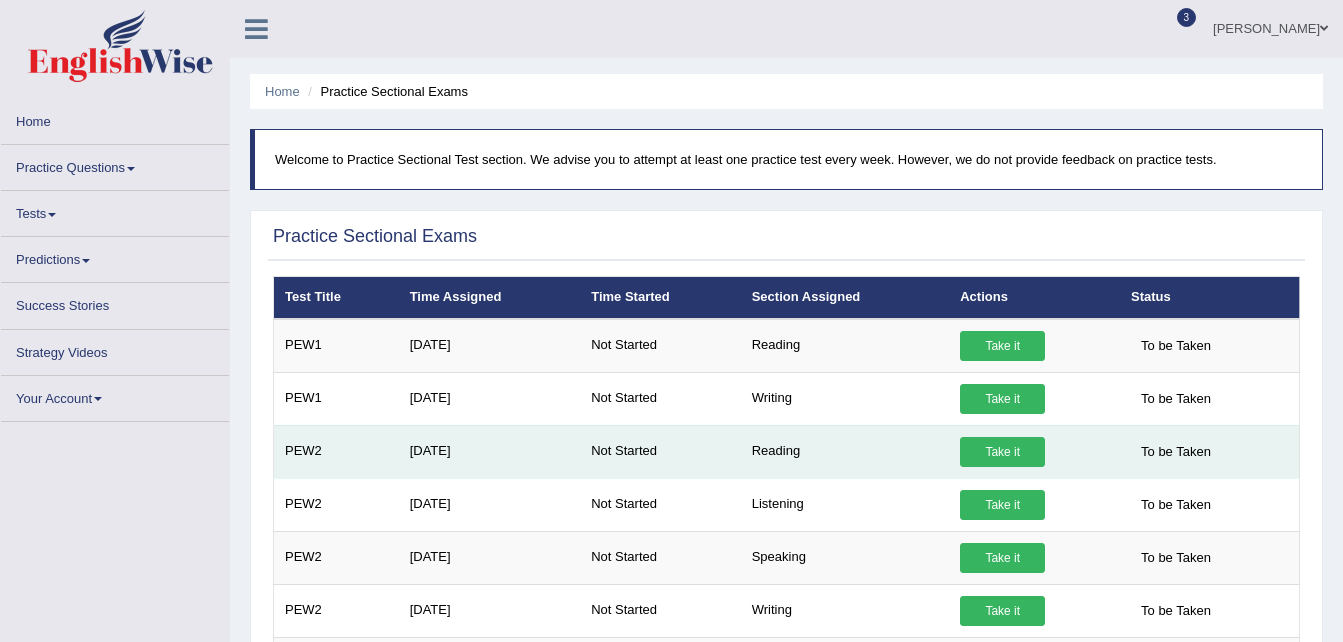 scroll, scrollTop: 0, scrollLeft: 0, axis: both 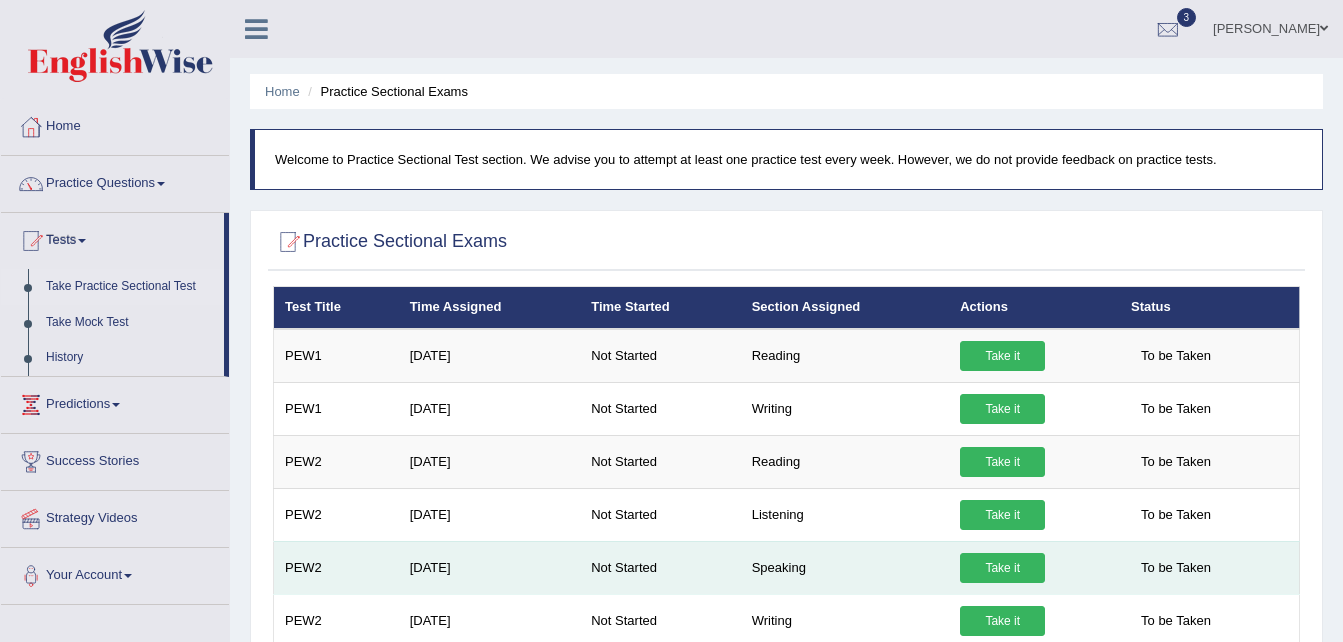 click on "Take it" at bounding box center (1002, 568) 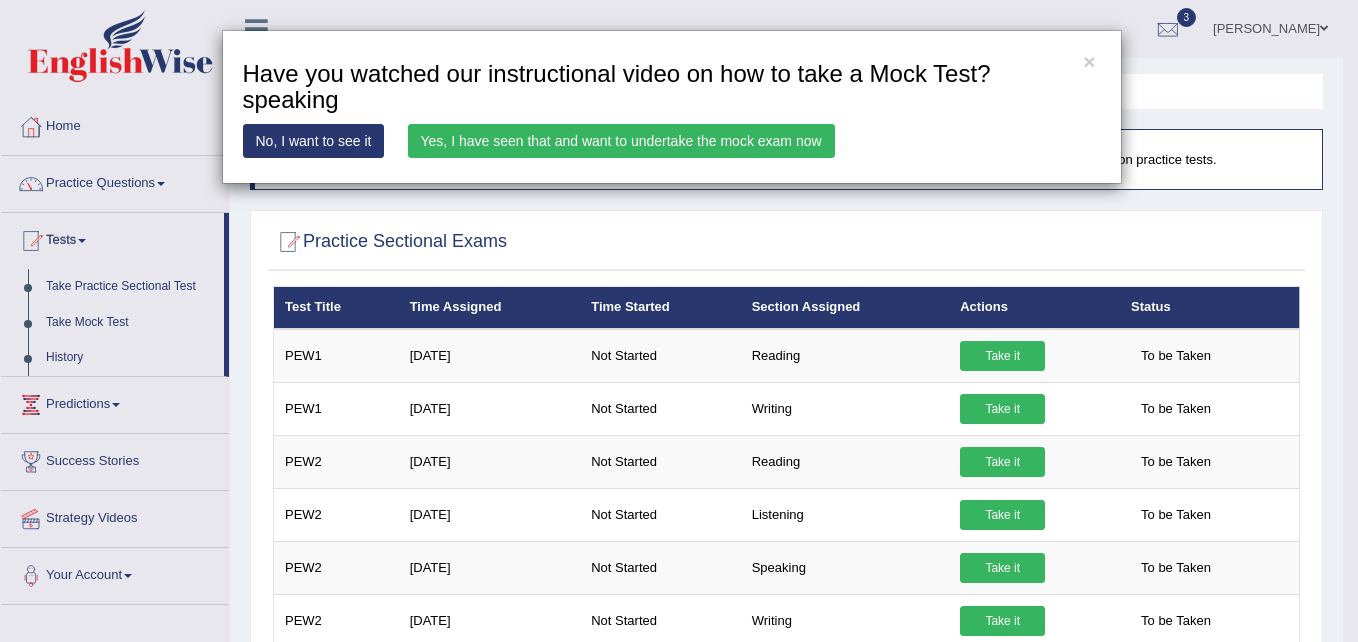 click on "Yes, I have seen that and want to undertake the mock exam now" at bounding box center (621, 141) 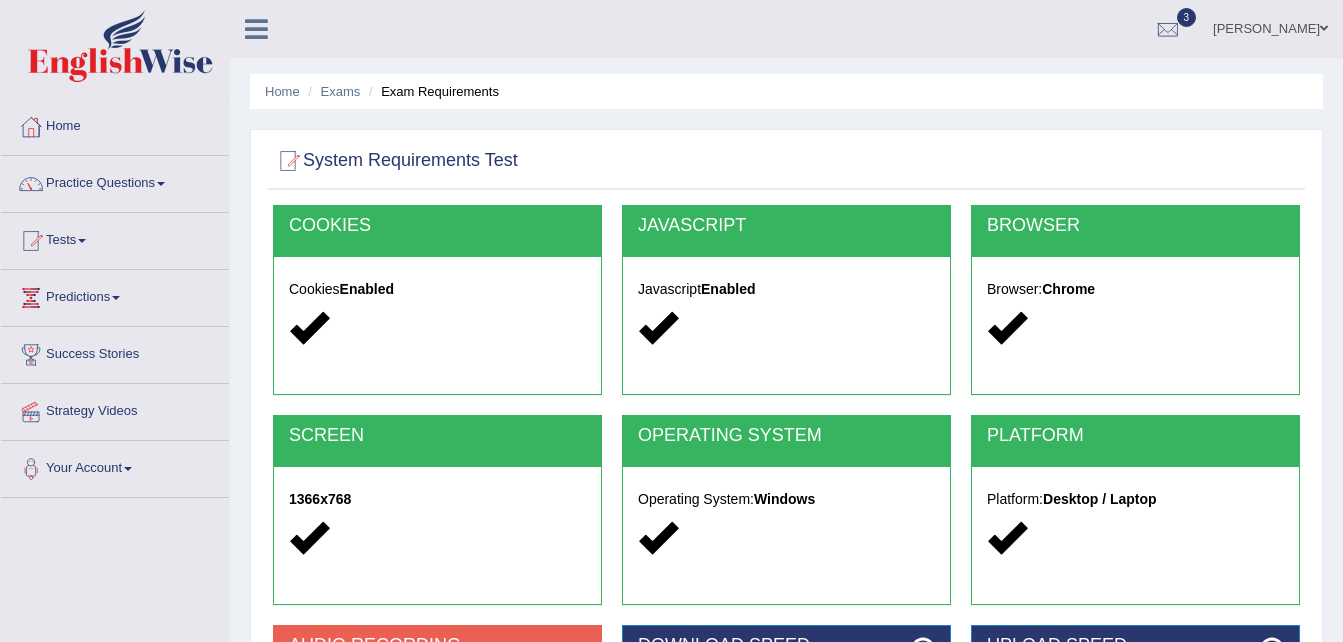 scroll, scrollTop: 0, scrollLeft: 0, axis: both 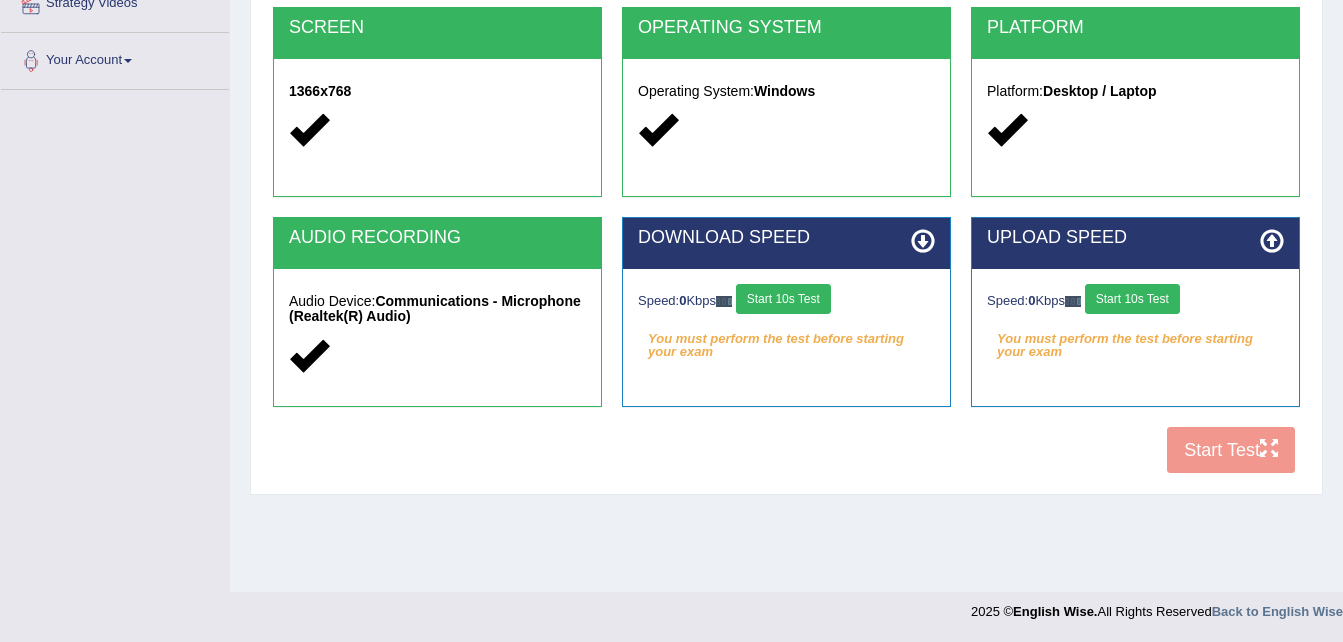 click on "Speed:  0  Kbps    Start 10s Test
You must perform the test before starting your exam
Select Audio Quality" at bounding box center [786, 319] 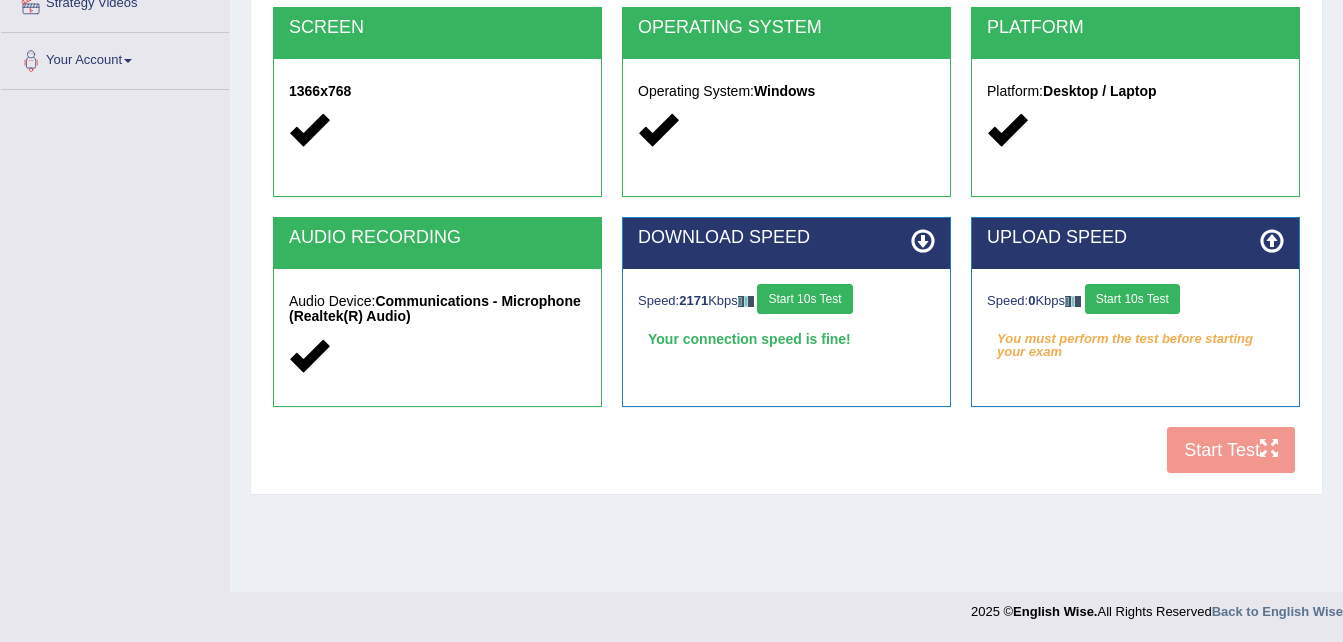 click on "Start 10s Test" at bounding box center [804, 299] 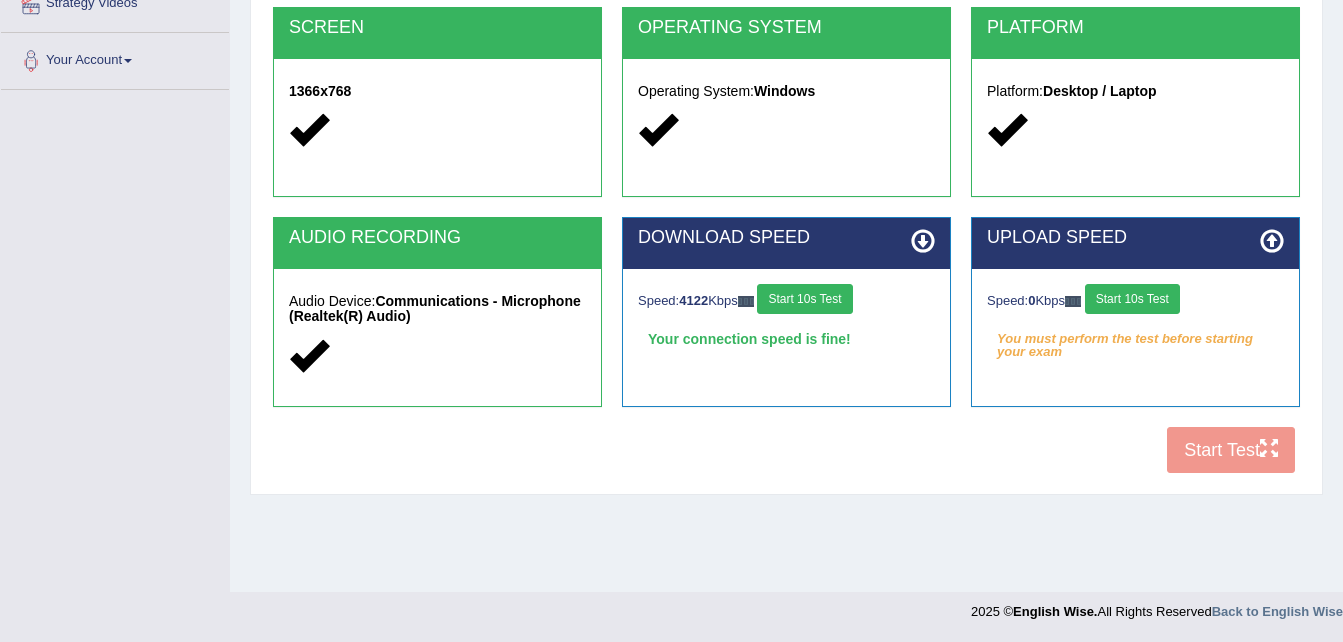 click on "Start 10s Test" at bounding box center [804, 299] 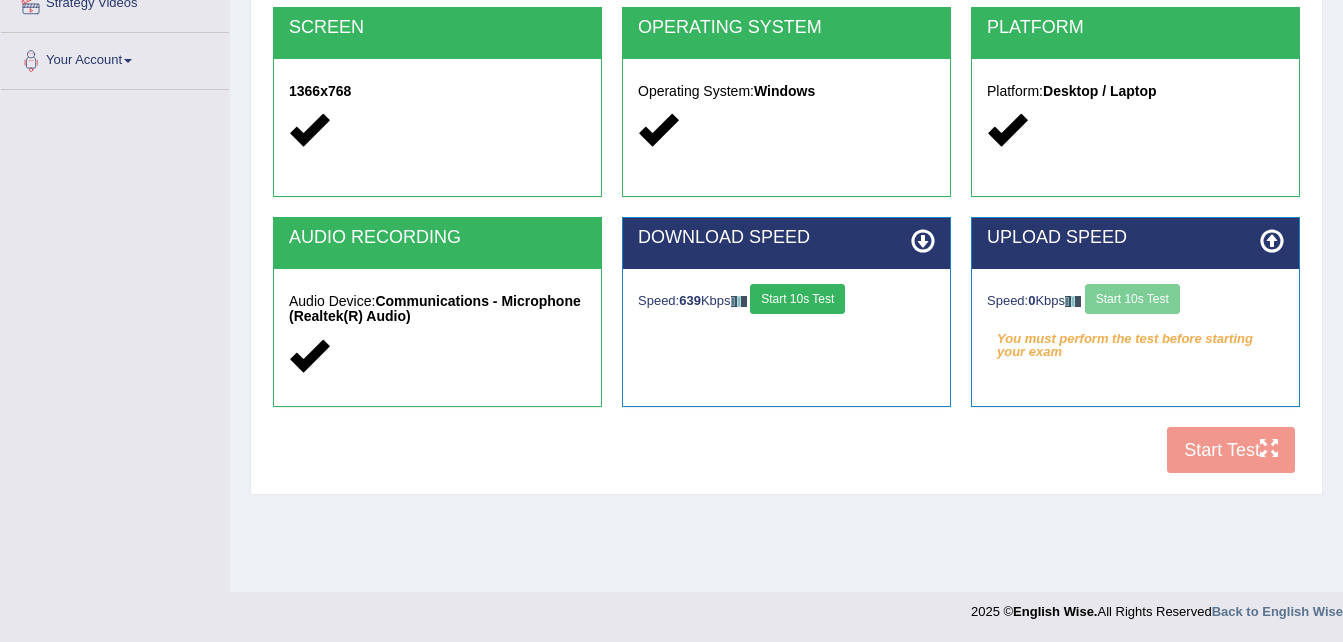 click on "Speed:  0  Kbps    Start 10s Test" at bounding box center (1135, 301) 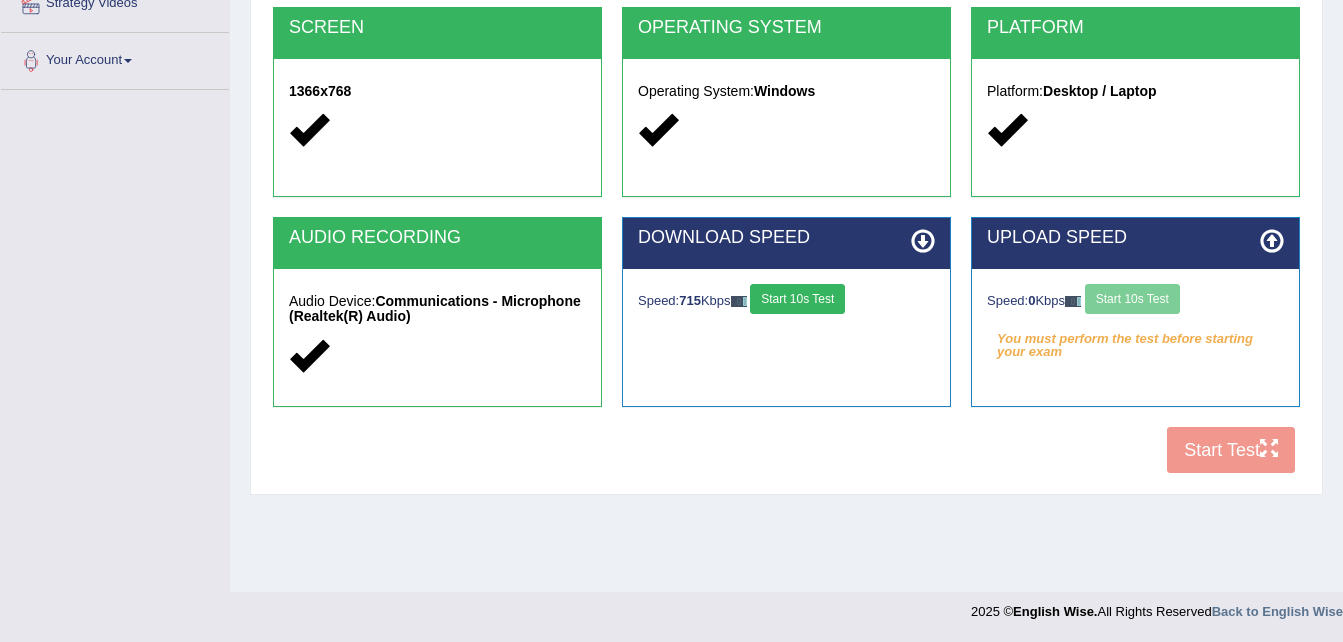 click on "Speed:  0  Kbps    Start 10s Test" at bounding box center [1135, 301] 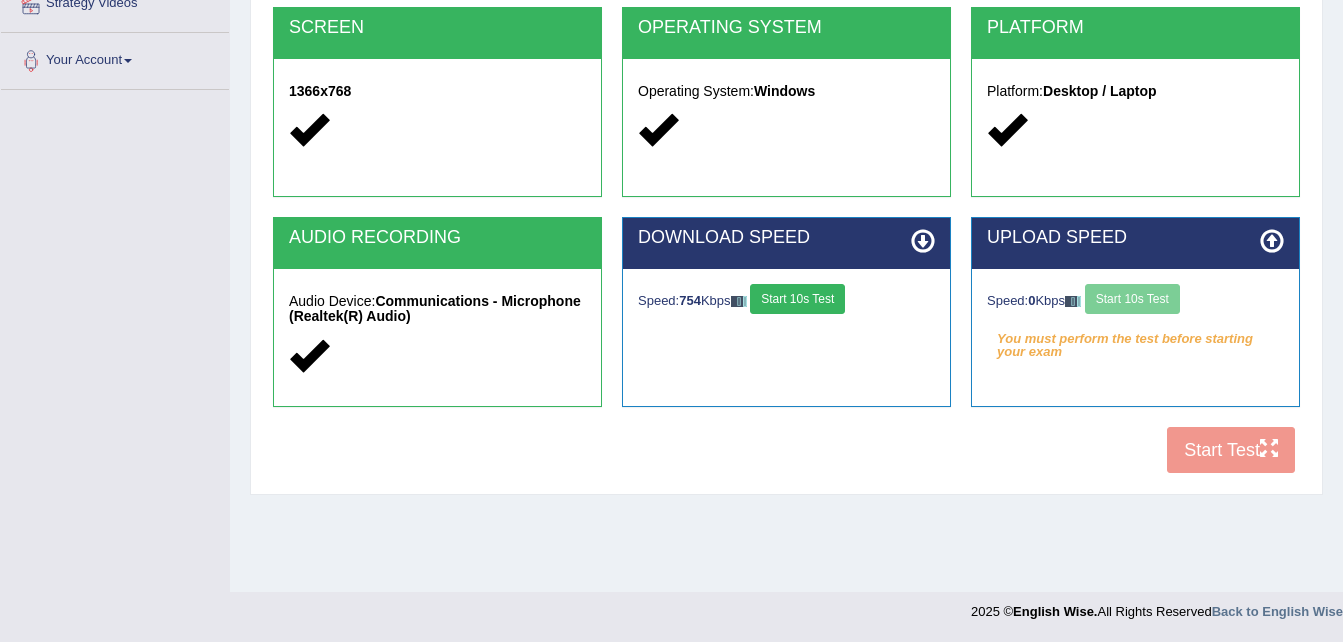 click on "Start 10s Test" at bounding box center [797, 299] 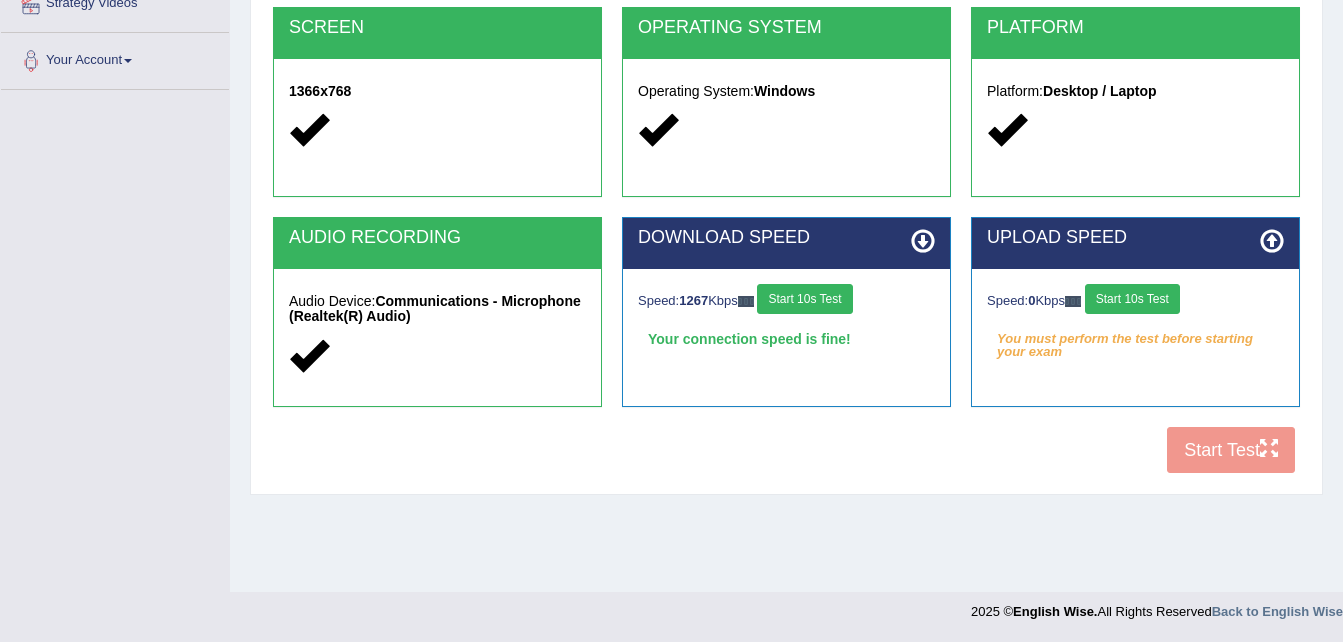 click on "Start 10s Test" at bounding box center (804, 299) 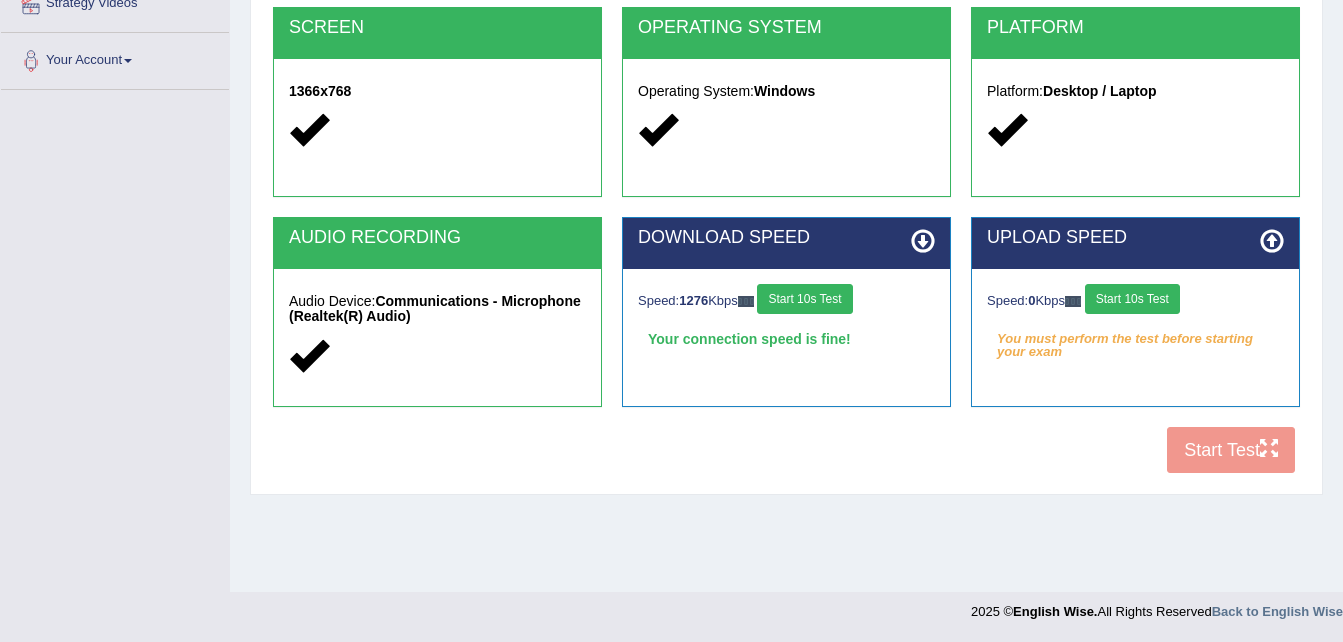 click on "Start 10s Test" at bounding box center (1132, 299) 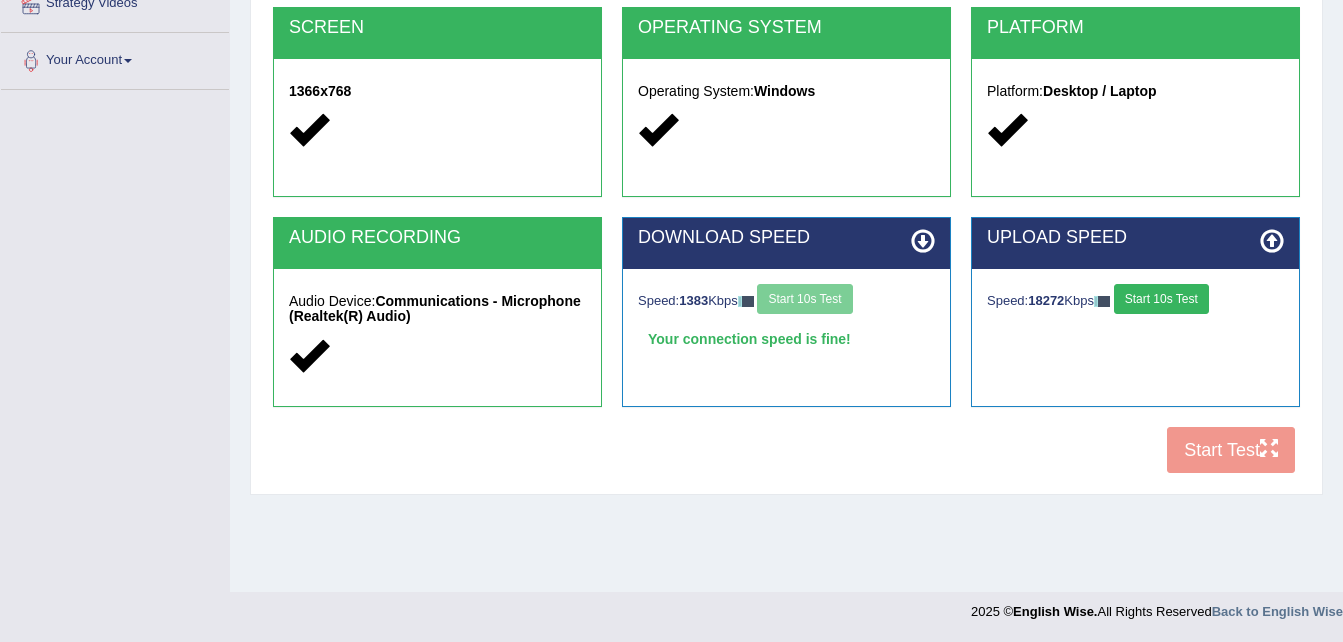 click on "Start 10s Test" at bounding box center (1161, 299) 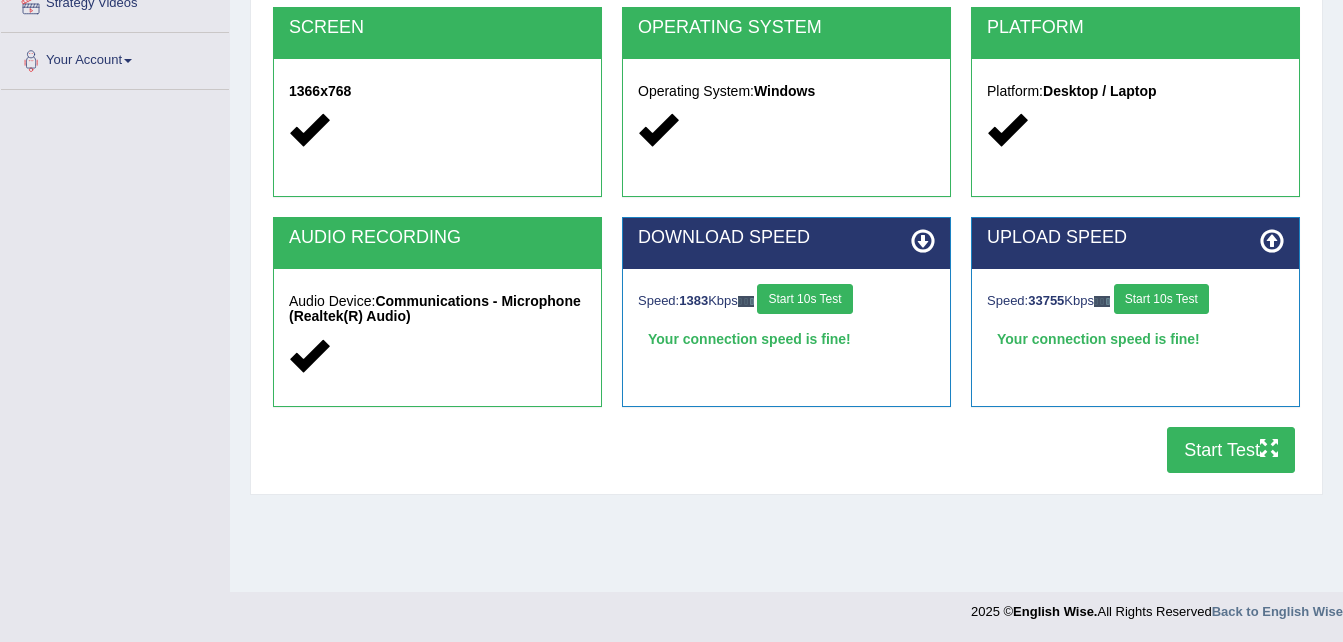 click on "Start Test" at bounding box center (1231, 450) 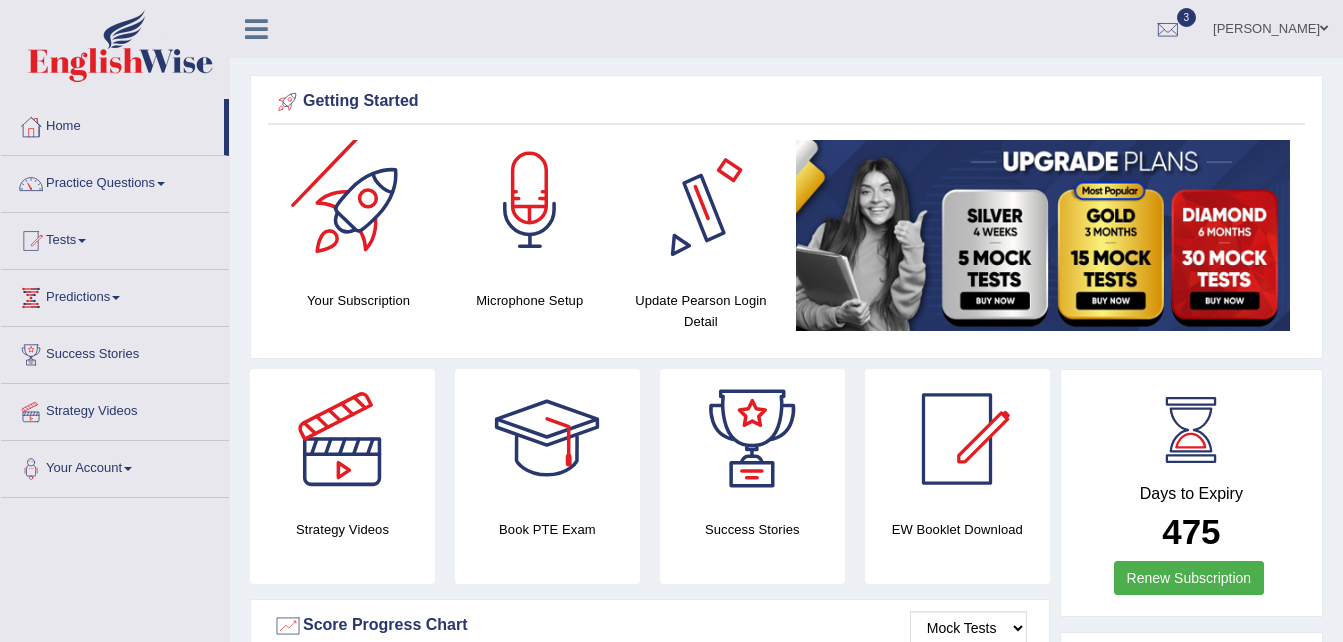 scroll, scrollTop: 0, scrollLeft: 0, axis: both 